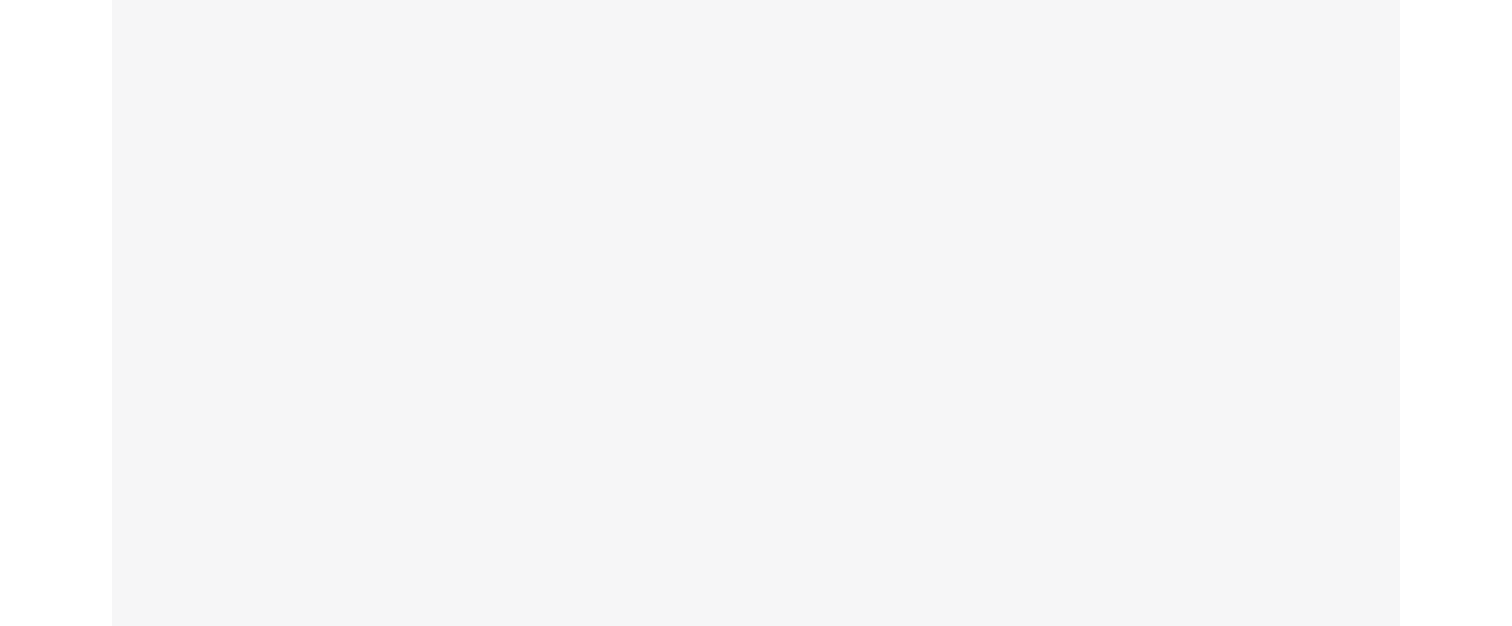 scroll, scrollTop: 0, scrollLeft: 0, axis: both 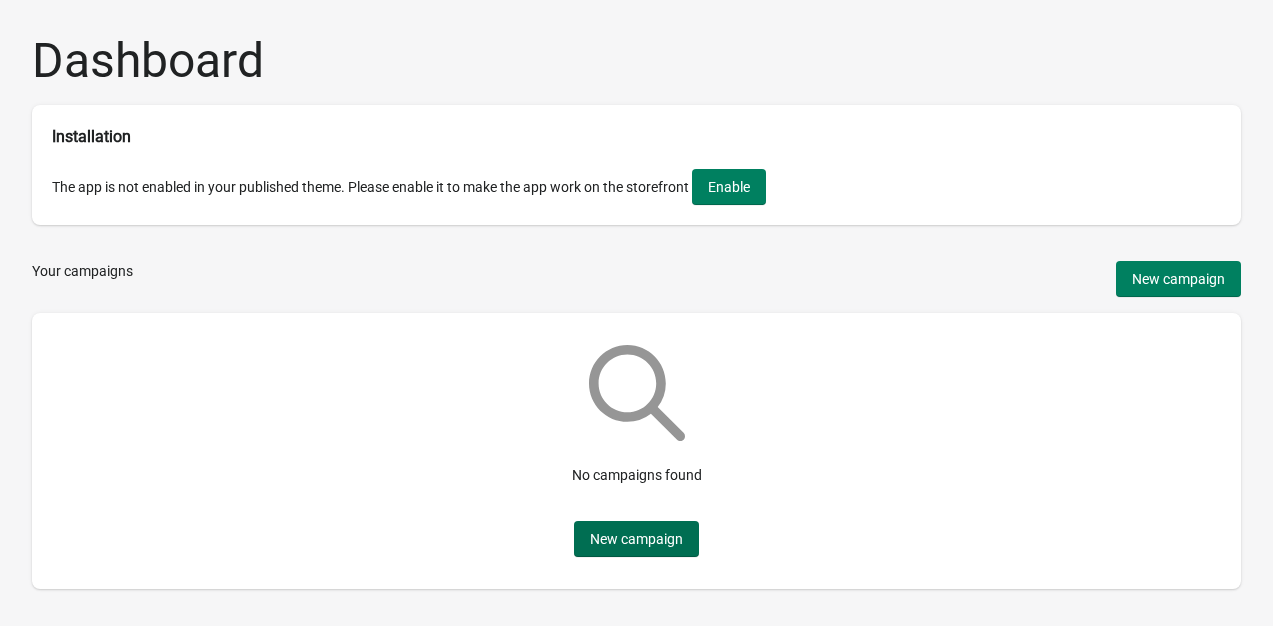 click on "New campaign" at bounding box center [636, 539] 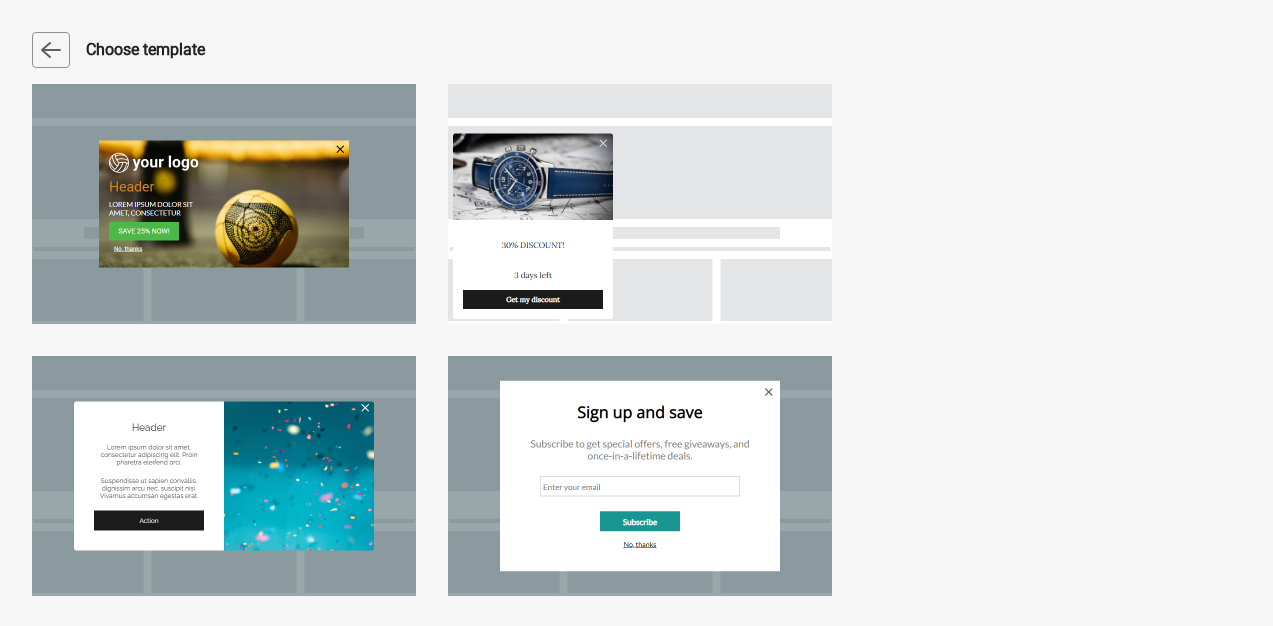 drag, startPoint x: 638, startPoint y: 530, endPoint x: 780, endPoint y: 355, distance: 225.36415 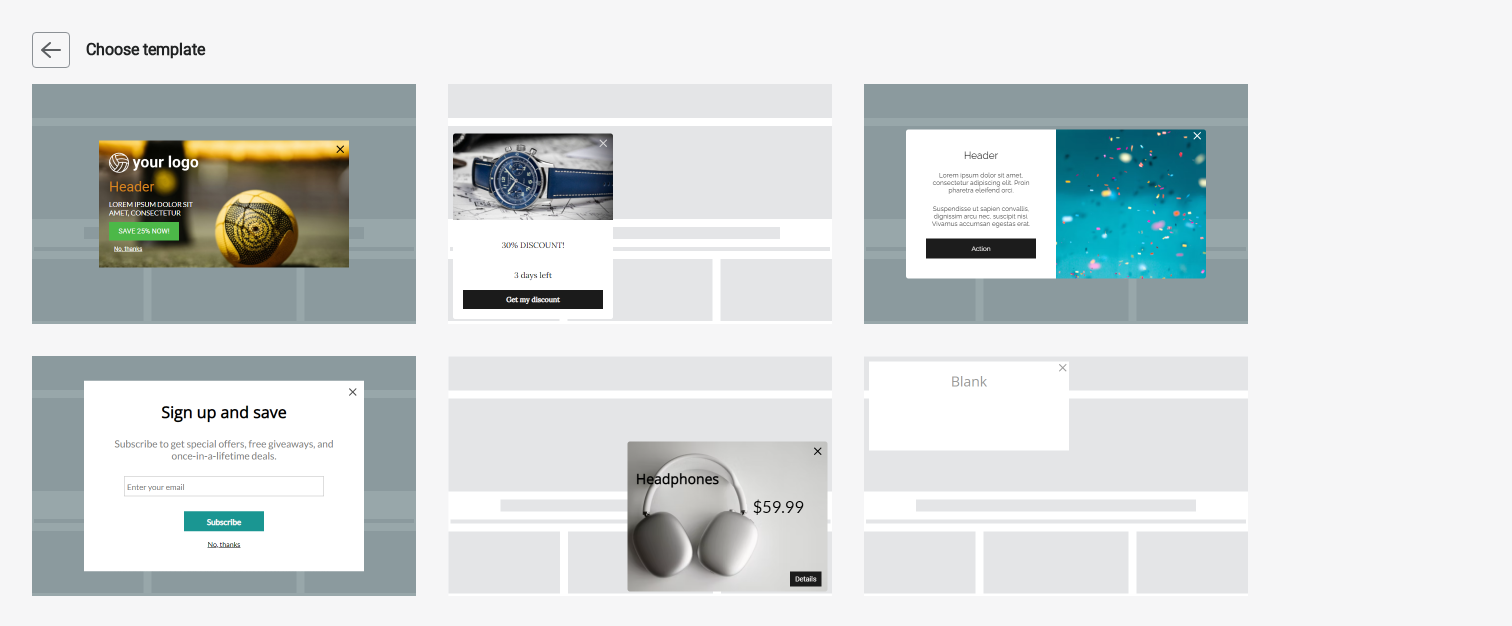 select on "center" 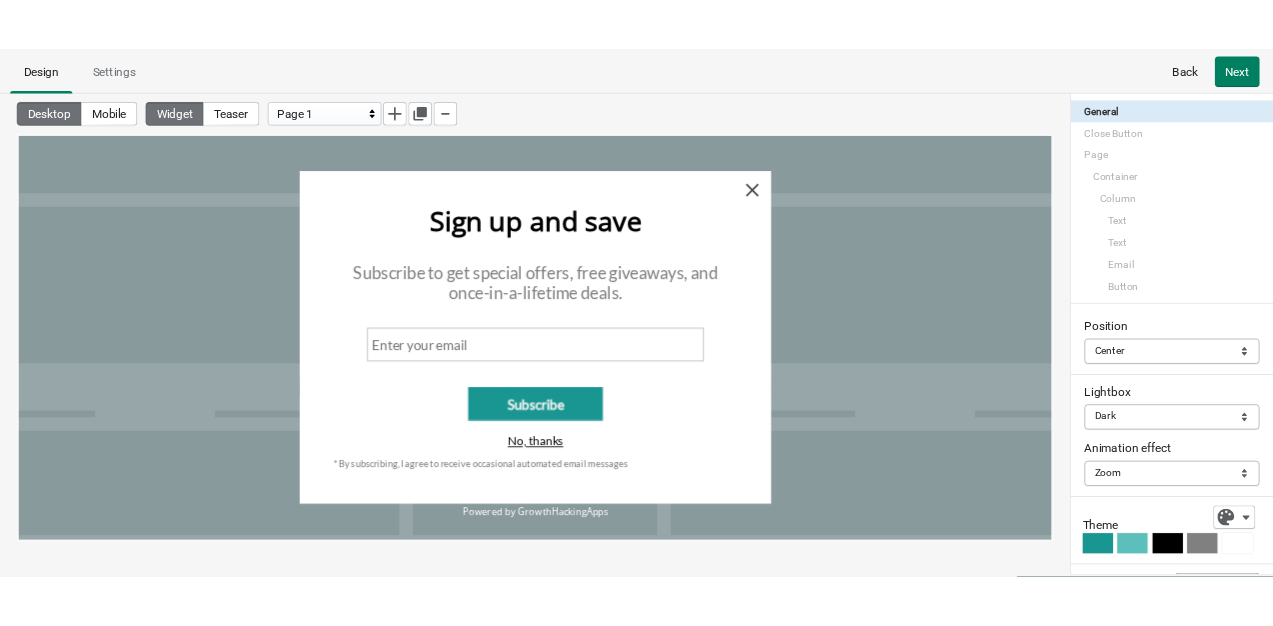 scroll, scrollTop: 0, scrollLeft: 0, axis: both 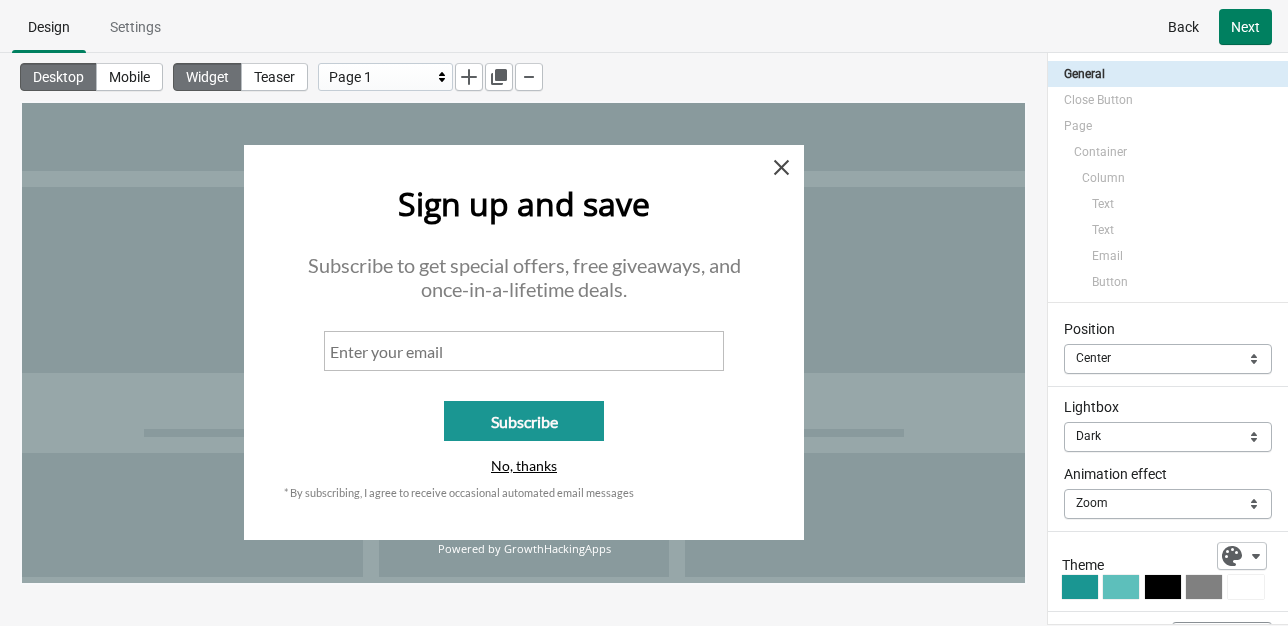 click on "Back" at bounding box center [1183, 27] 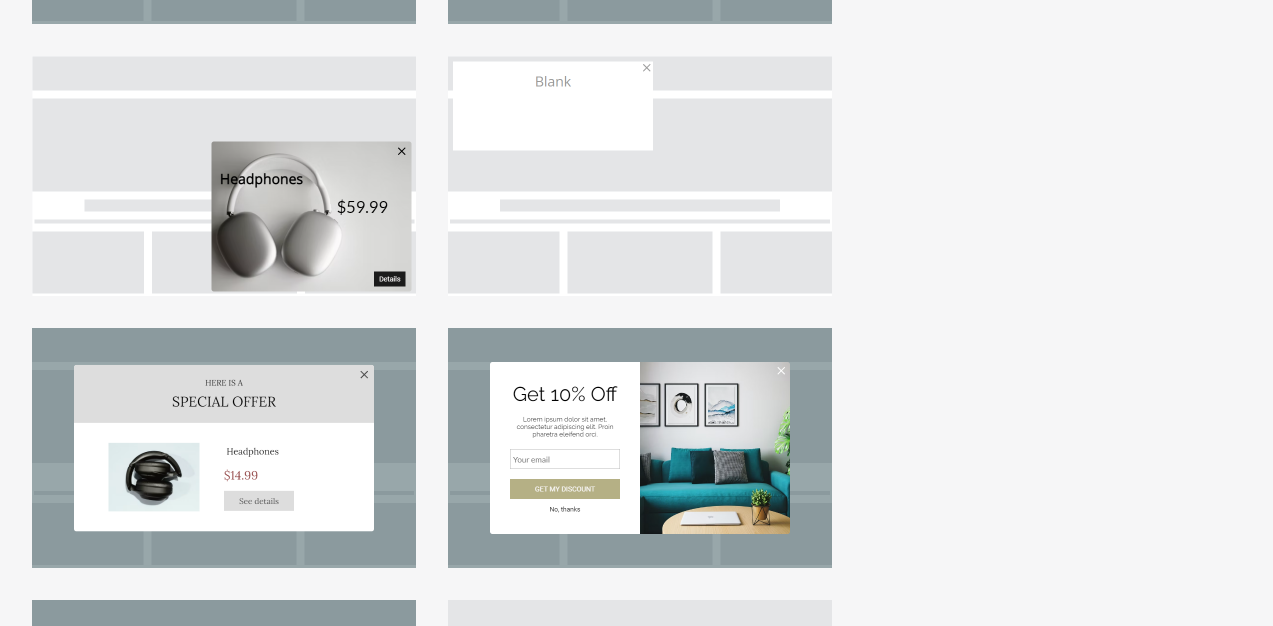 scroll, scrollTop: 584, scrollLeft: 0, axis: vertical 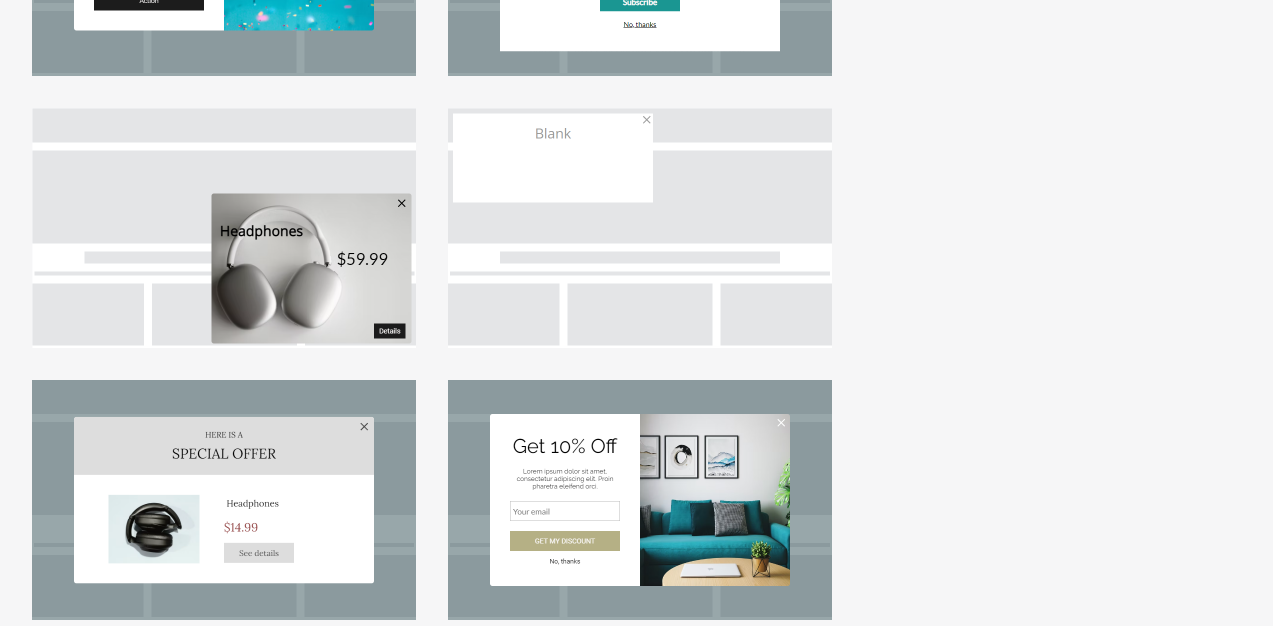 click at bounding box center (640, 500) 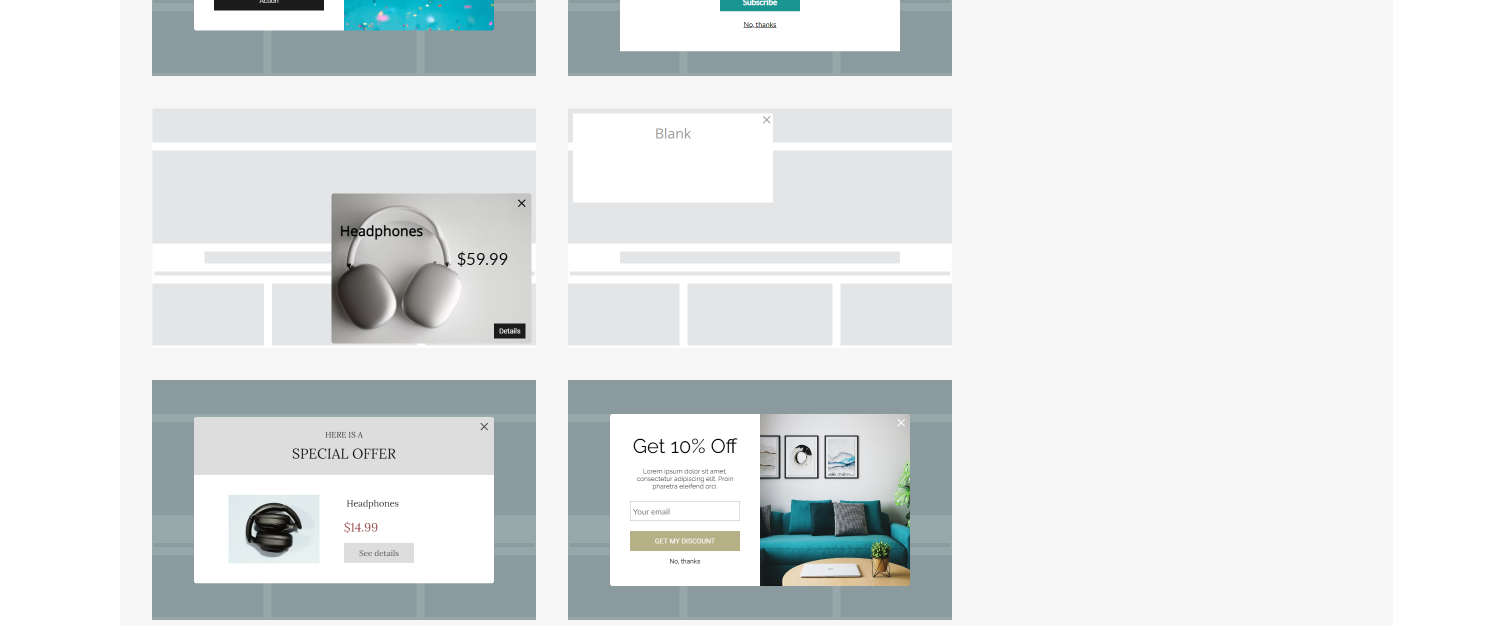 scroll, scrollTop: 0, scrollLeft: 0, axis: both 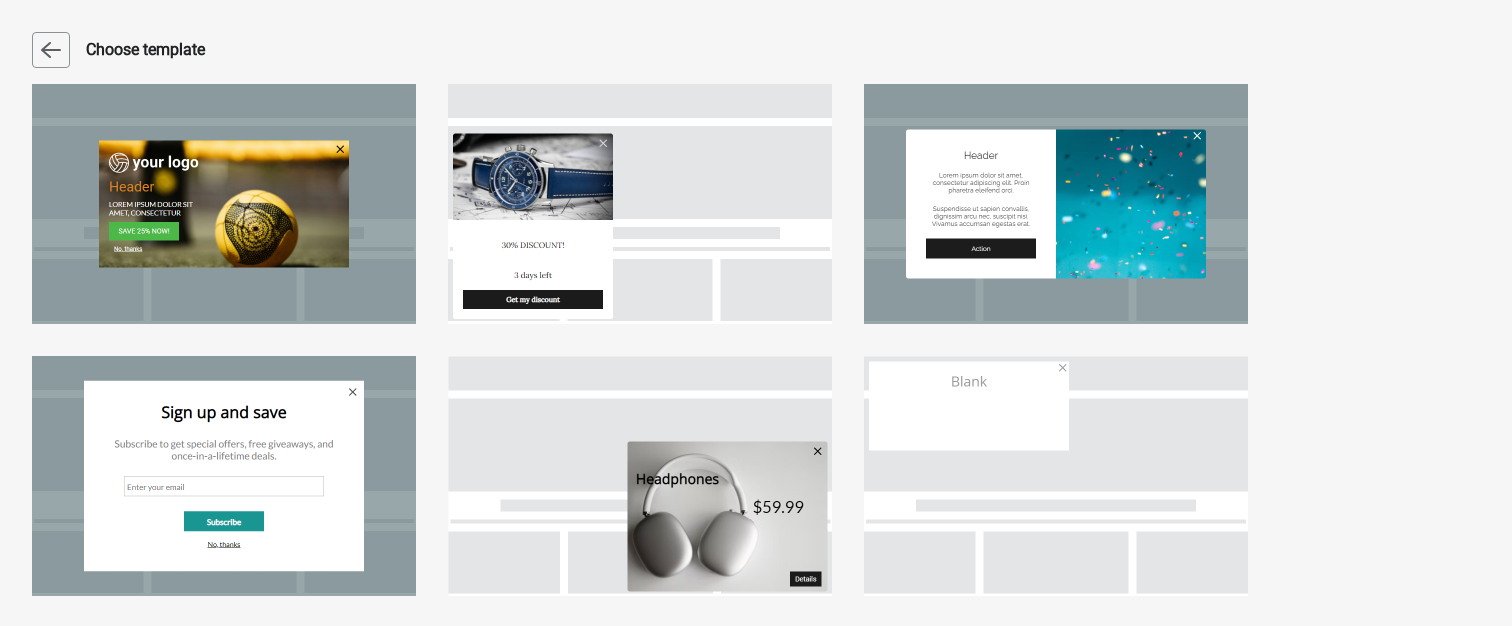 select on "center" 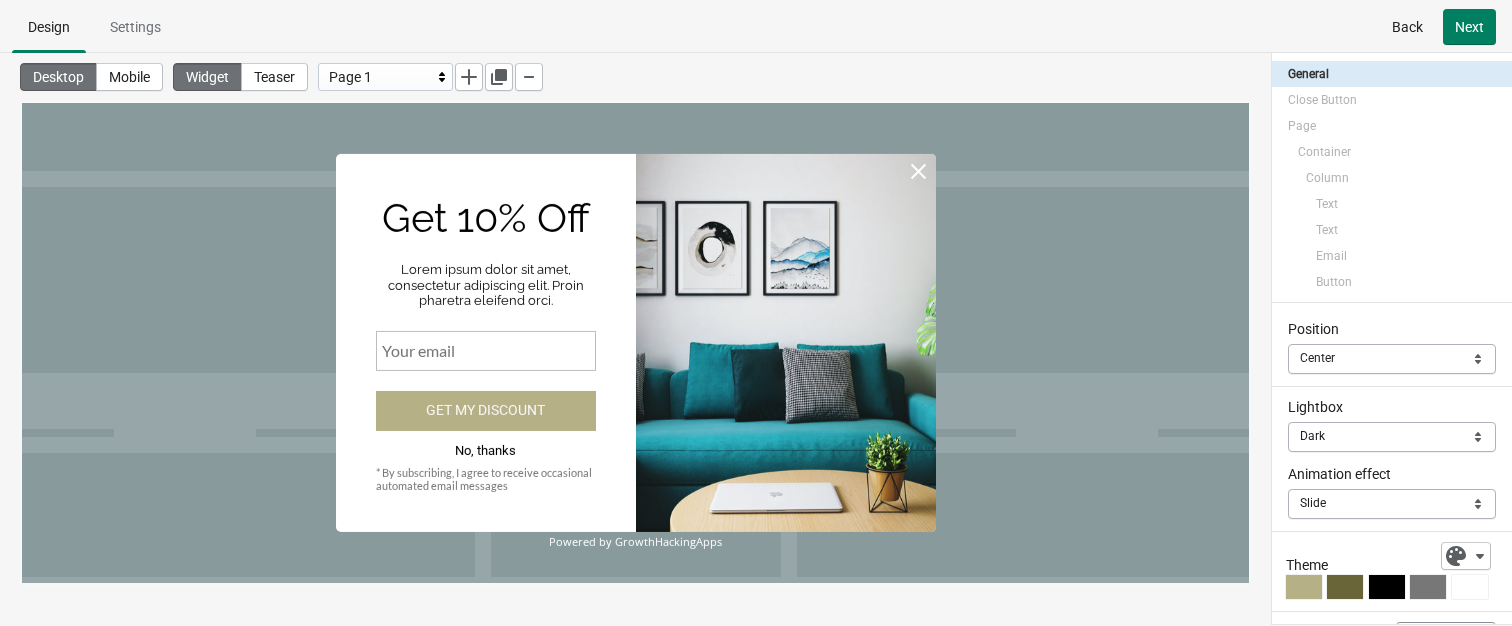 scroll, scrollTop: 0, scrollLeft: 0, axis: both 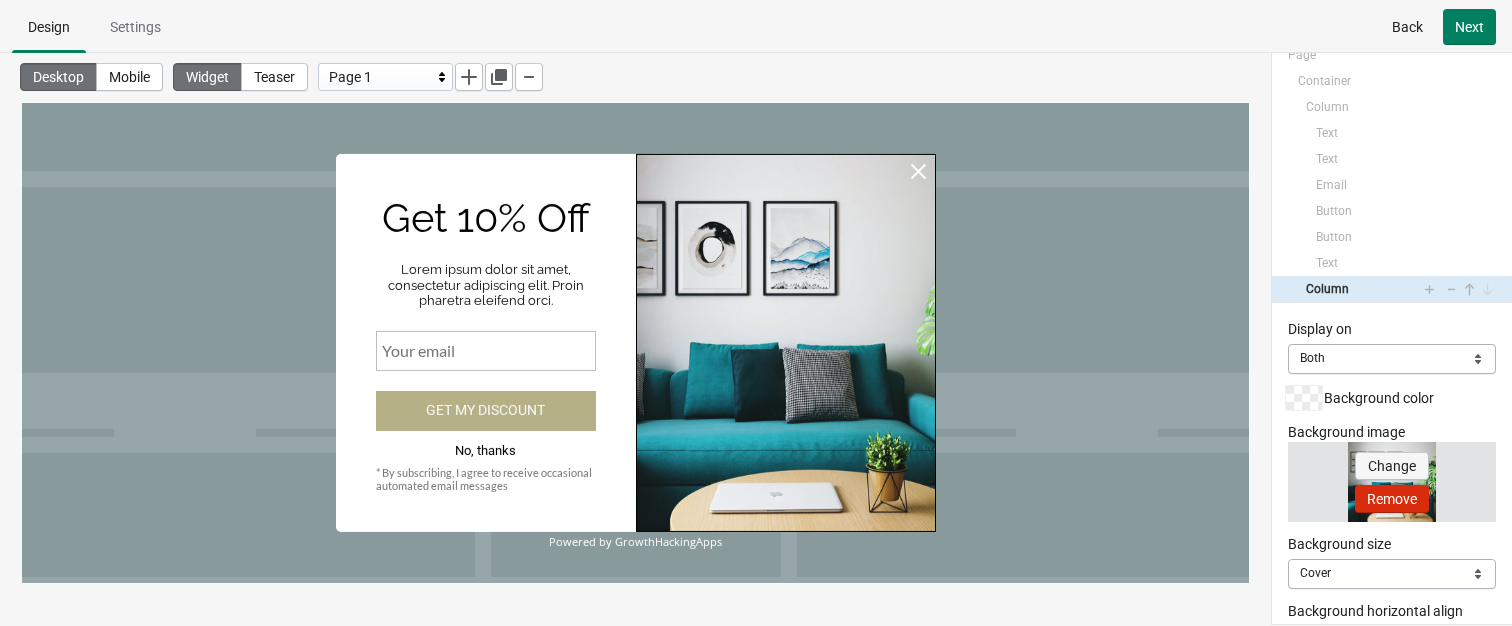 click on "Change" at bounding box center [1392, 466] 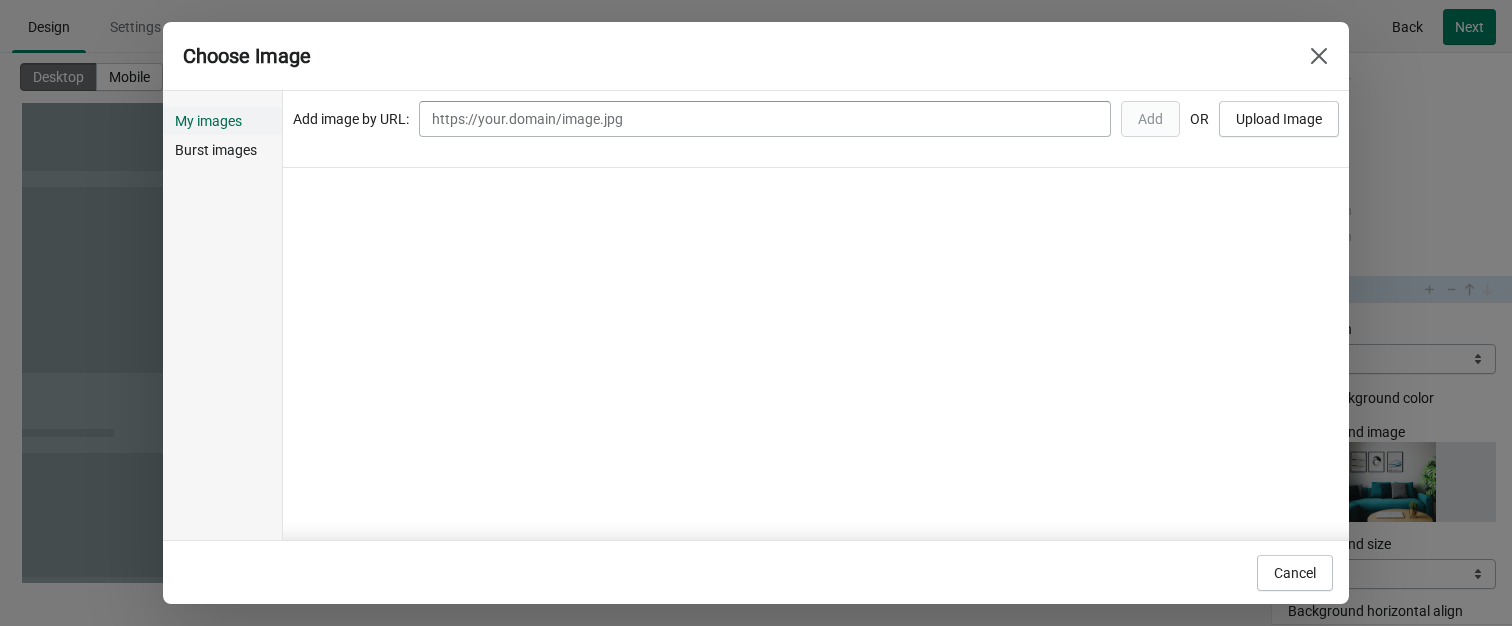click on "My images" at bounding box center [226, 121] 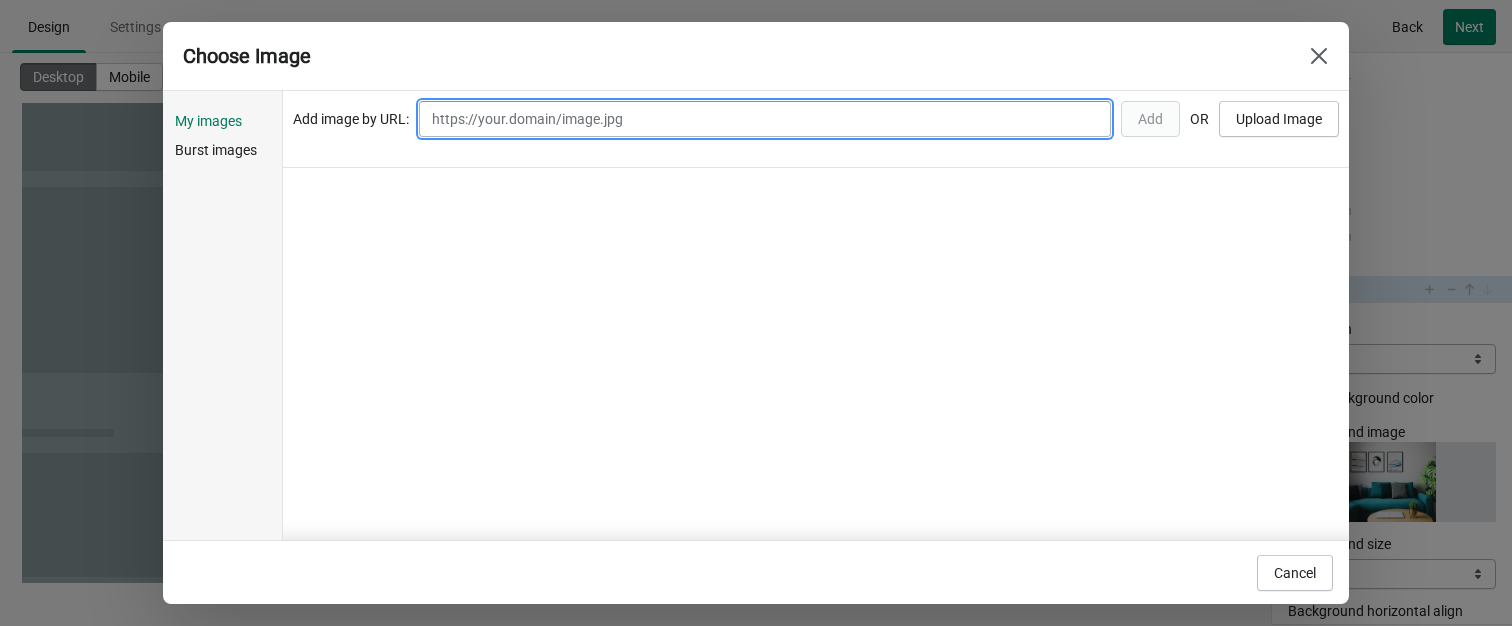 click at bounding box center [765, 119] 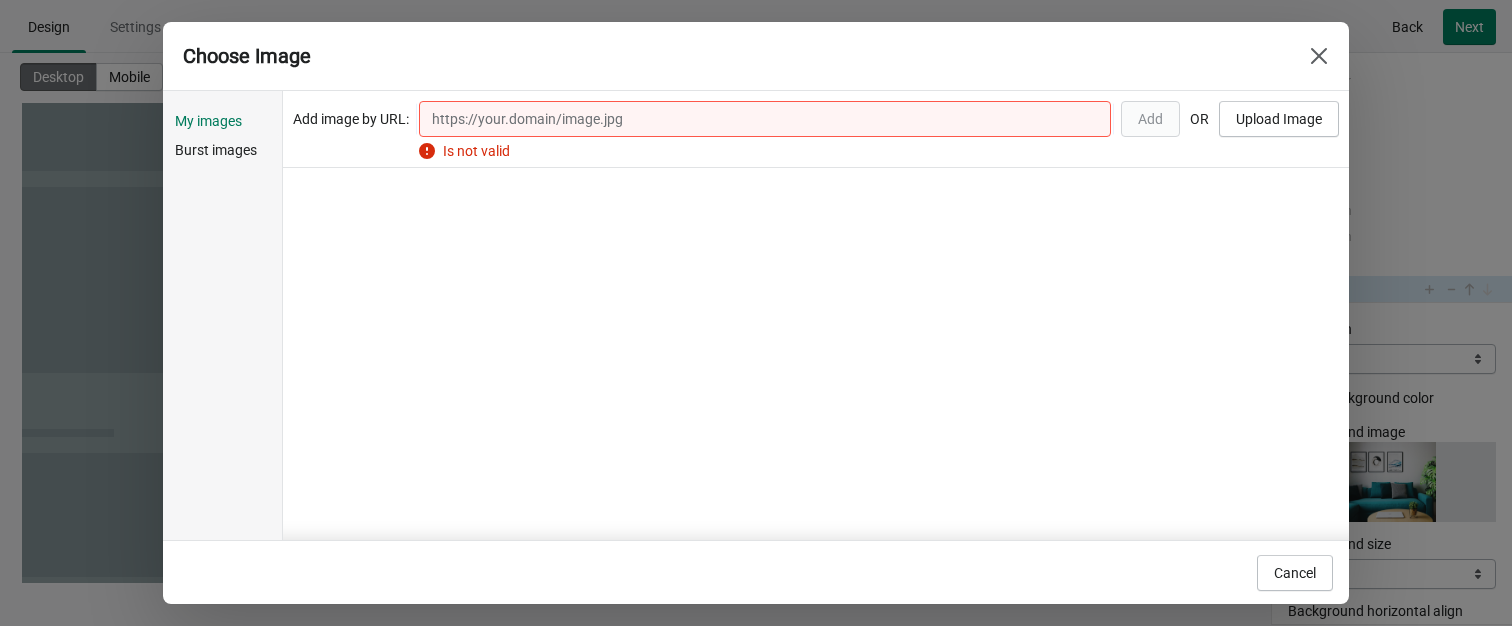 click on "Burst images" at bounding box center [226, 150] 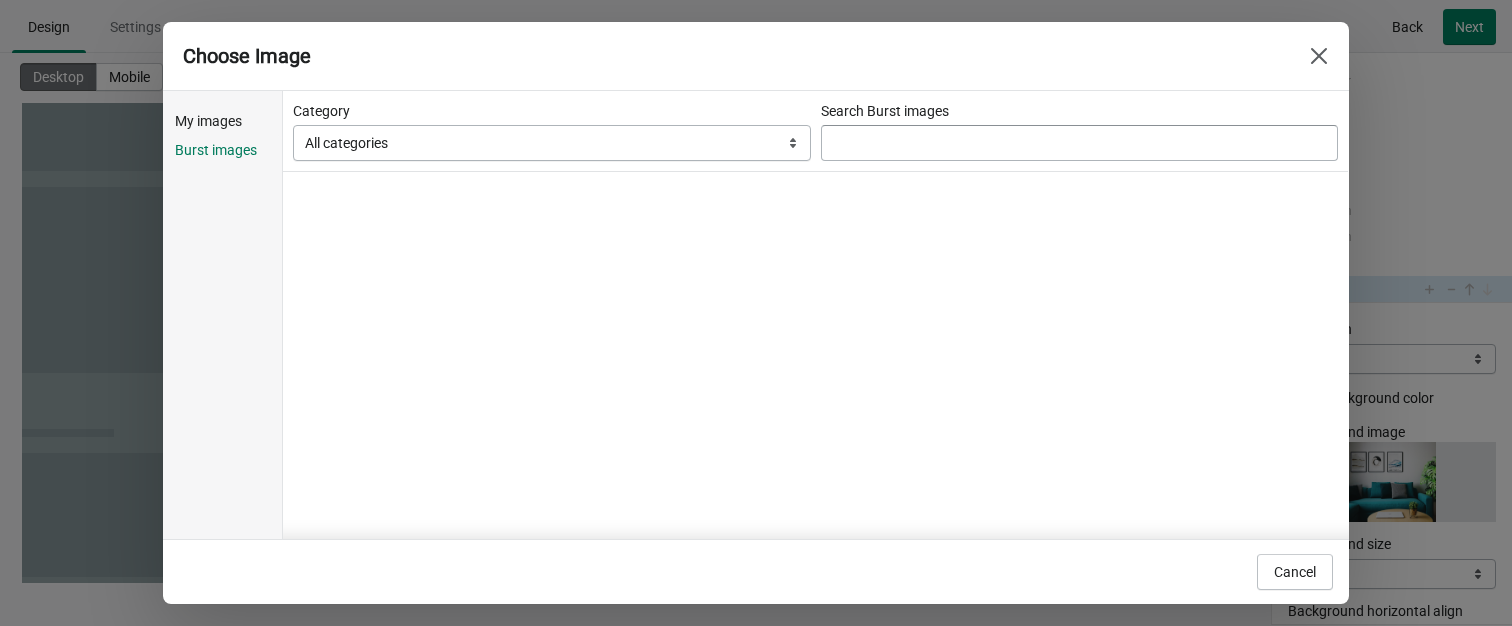click on "My images" at bounding box center (226, 121) 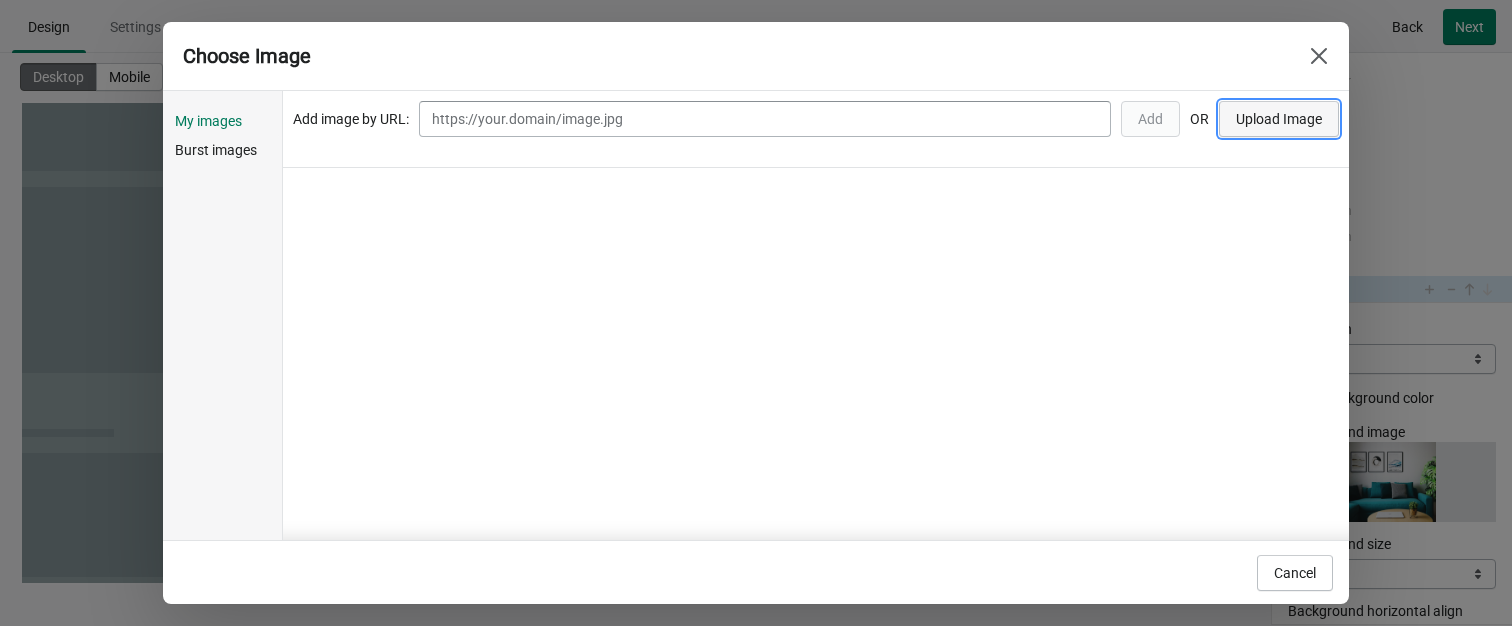 click on "Upload Image" at bounding box center [1279, 119] 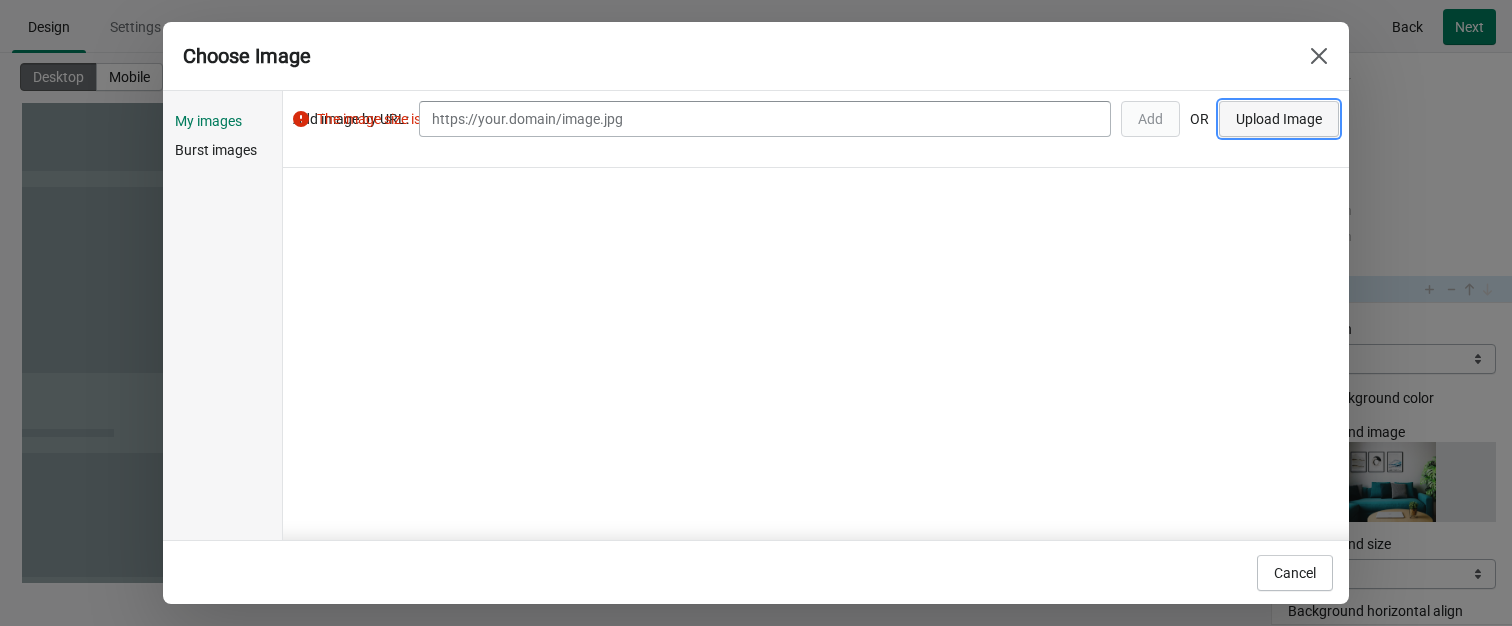click on "Upload Image" at bounding box center [1279, 119] 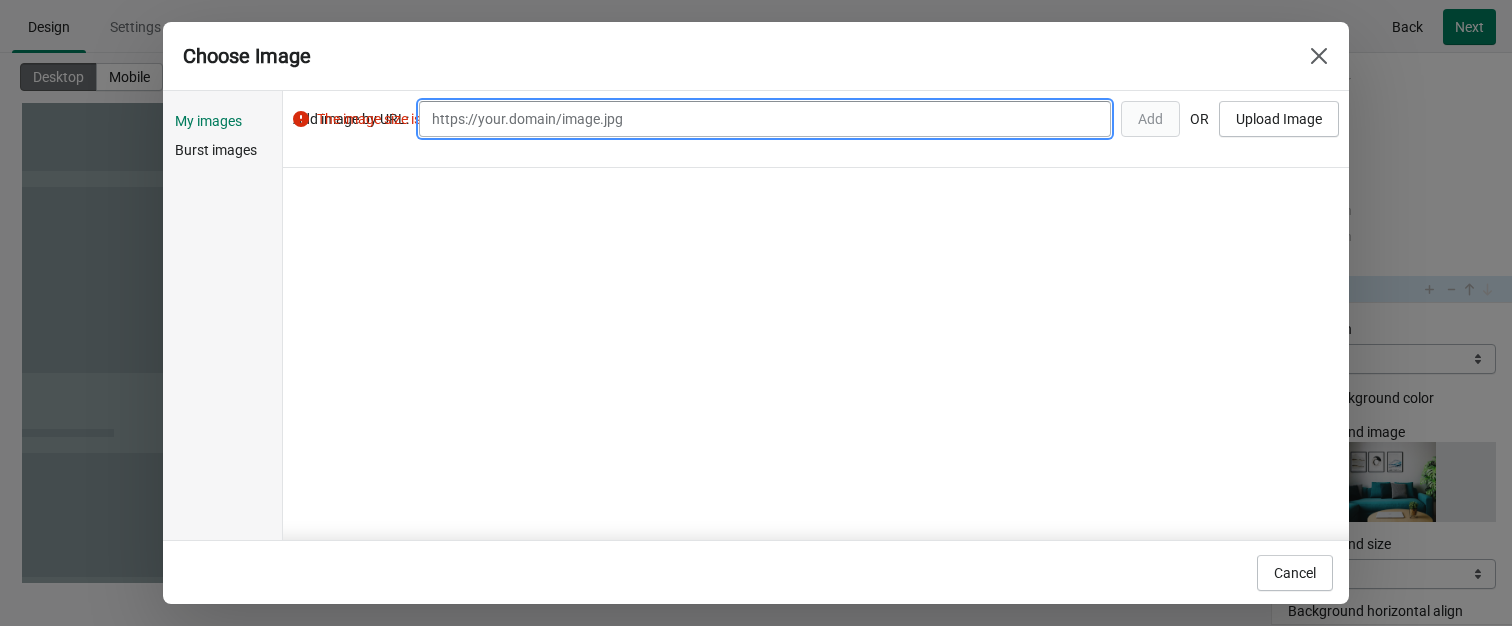 click at bounding box center (765, 119) 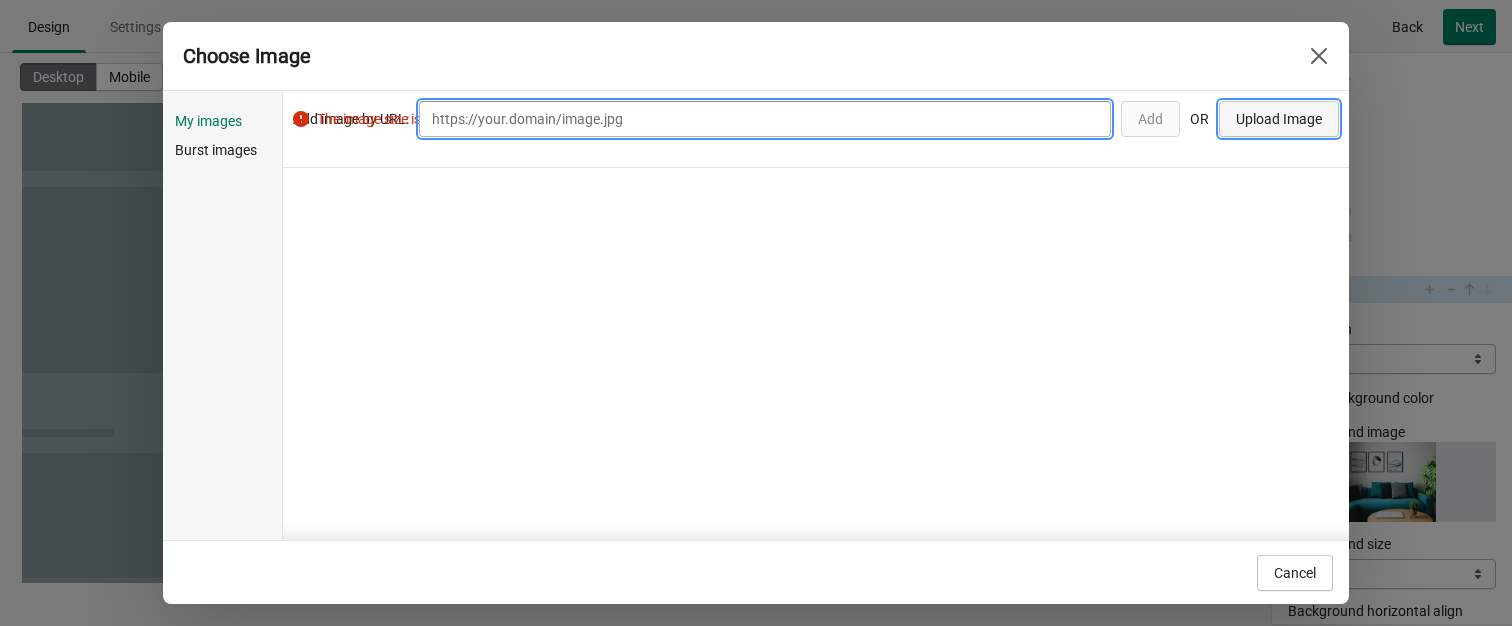 click on "Upload Image" at bounding box center [1279, 119] 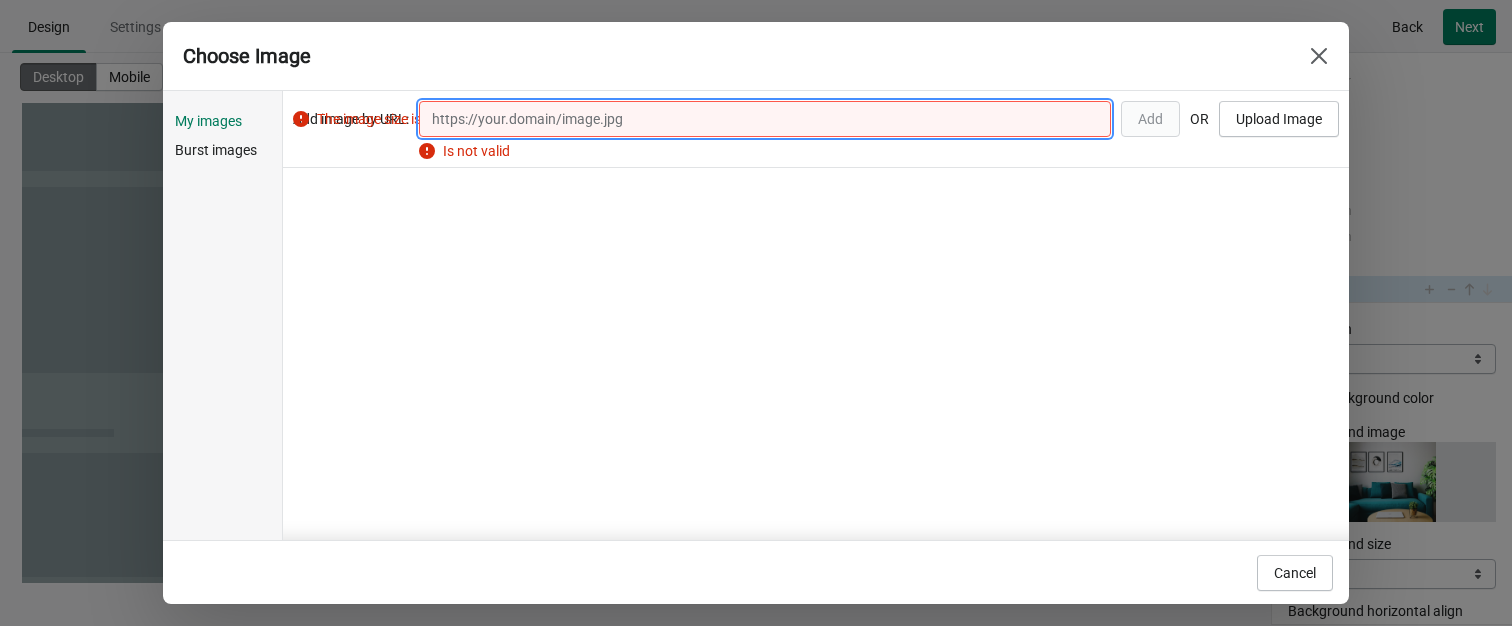 click at bounding box center (765, 119) 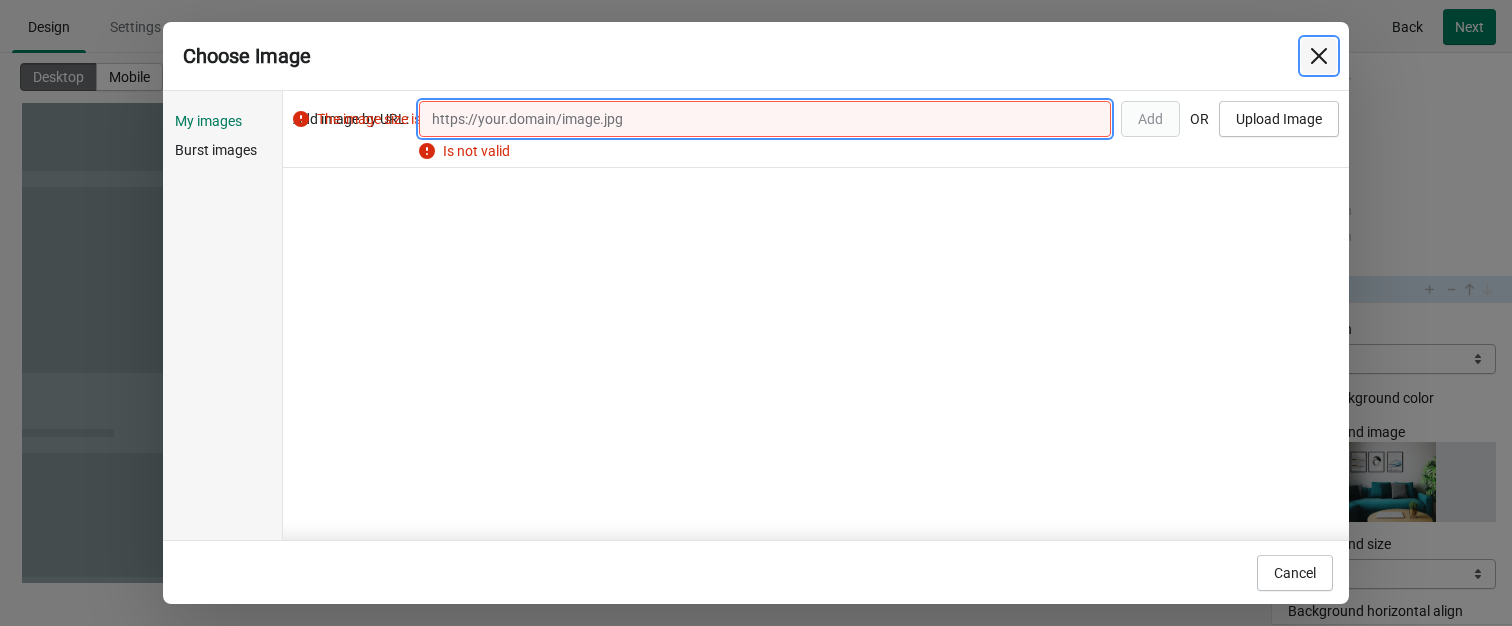 click 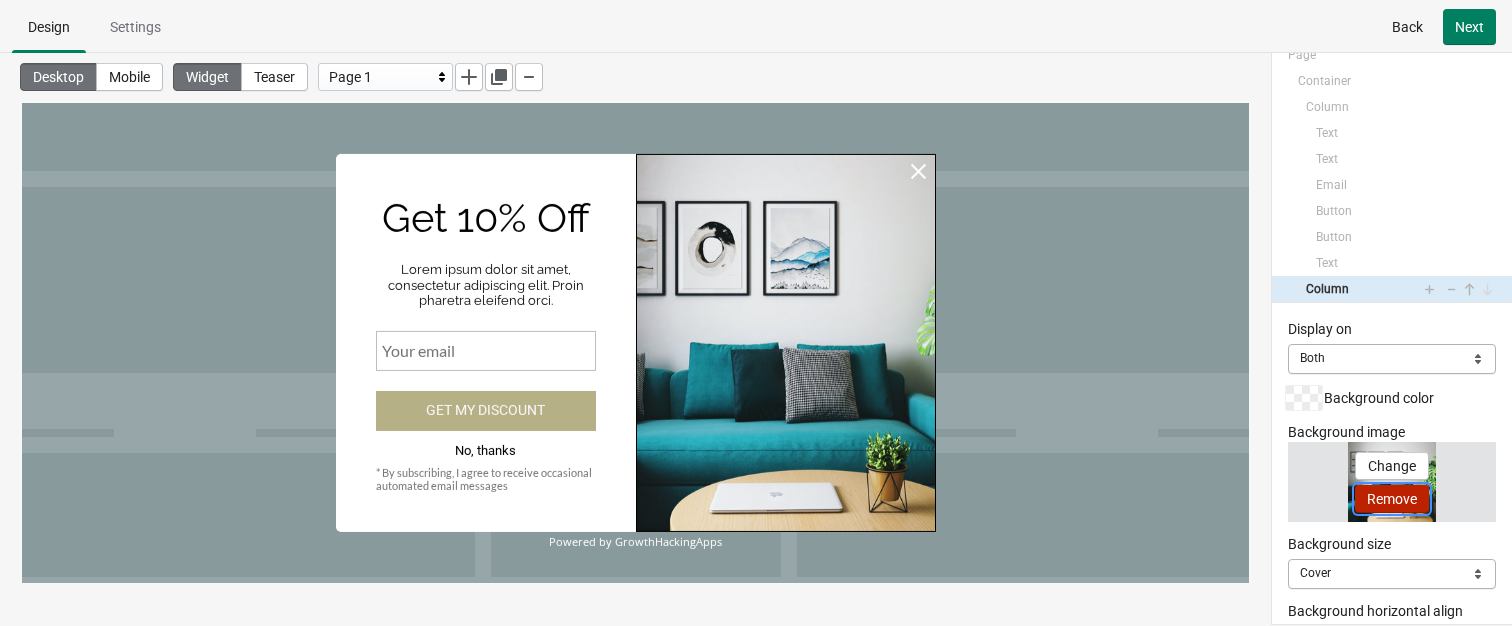 click on "Remove" at bounding box center (1392, 499) 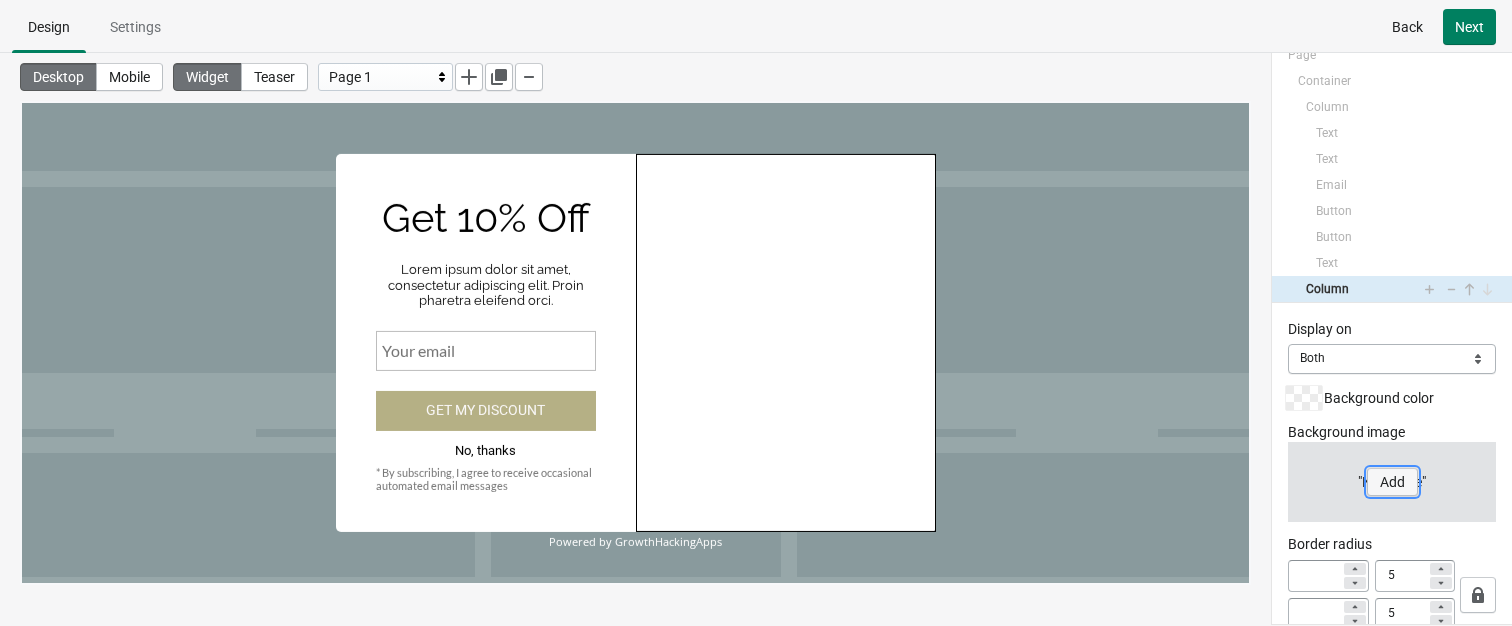 click on "Add" at bounding box center [1392, 482] 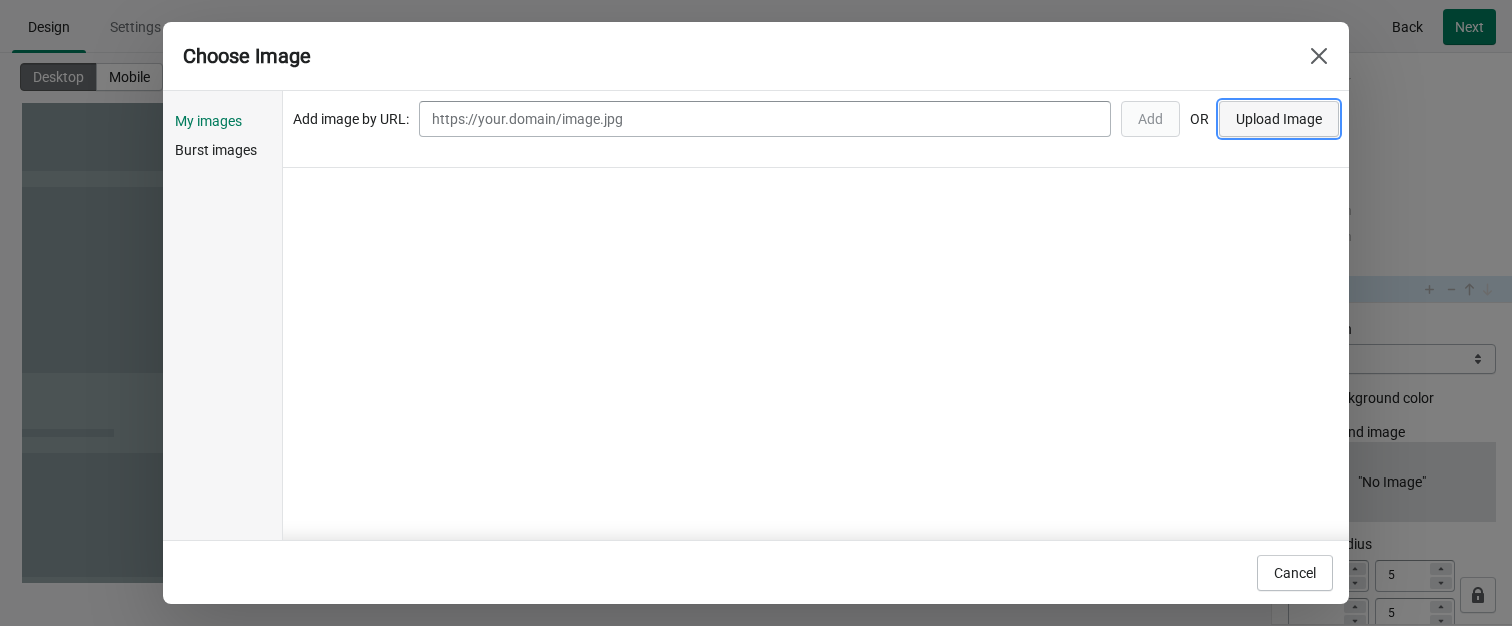 click on "Upload Image" at bounding box center (1279, 119) 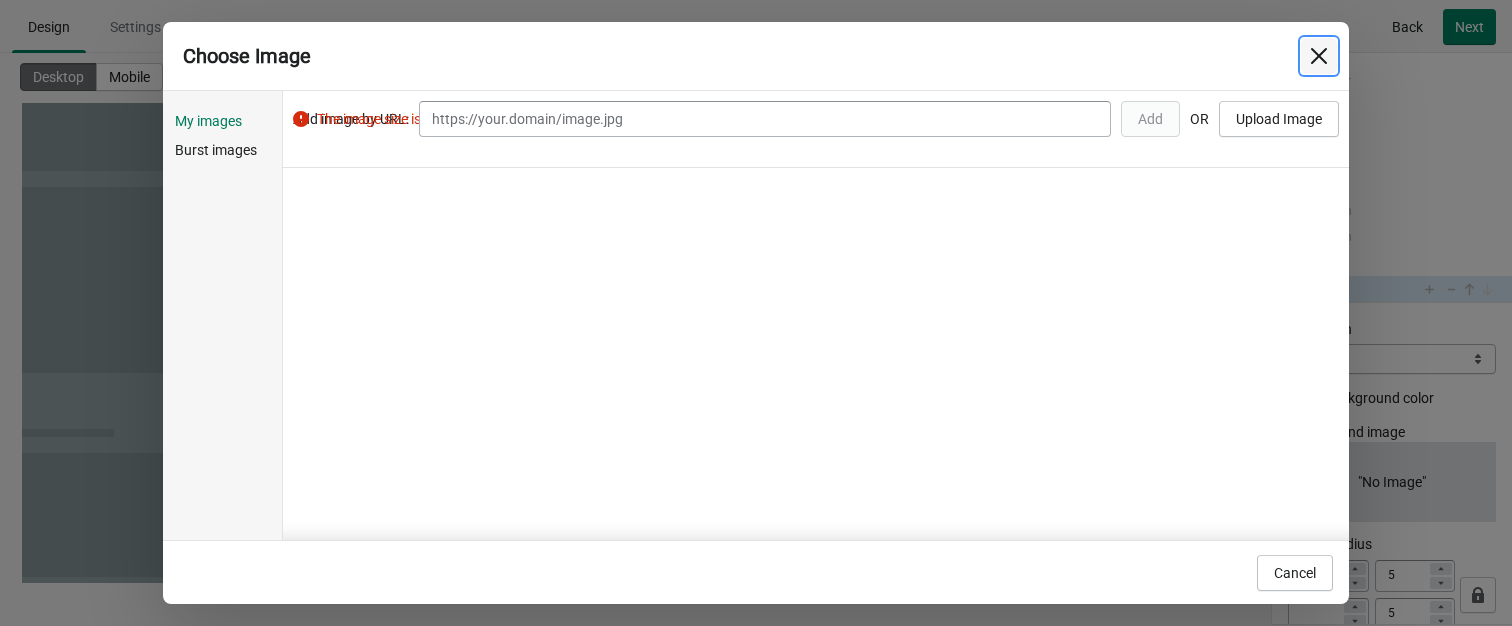 click 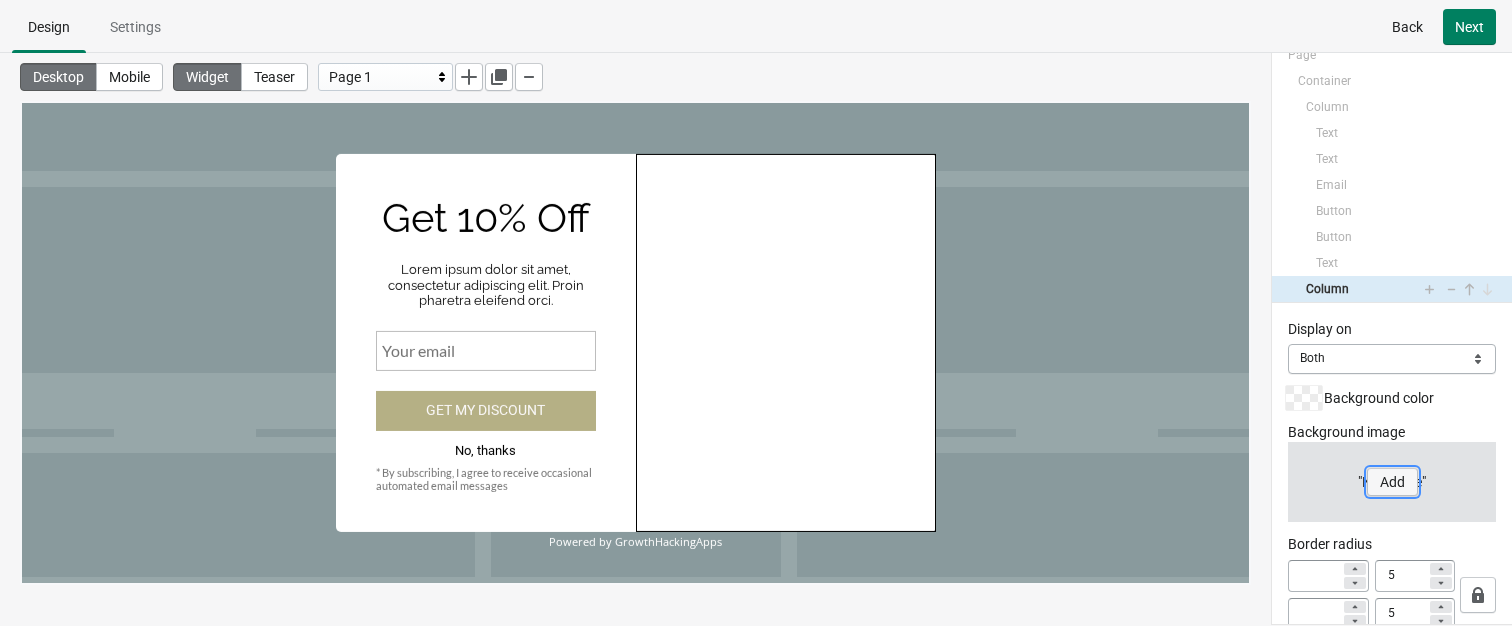 click on "Add" at bounding box center [1392, 482] 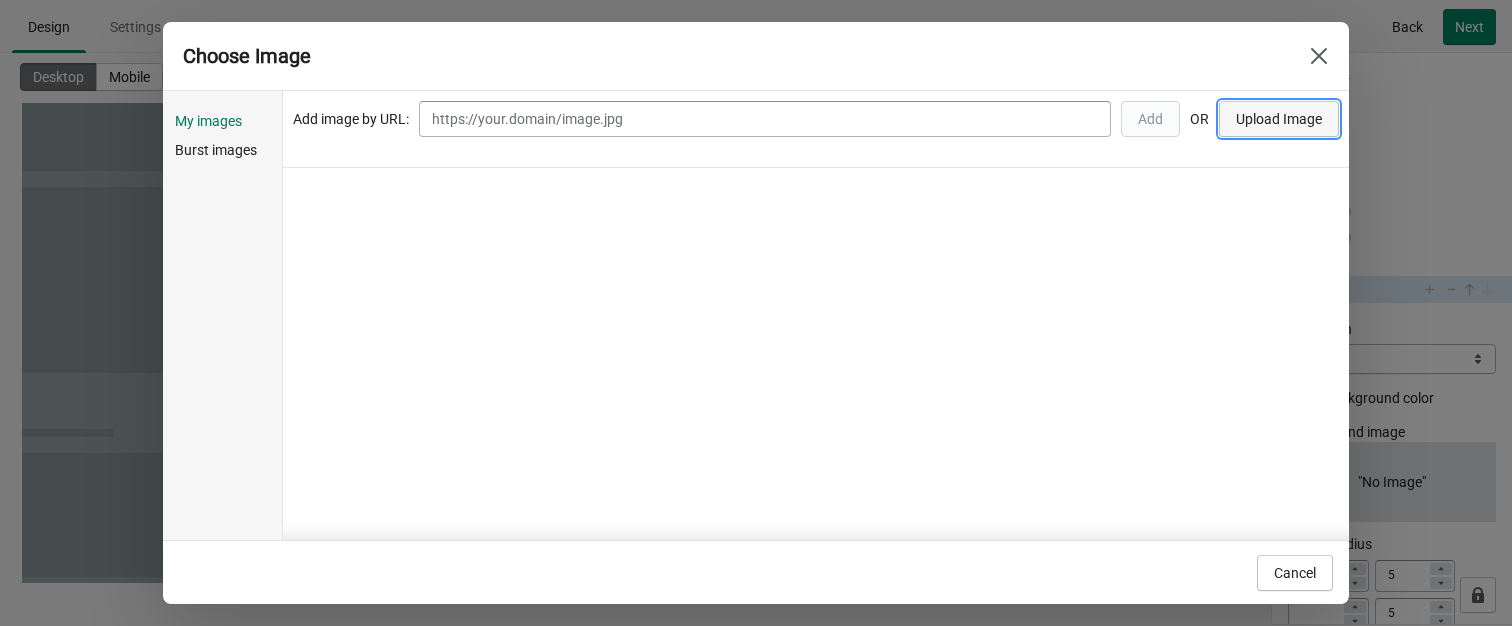 click on "Upload Image" at bounding box center [1279, 119] 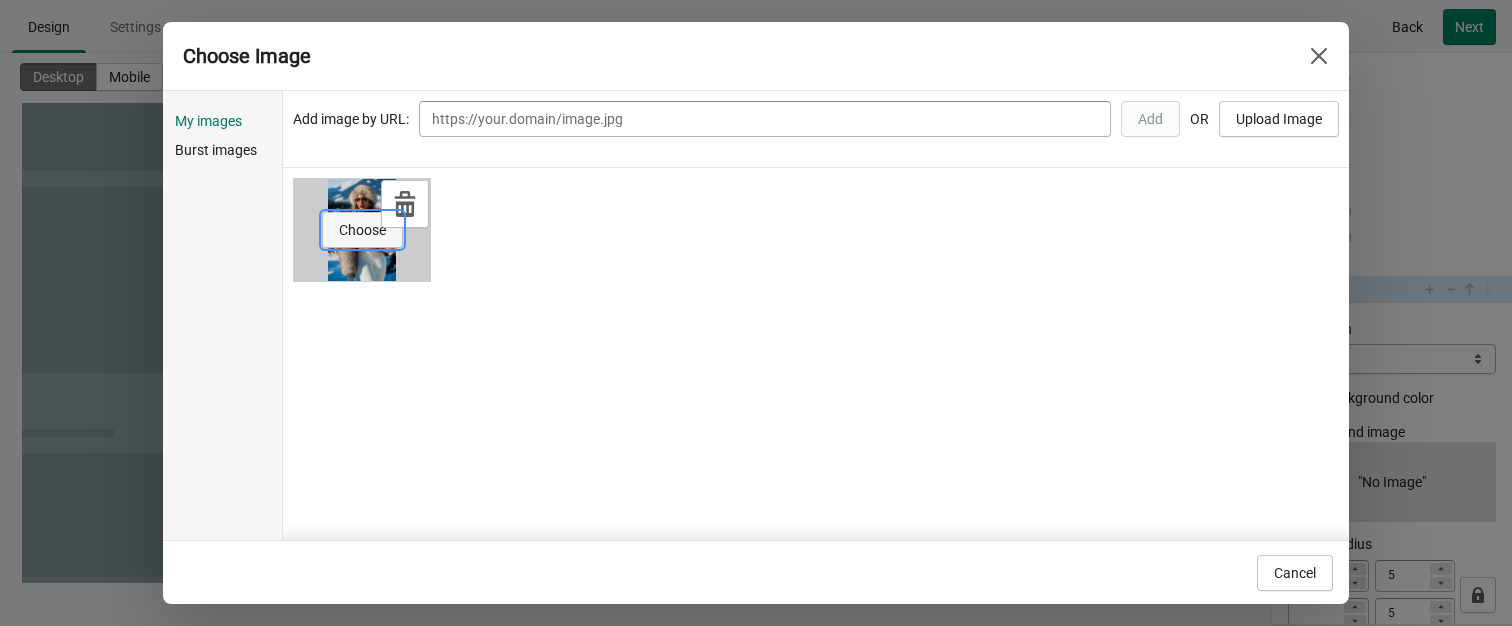click on "Choose" at bounding box center (362, 230) 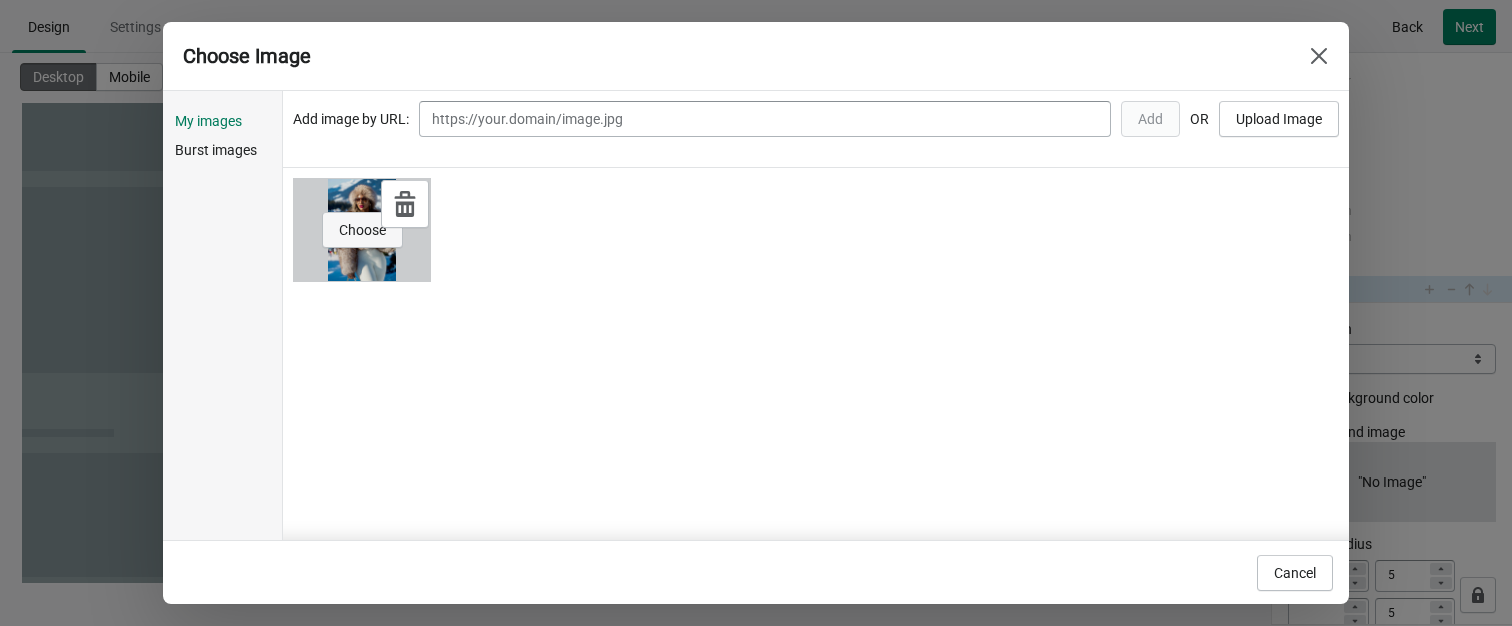 select on "cover" 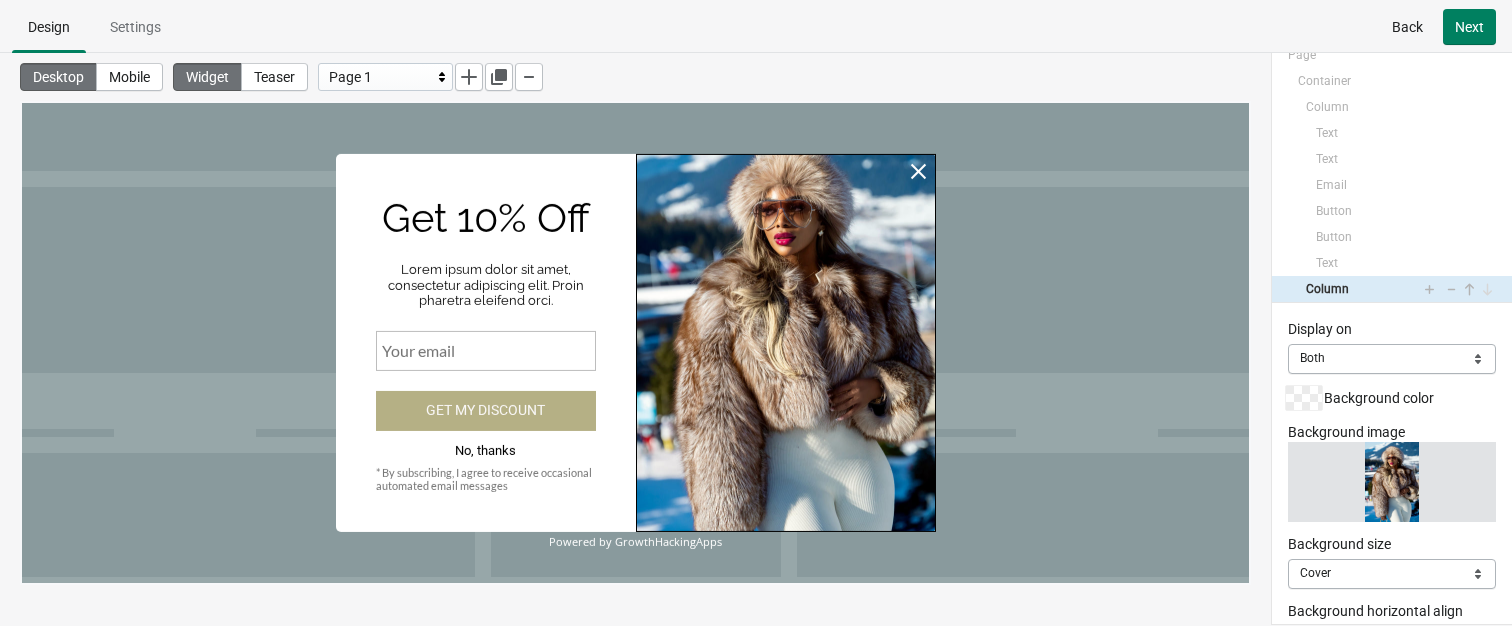 scroll, scrollTop: 81, scrollLeft: 0, axis: vertical 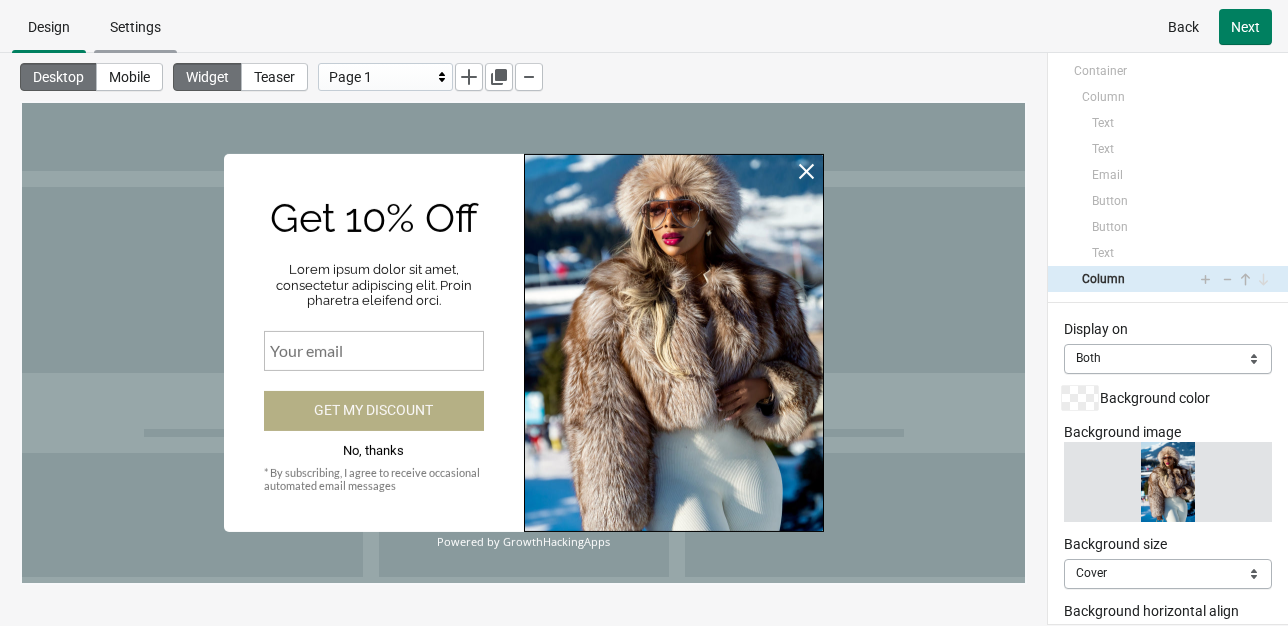 click on "Settings" at bounding box center (135, 27) 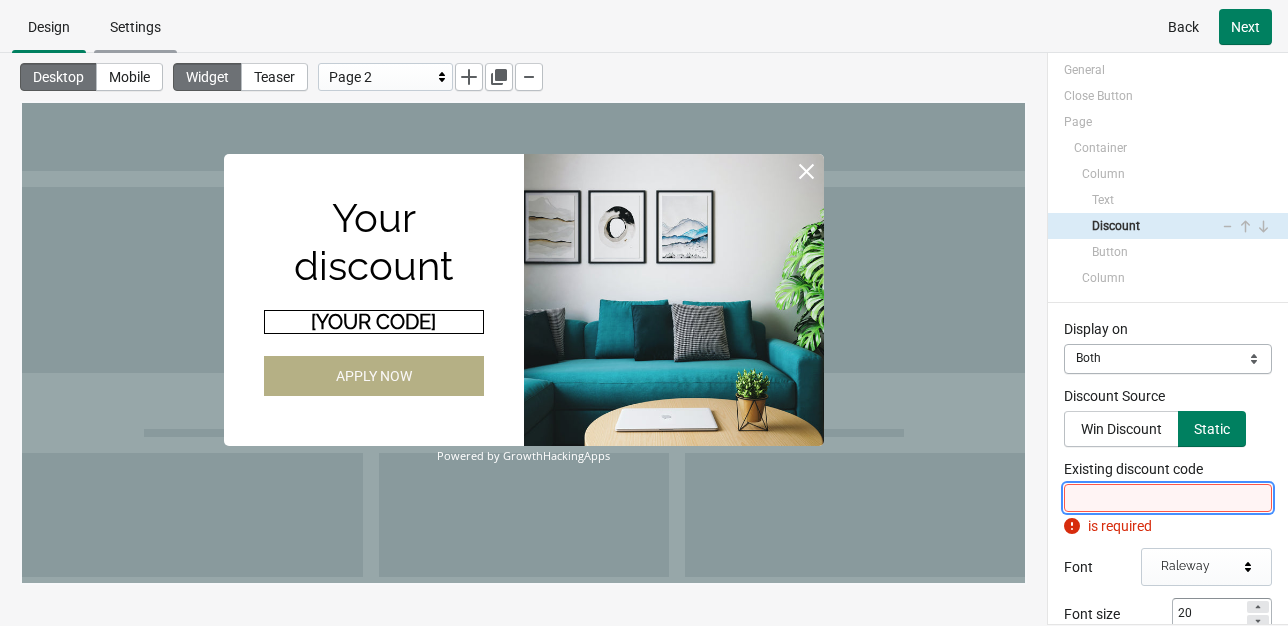 scroll, scrollTop: 3, scrollLeft: 0, axis: vertical 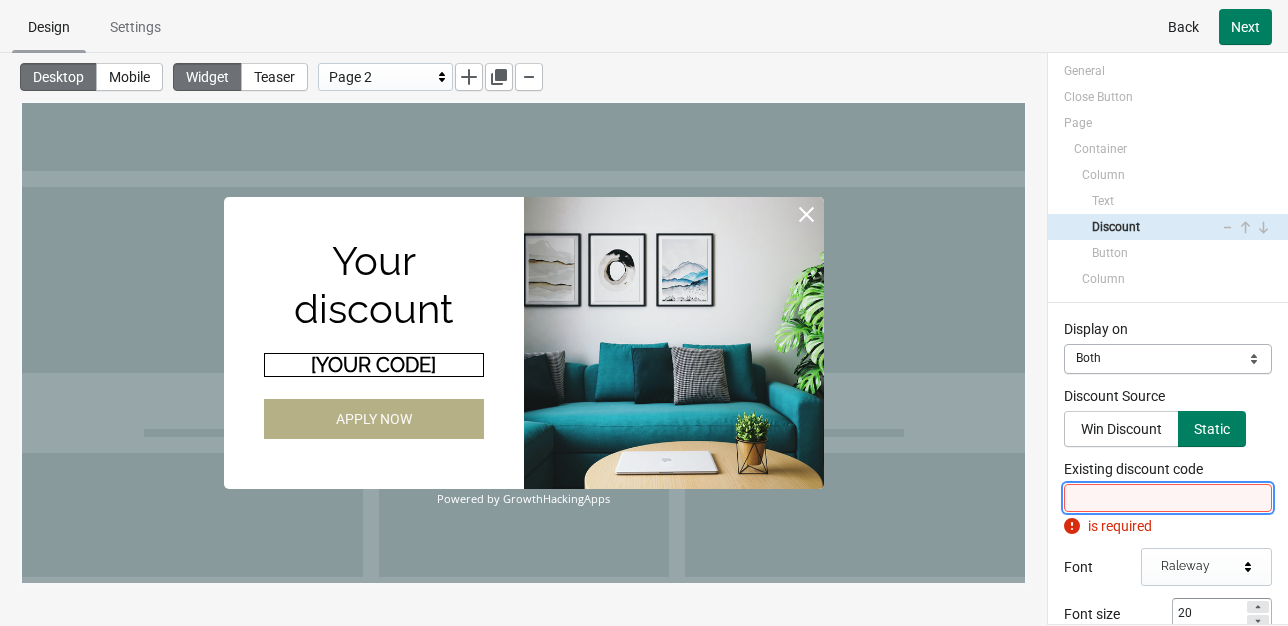 click on "Design" at bounding box center [49, 27] 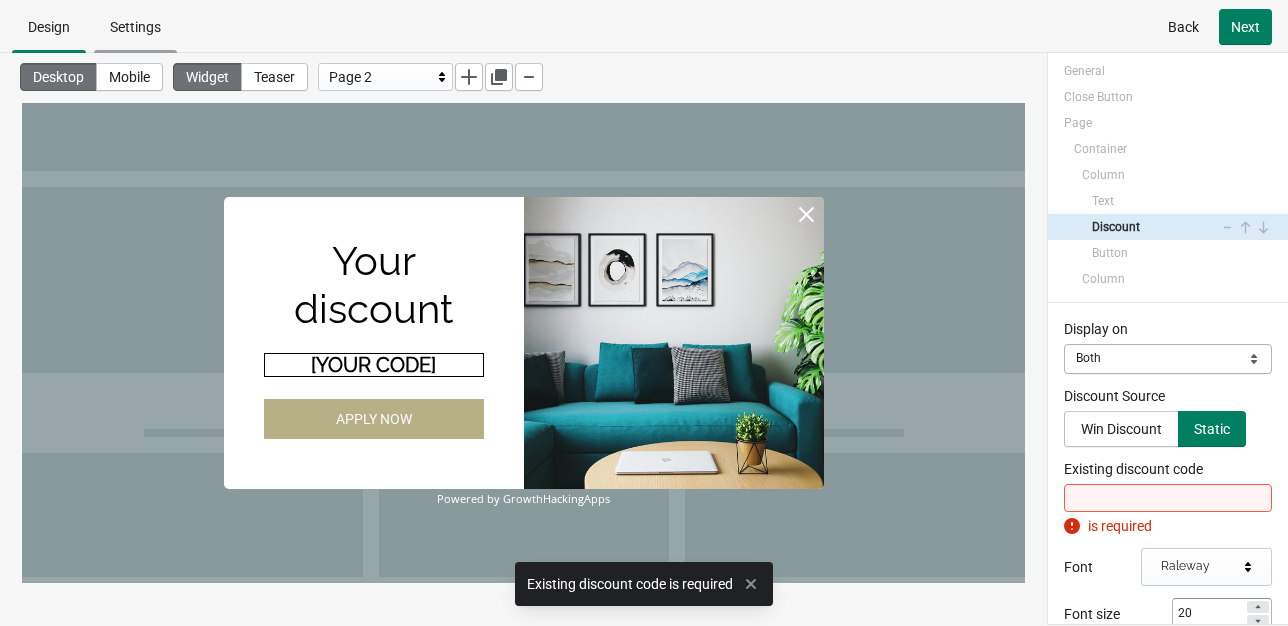 click on "Settings" at bounding box center (135, 27) 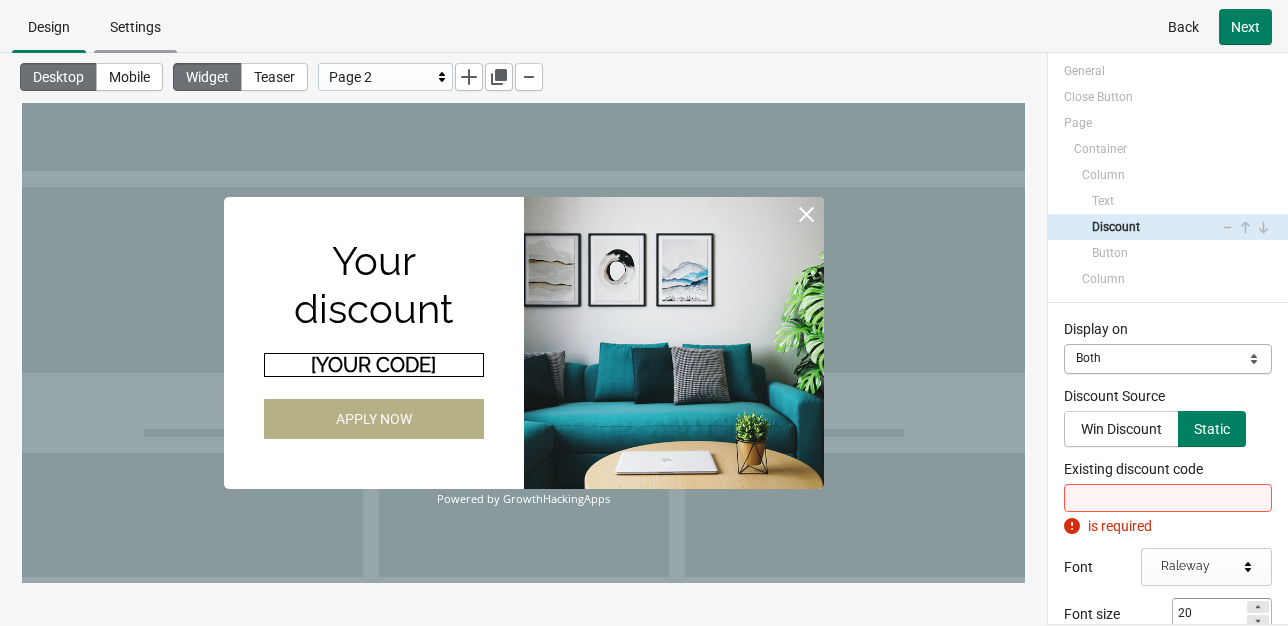 click on "Settings" at bounding box center [135, 27] 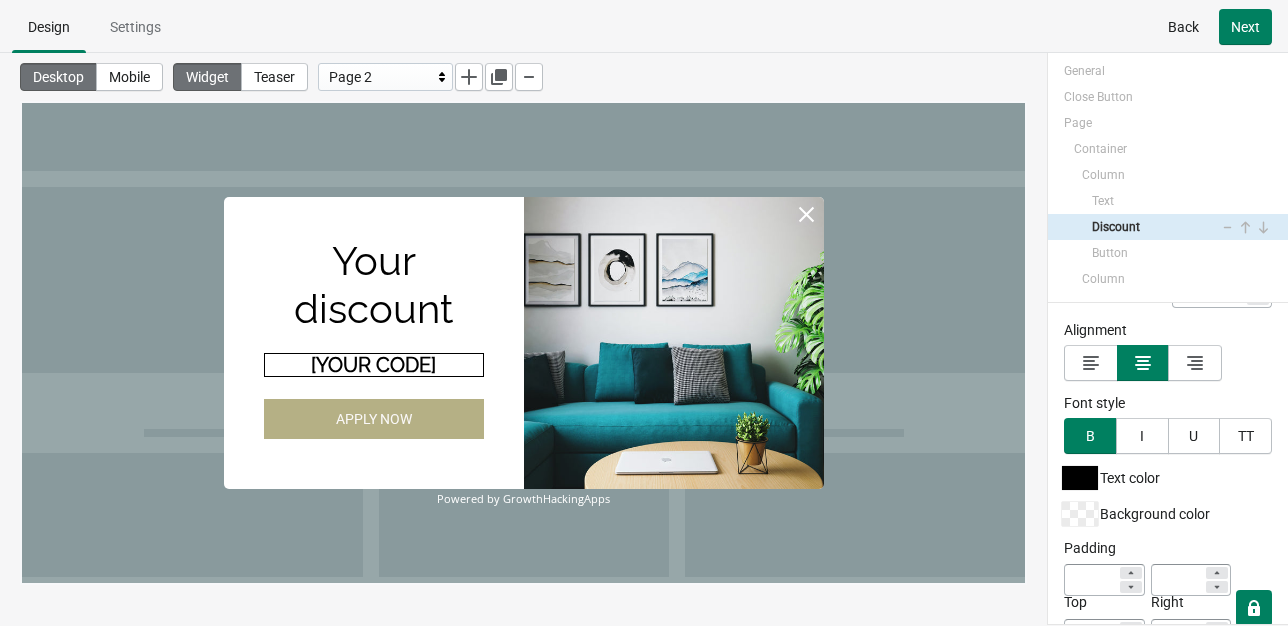 scroll, scrollTop: 320, scrollLeft: 0, axis: vertical 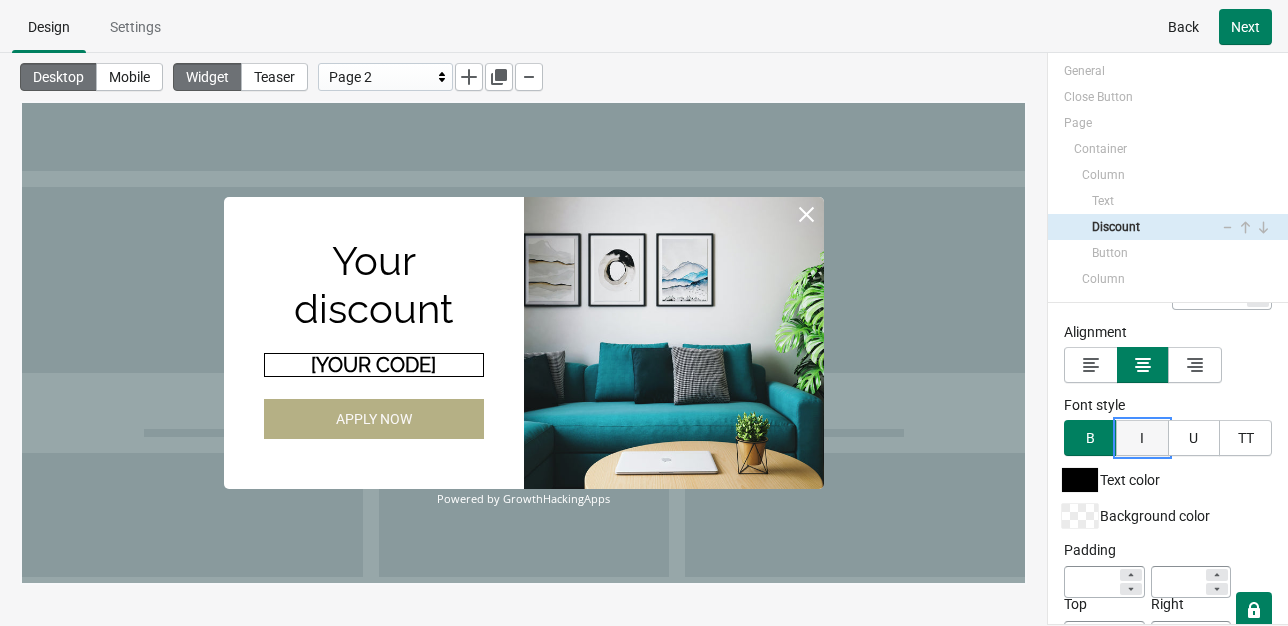 click on "I" at bounding box center (1142, 438) 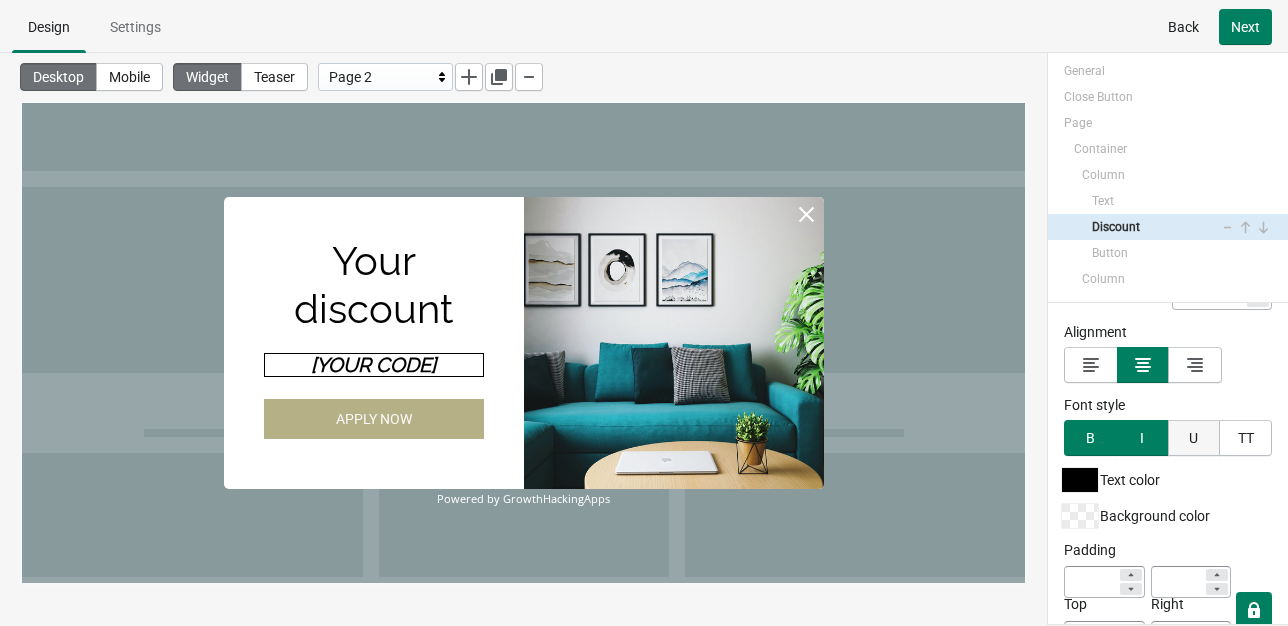 click on "U" at bounding box center [1194, 438] 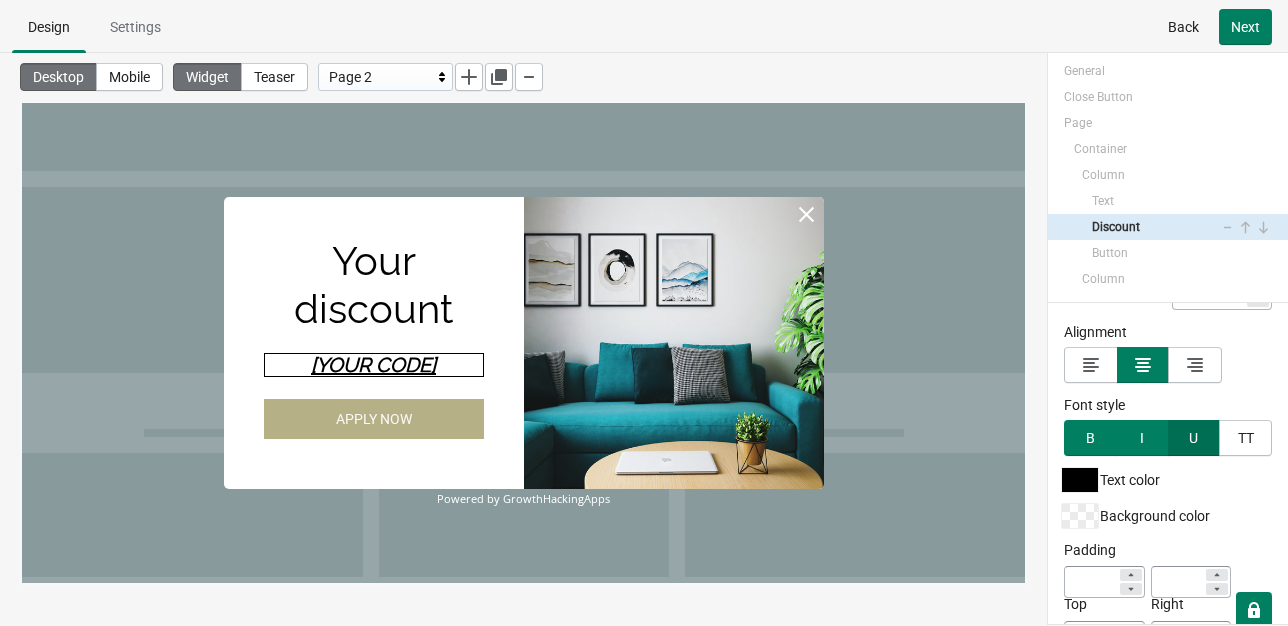 click on "U" at bounding box center [1194, 438] 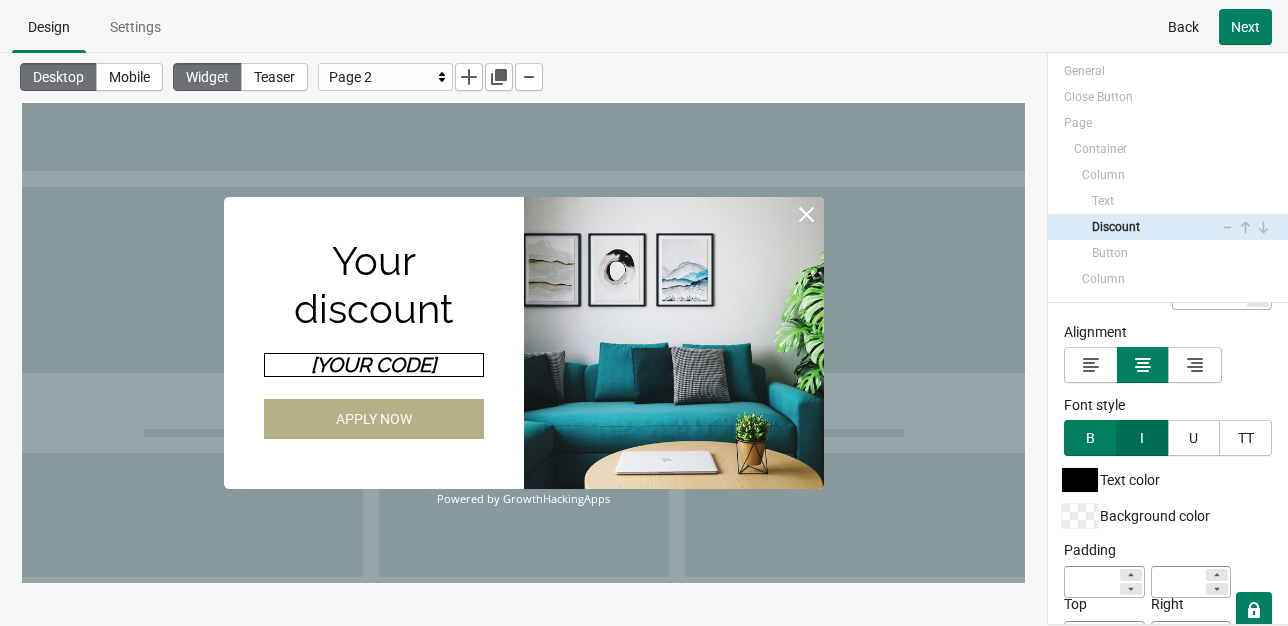 click on "I" at bounding box center [1142, 438] 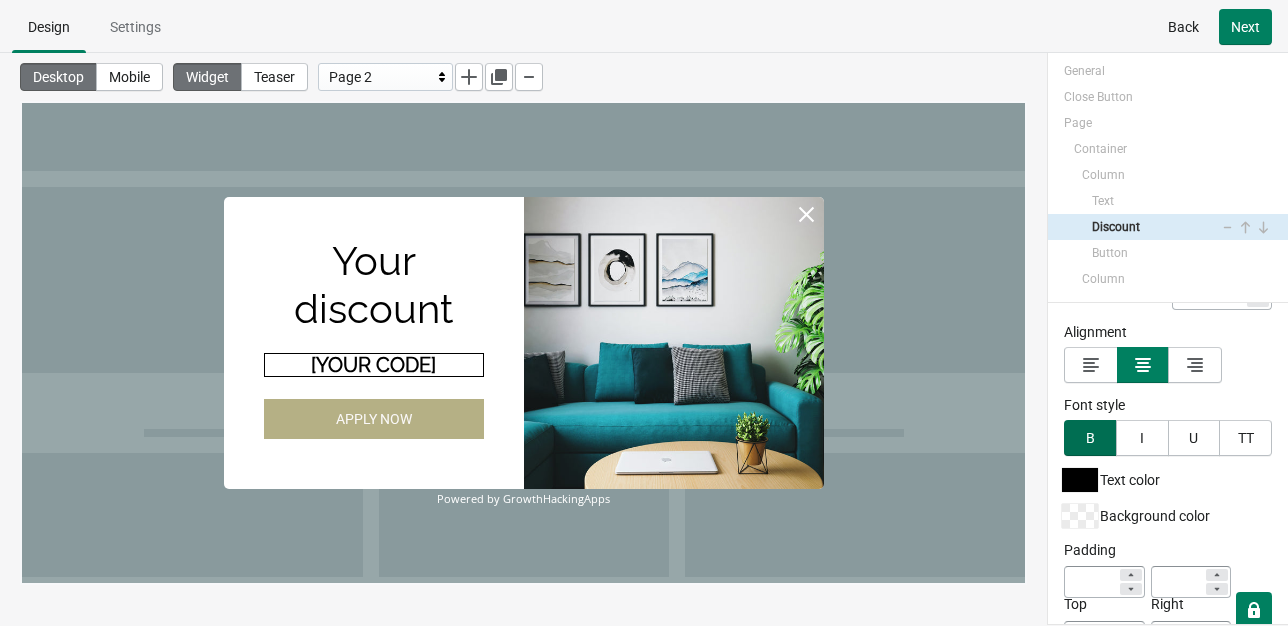 click on "B" at bounding box center [1090, 438] 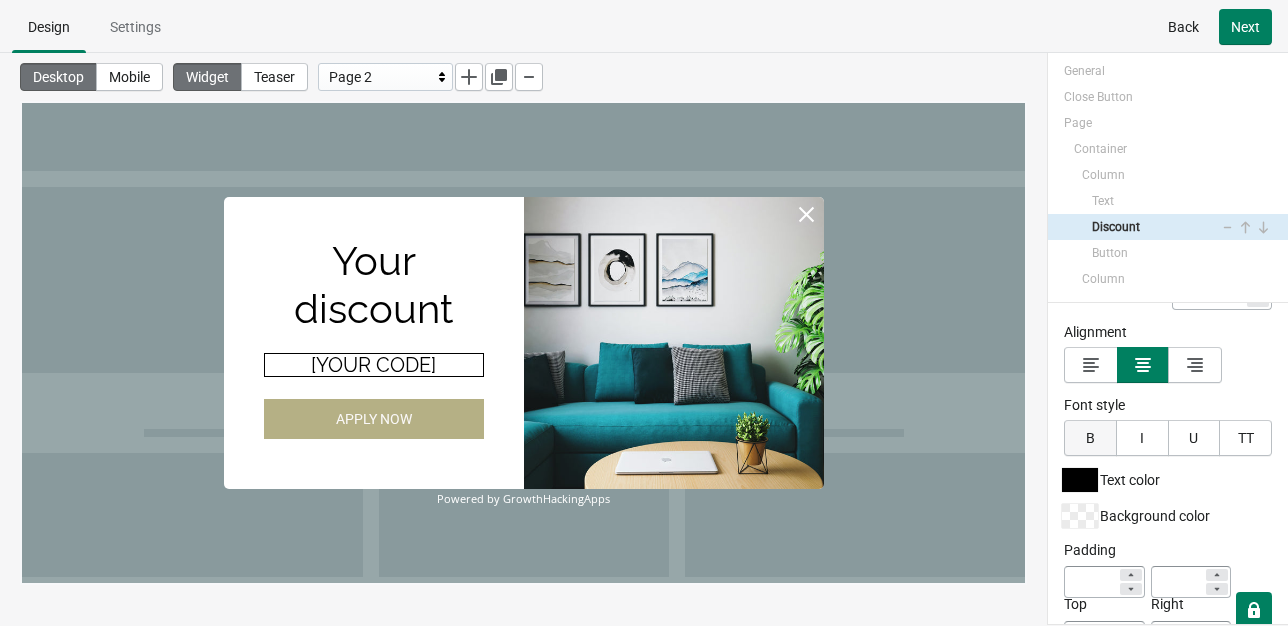 click on "B" at bounding box center [1090, 438] 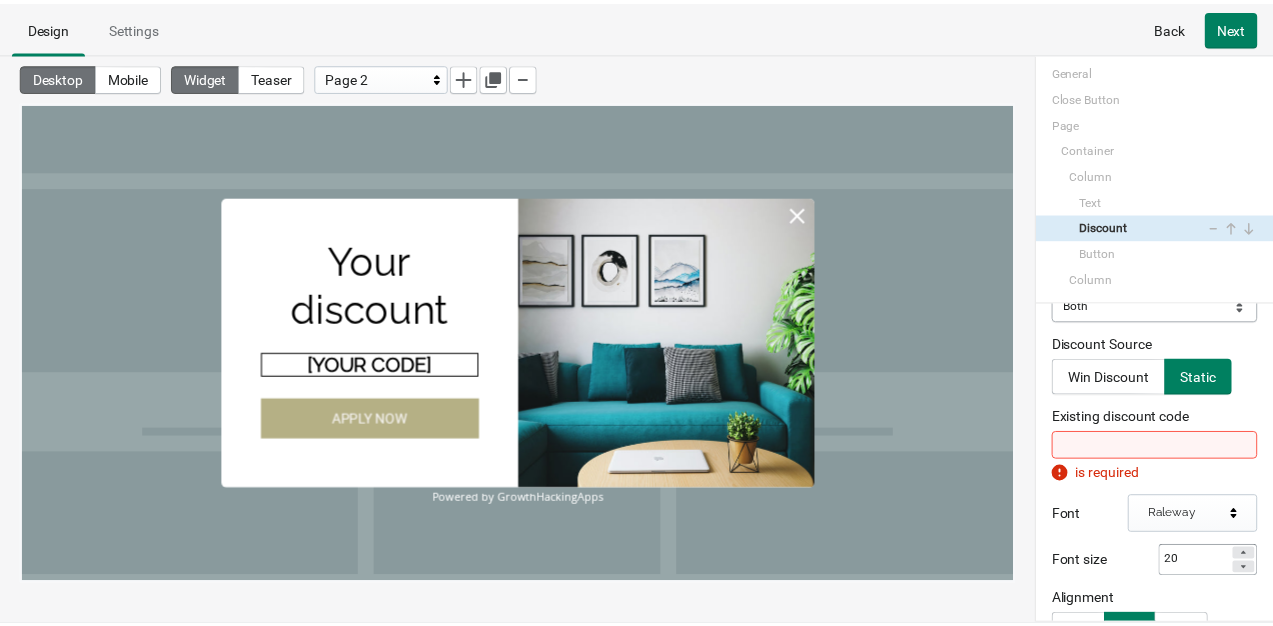 scroll, scrollTop: 0, scrollLeft: 0, axis: both 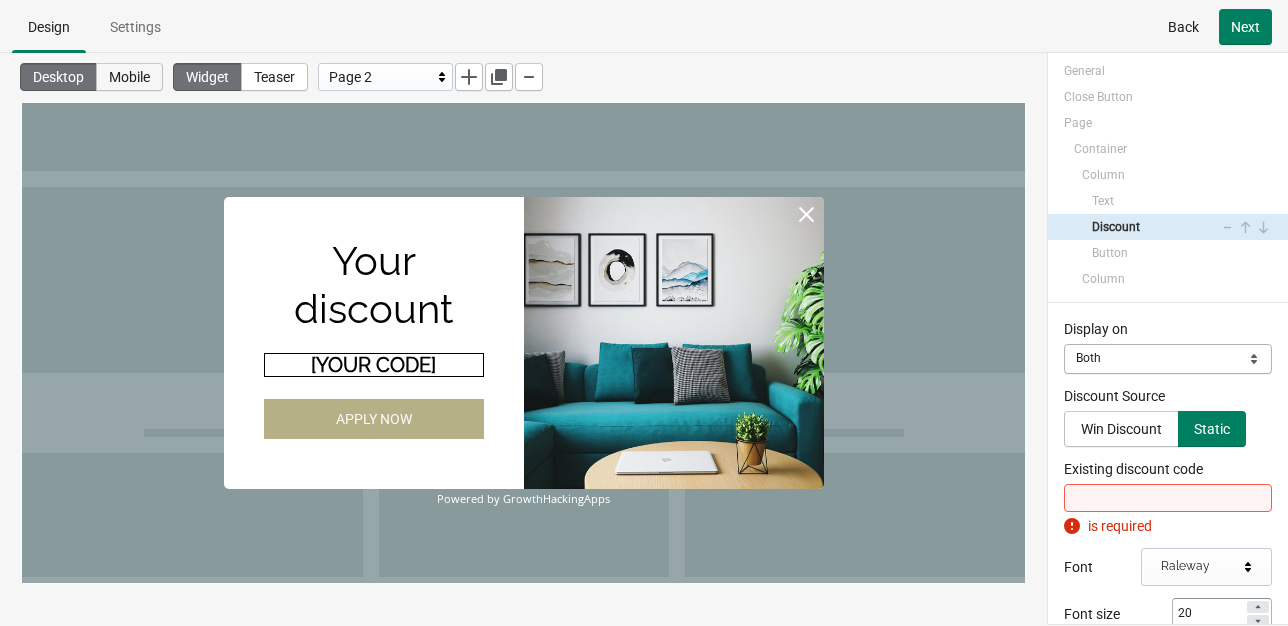 click on "Mobile" at bounding box center [129, 77] 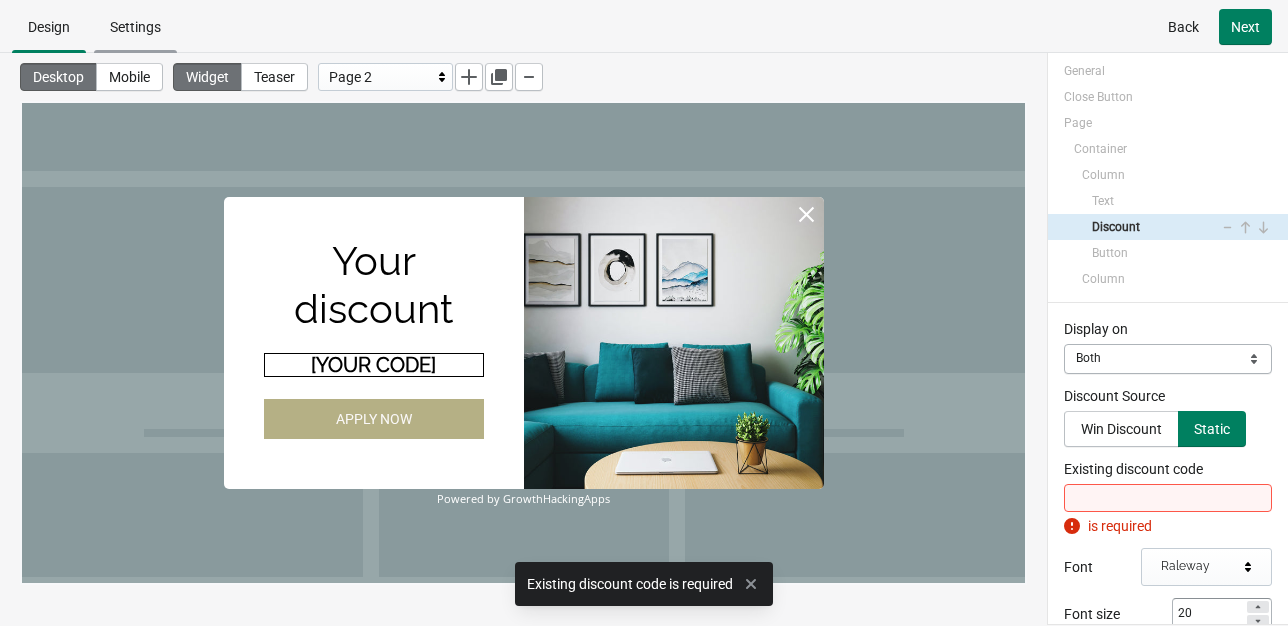 click on "Settings" at bounding box center (135, 27) 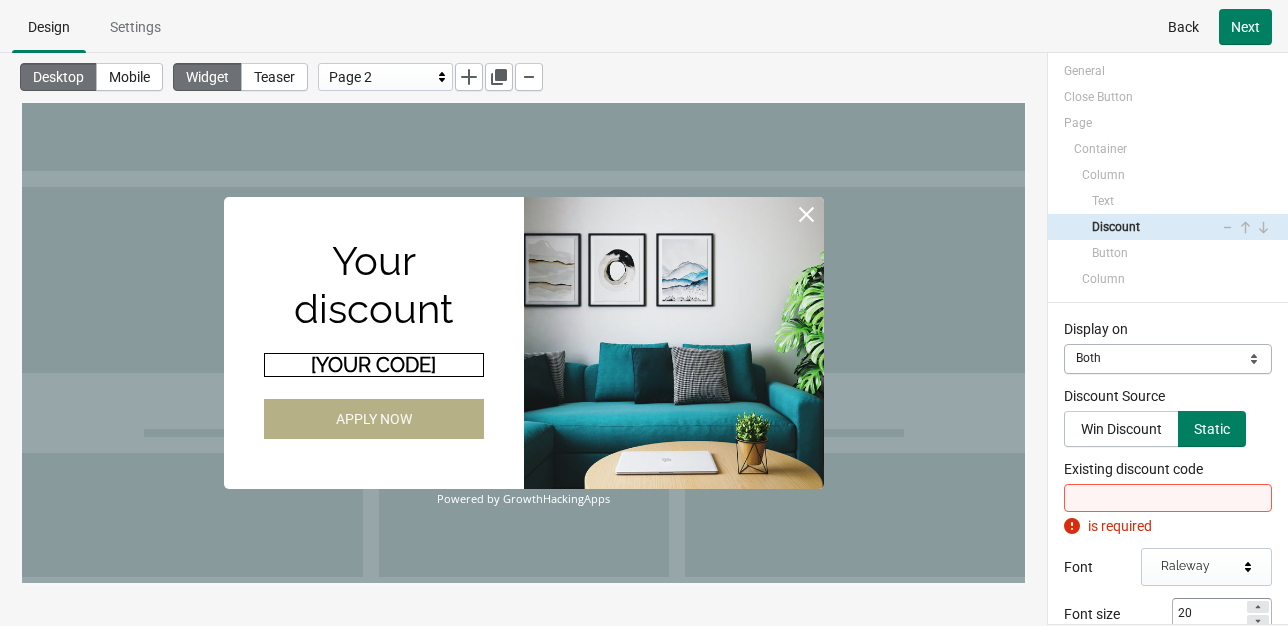 click on "Back" at bounding box center (1183, 27) 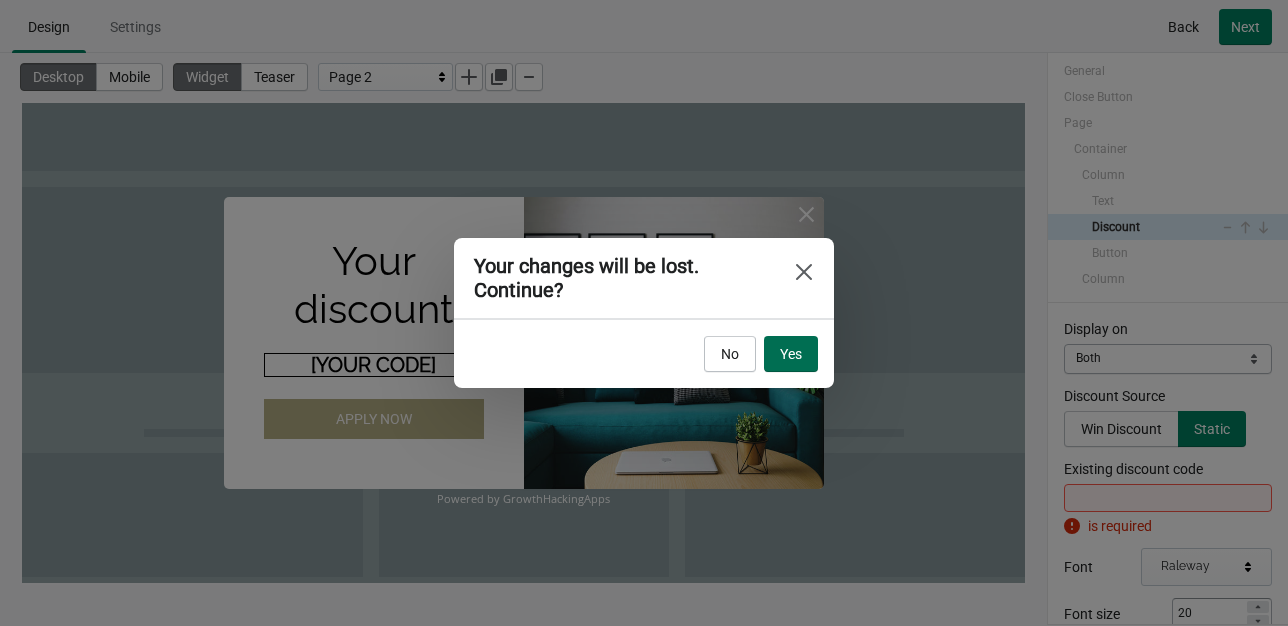 click on "Yes" at bounding box center [791, 354] 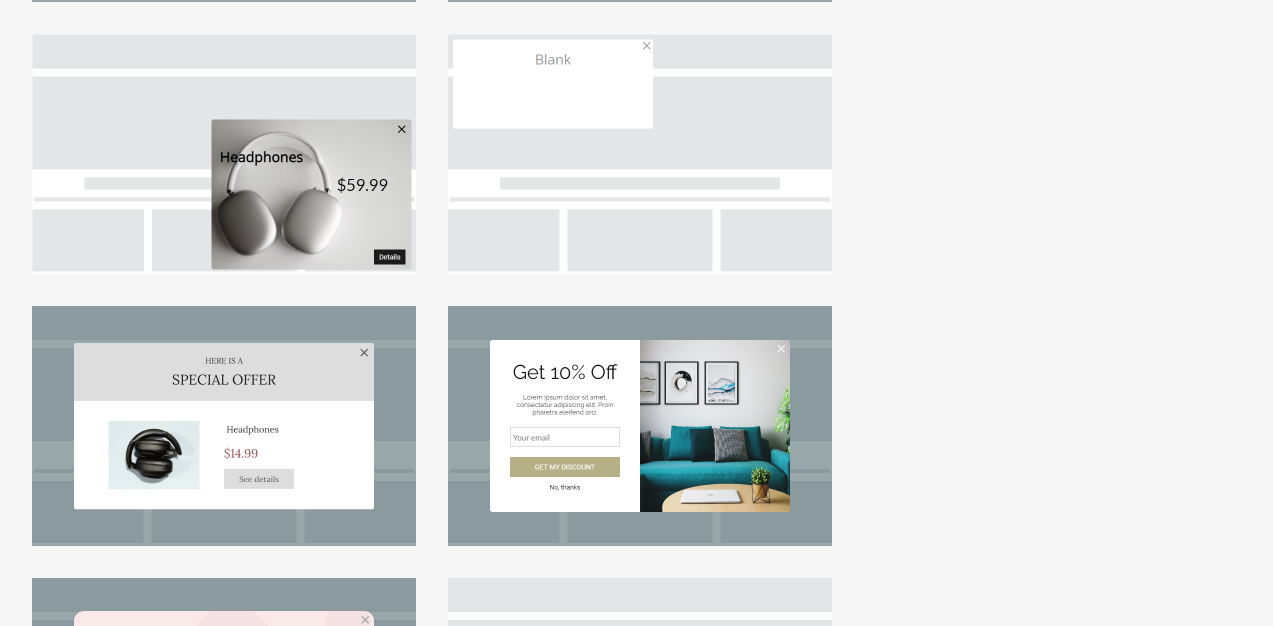 scroll, scrollTop: 577, scrollLeft: 0, axis: vertical 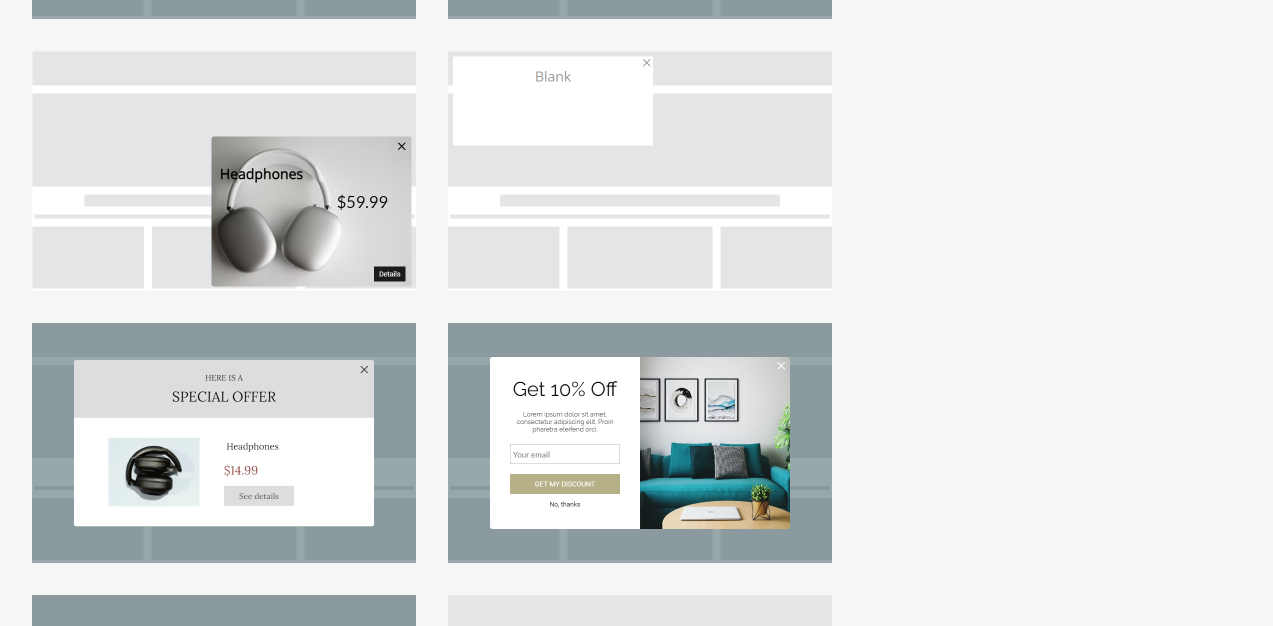 click at bounding box center (640, 443) 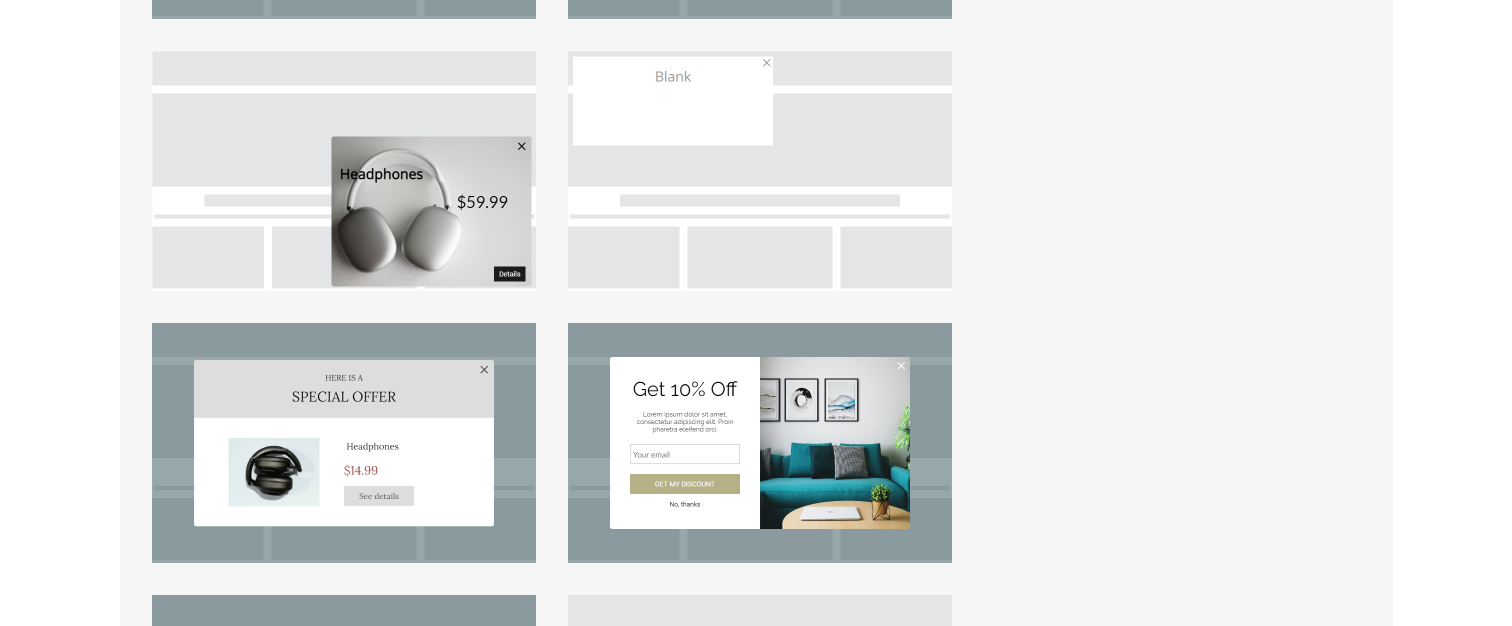 scroll, scrollTop: 0, scrollLeft: 0, axis: both 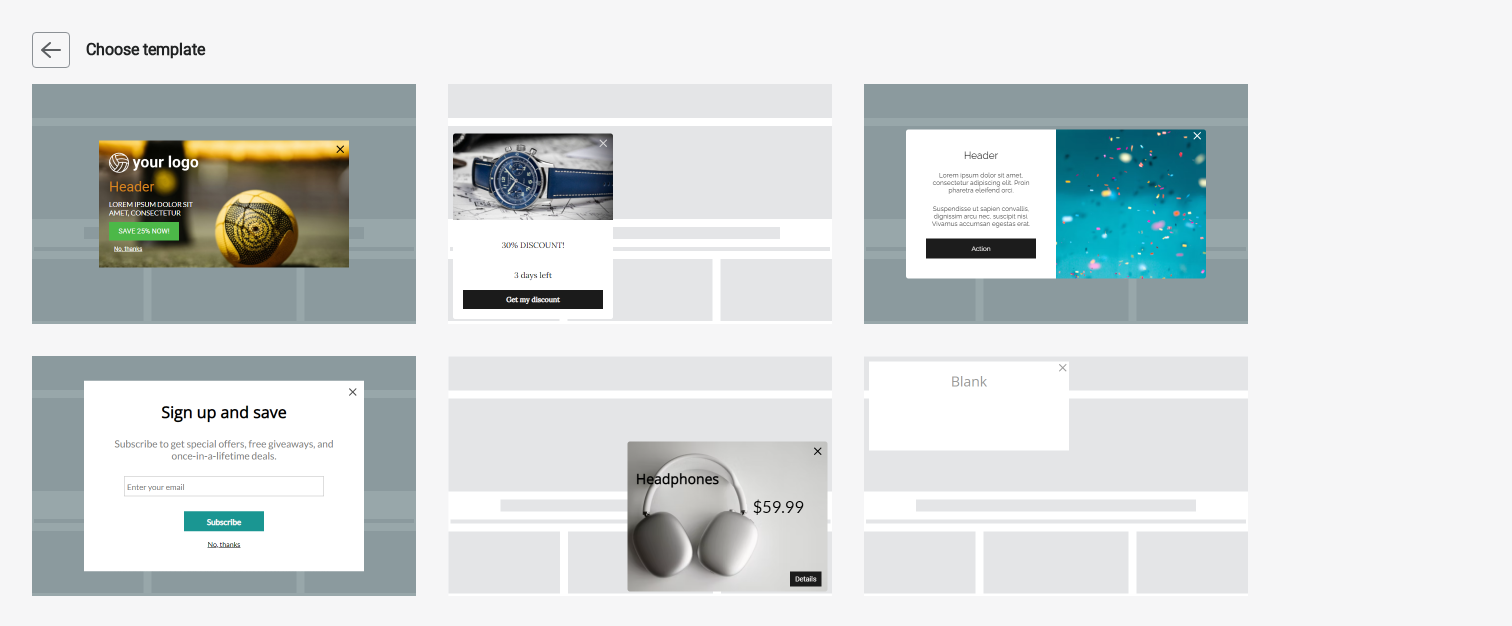 select on "center" 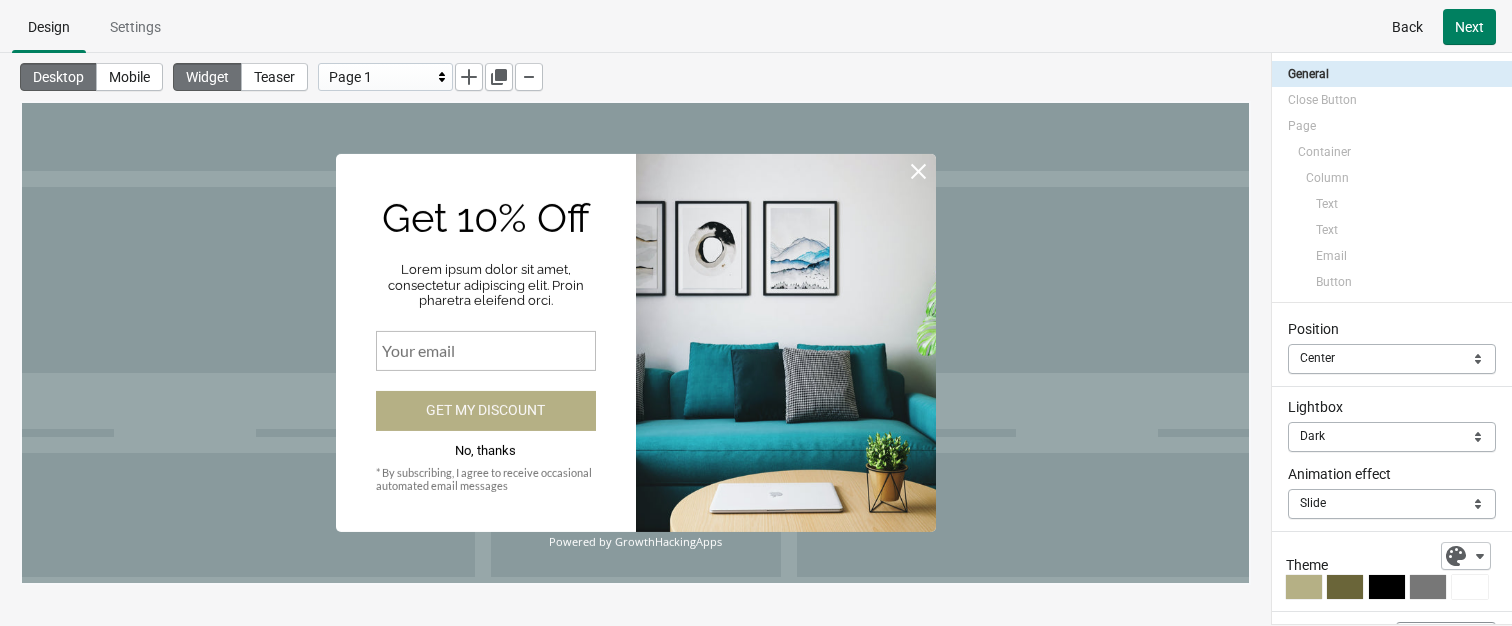 scroll, scrollTop: 0, scrollLeft: 0, axis: both 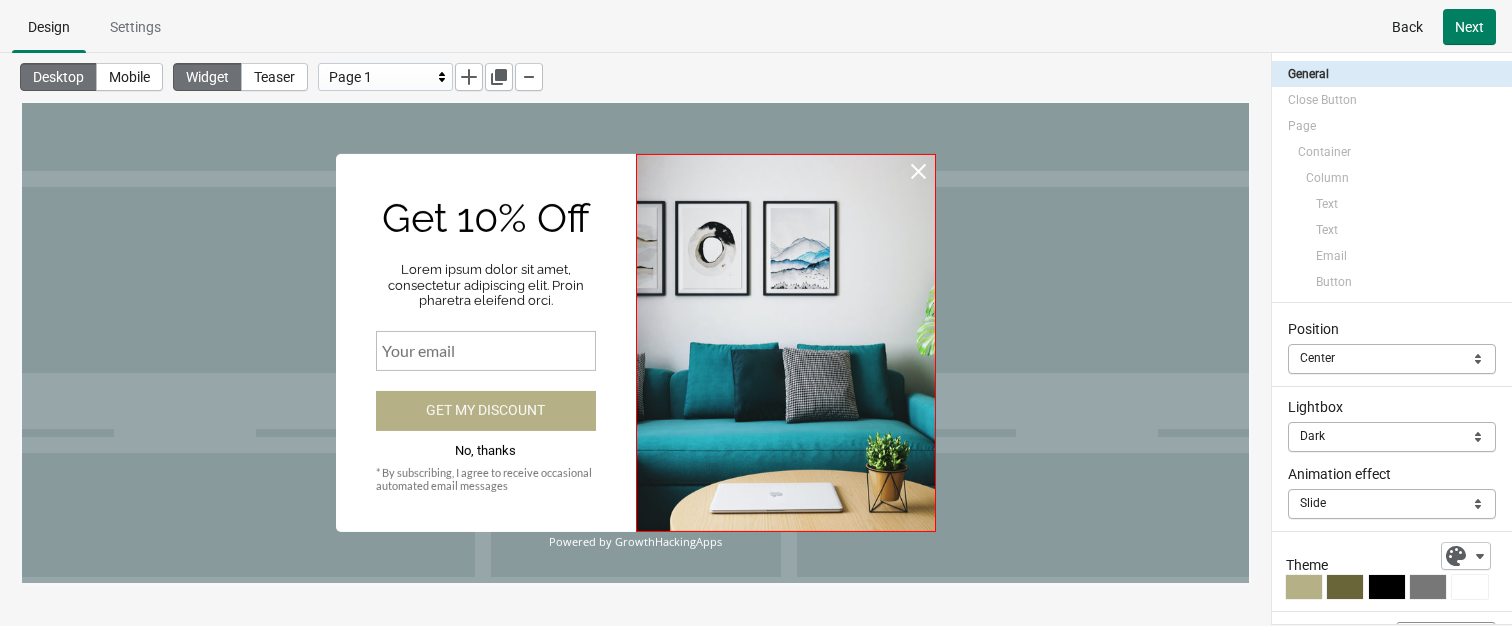 click at bounding box center (786, 343) 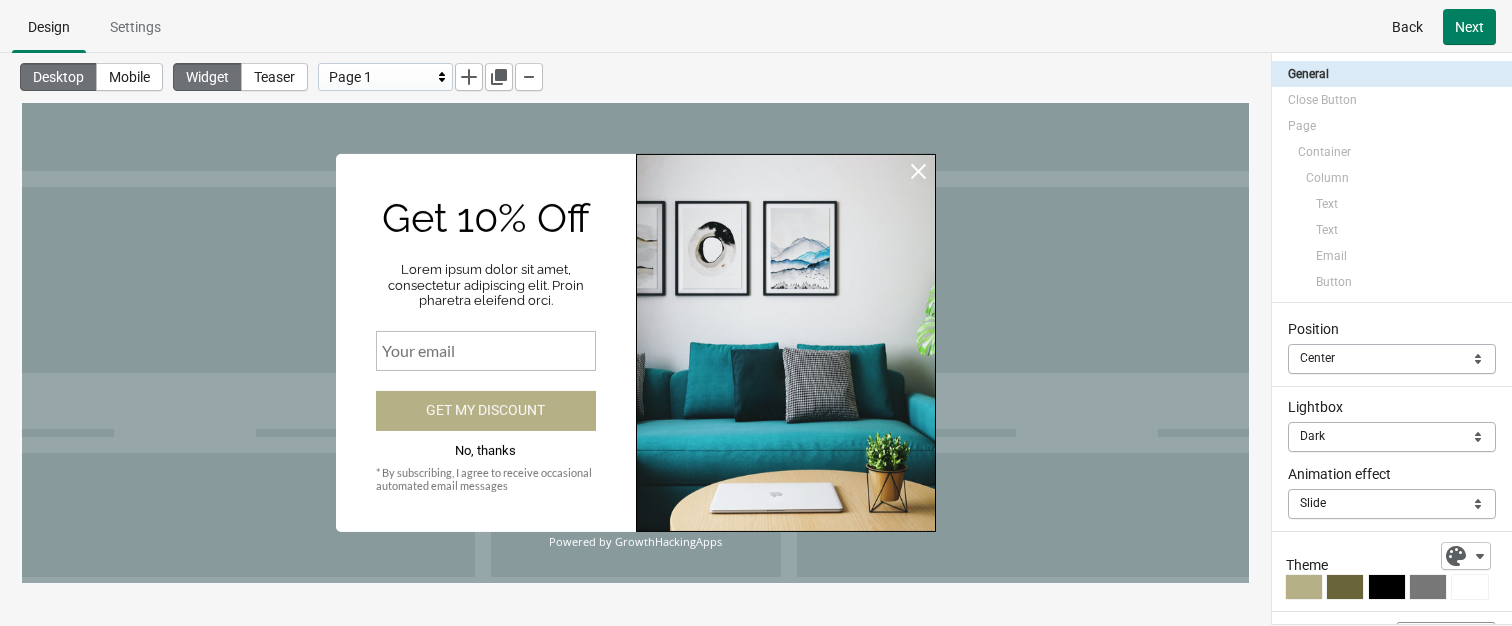 select on "both" 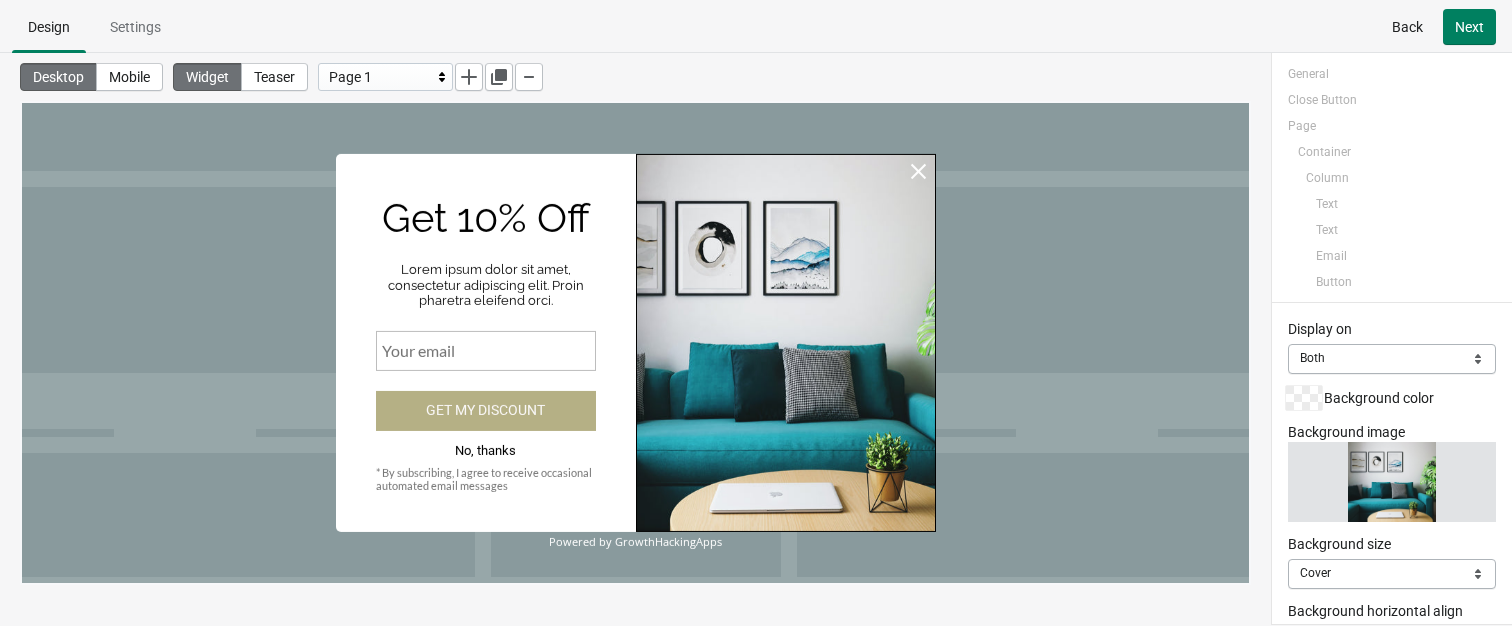 scroll, scrollTop: 71, scrollLeft: 0, axis: vertical 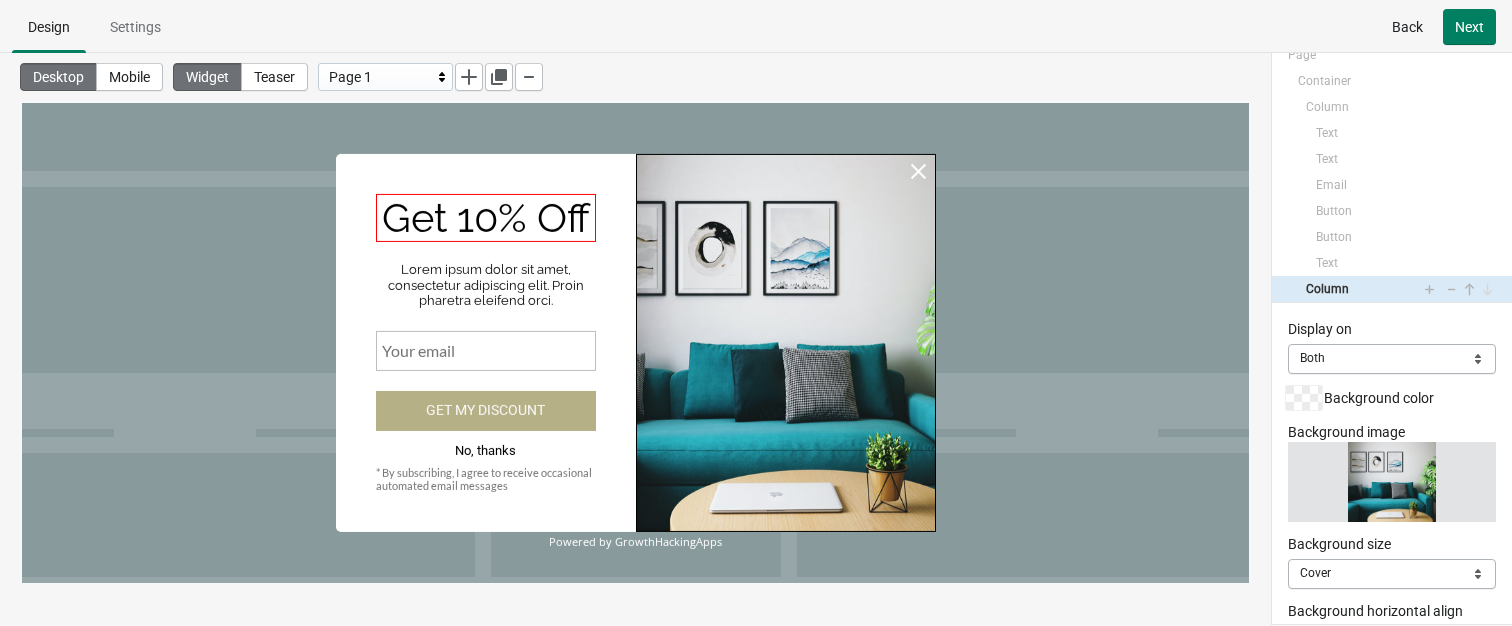 click on "Get 10% Off" at bounding box center [486, 218] 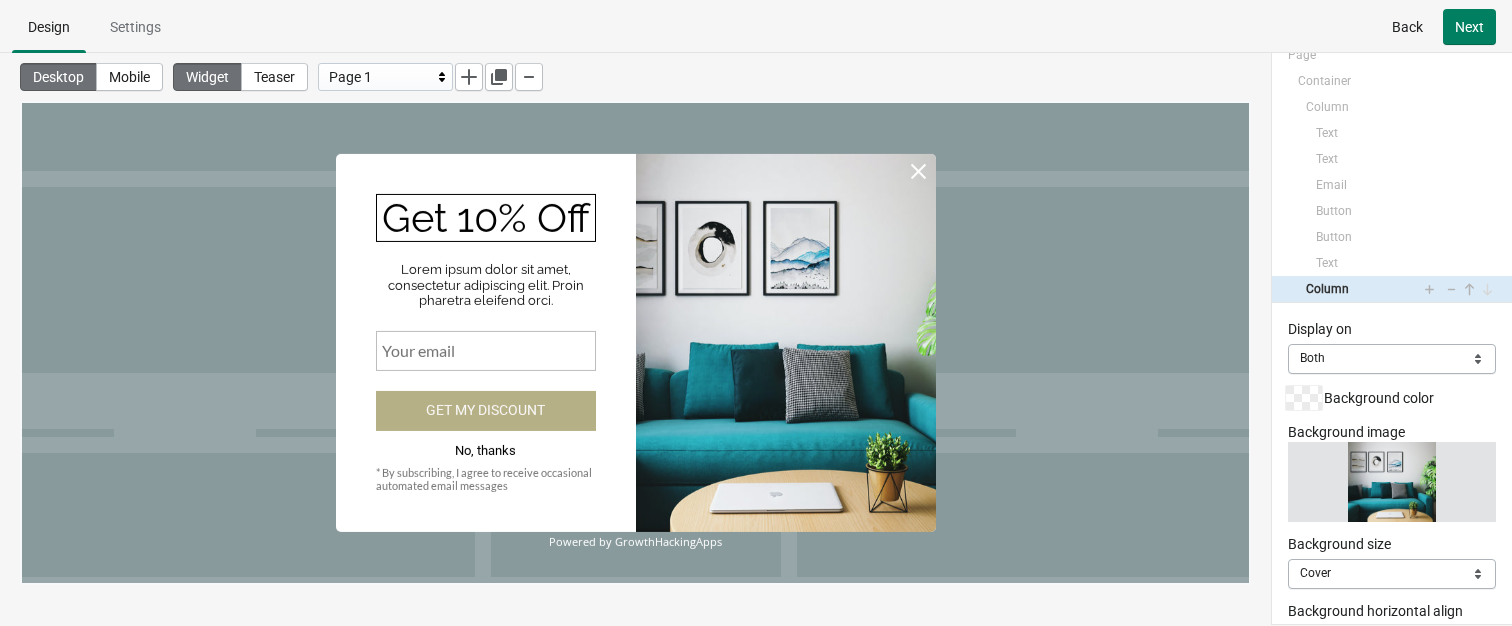 select on "both" 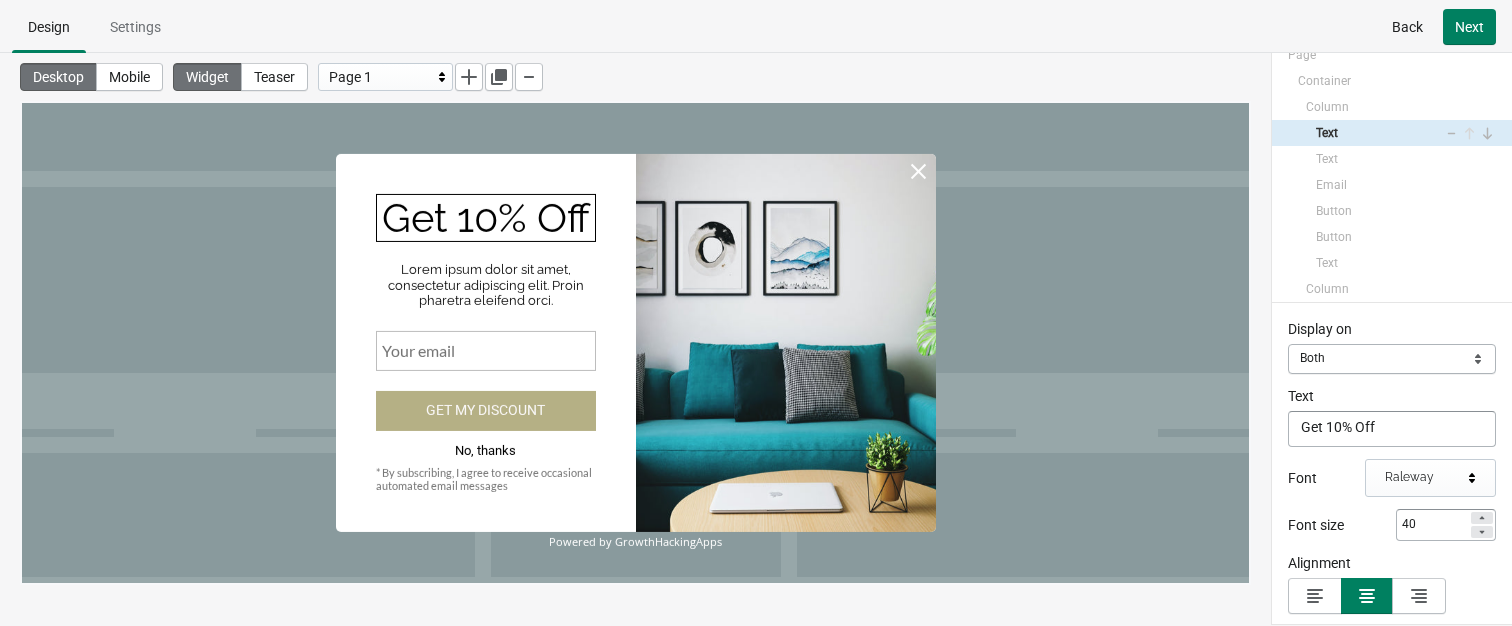 click on "Raleway" at bounding box center [1423, 478] 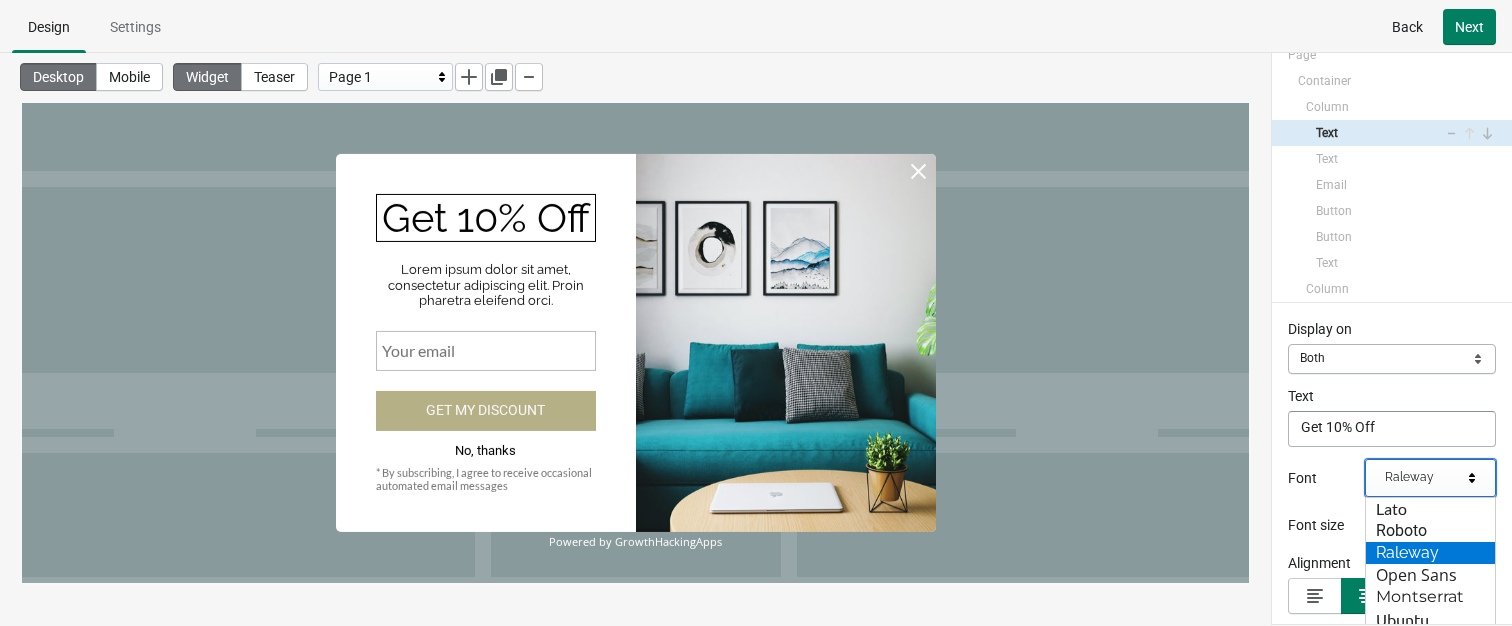 click on "Raleway" at bounding box center (1423, 478) 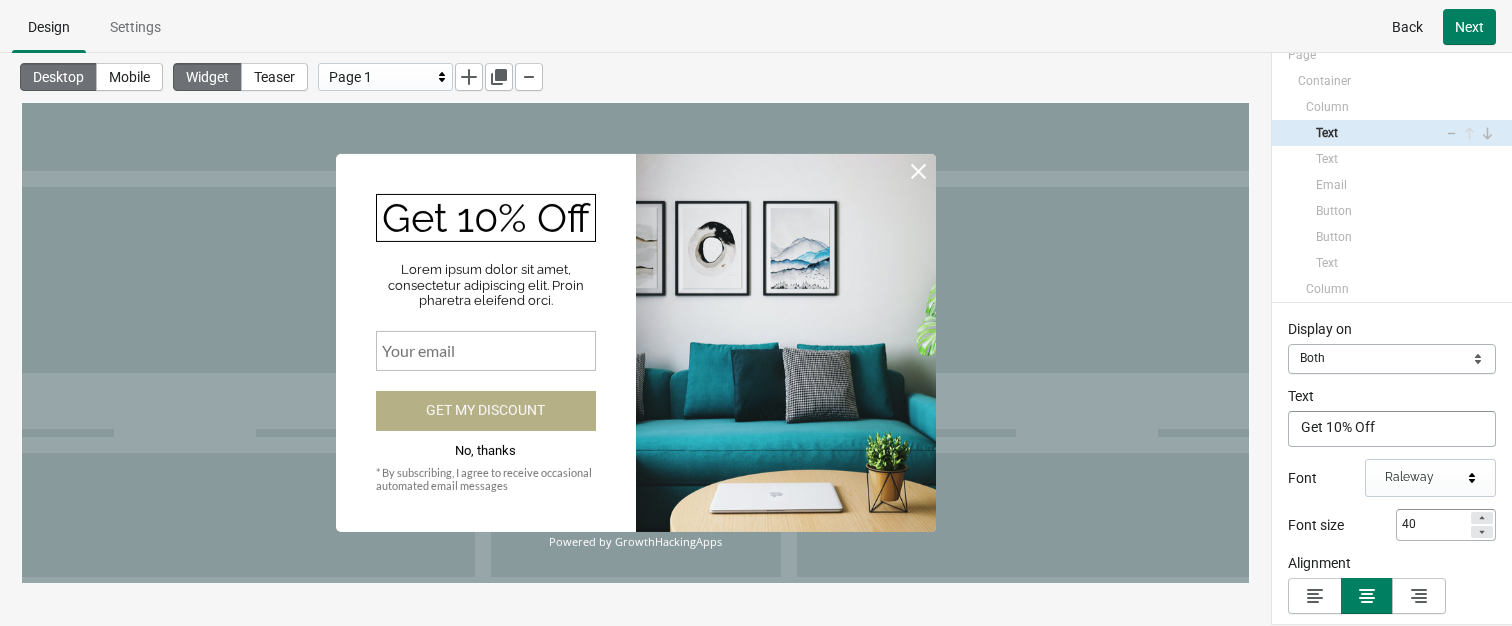 click on "Raleway" at bounding box center [1430, 478] 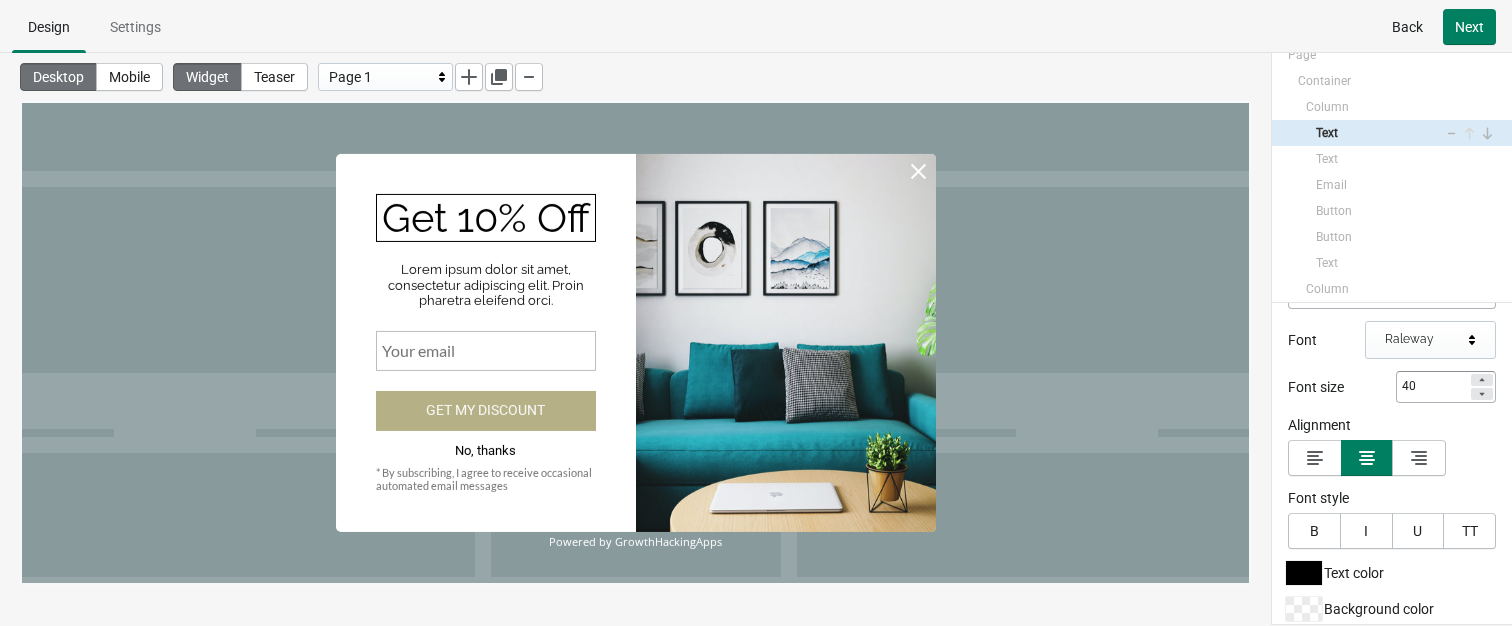 scroll, scrollTop: 148, scrollLeft: 0, axis: vertical 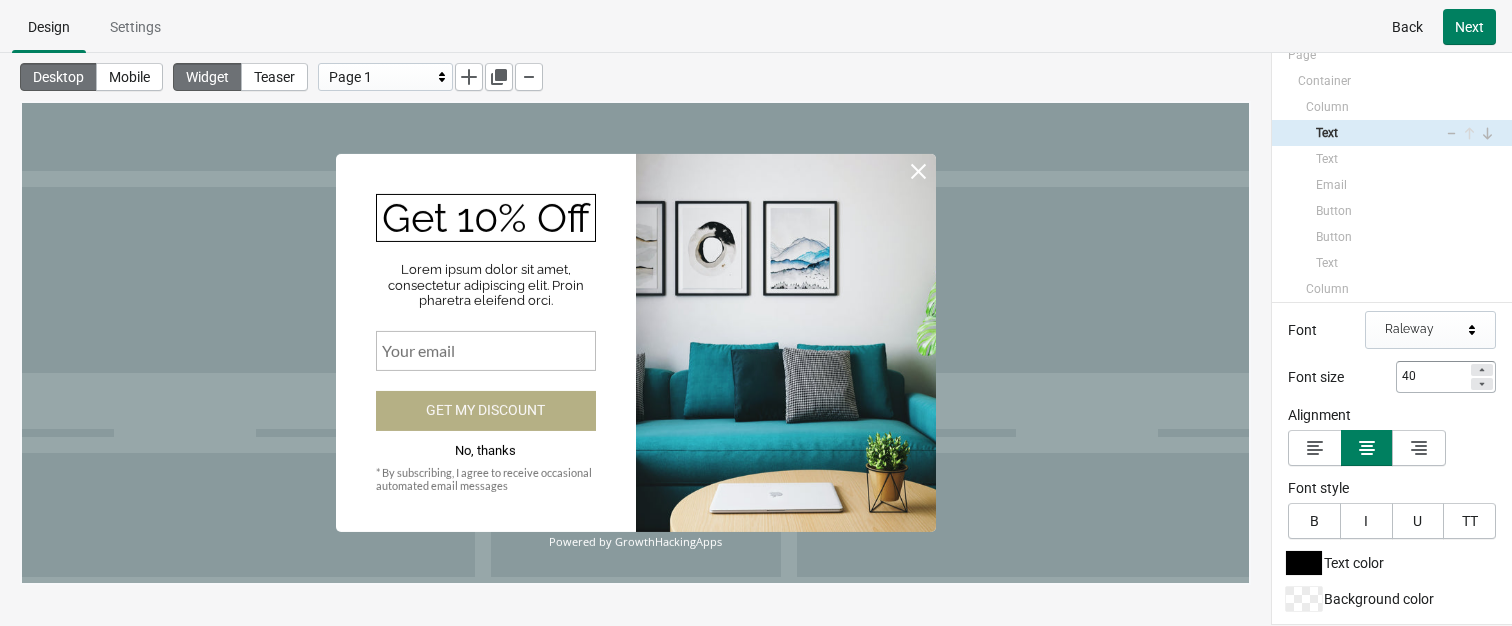 click on "Raleway" at bounding box center [1423, 330] 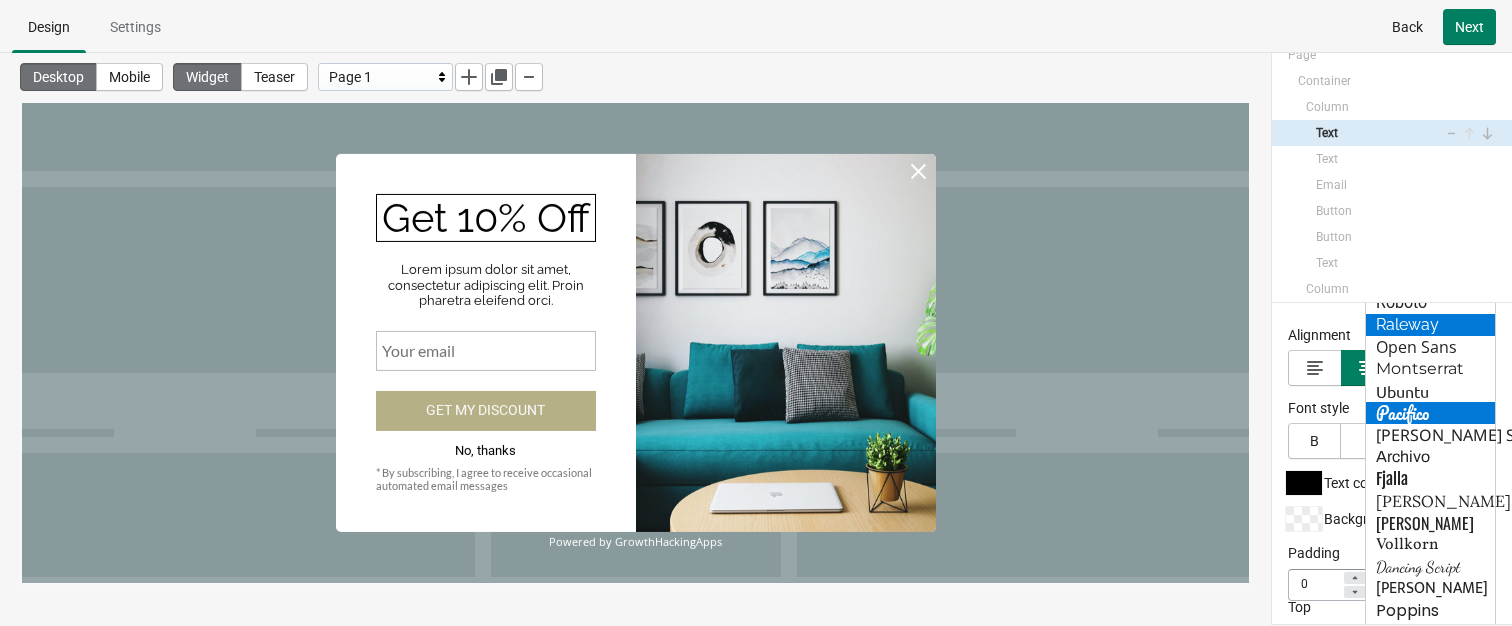 click on "Fjalla" at bounding box center (1430, 479) 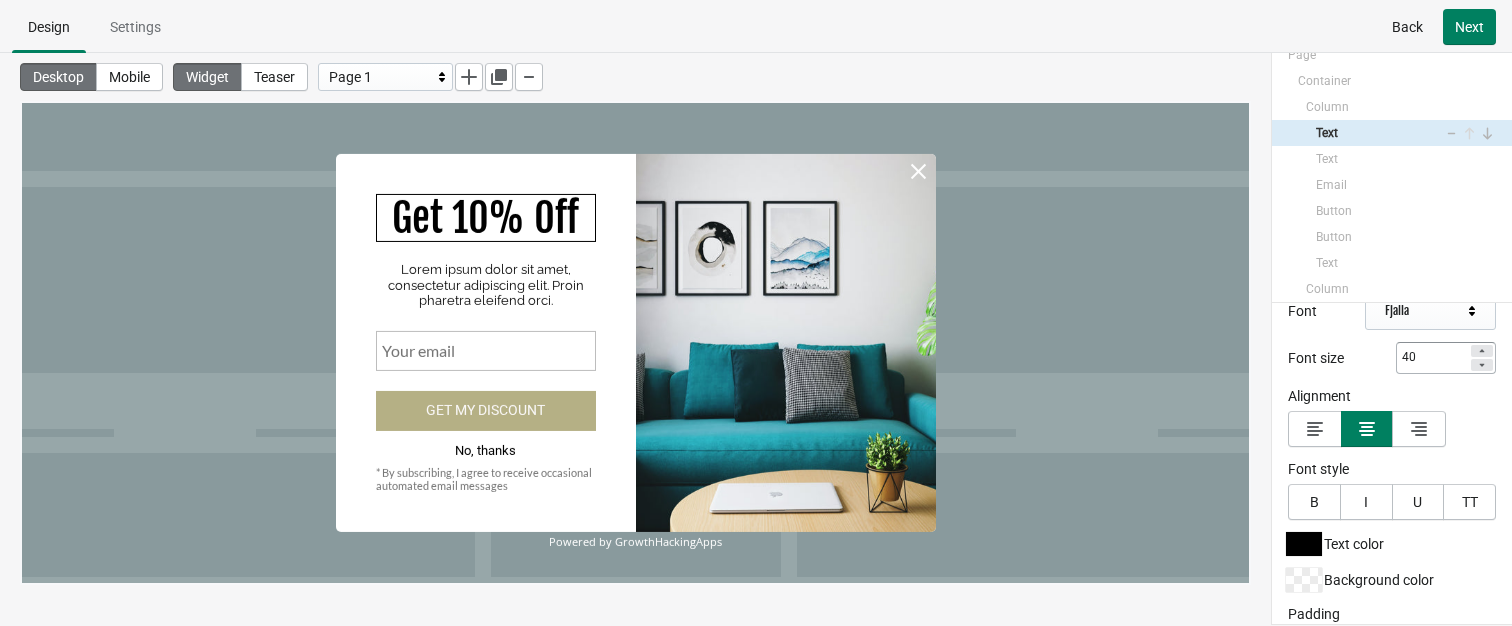 scroll, scrollTop: 160, scrollLeft: 0, axis: vertical 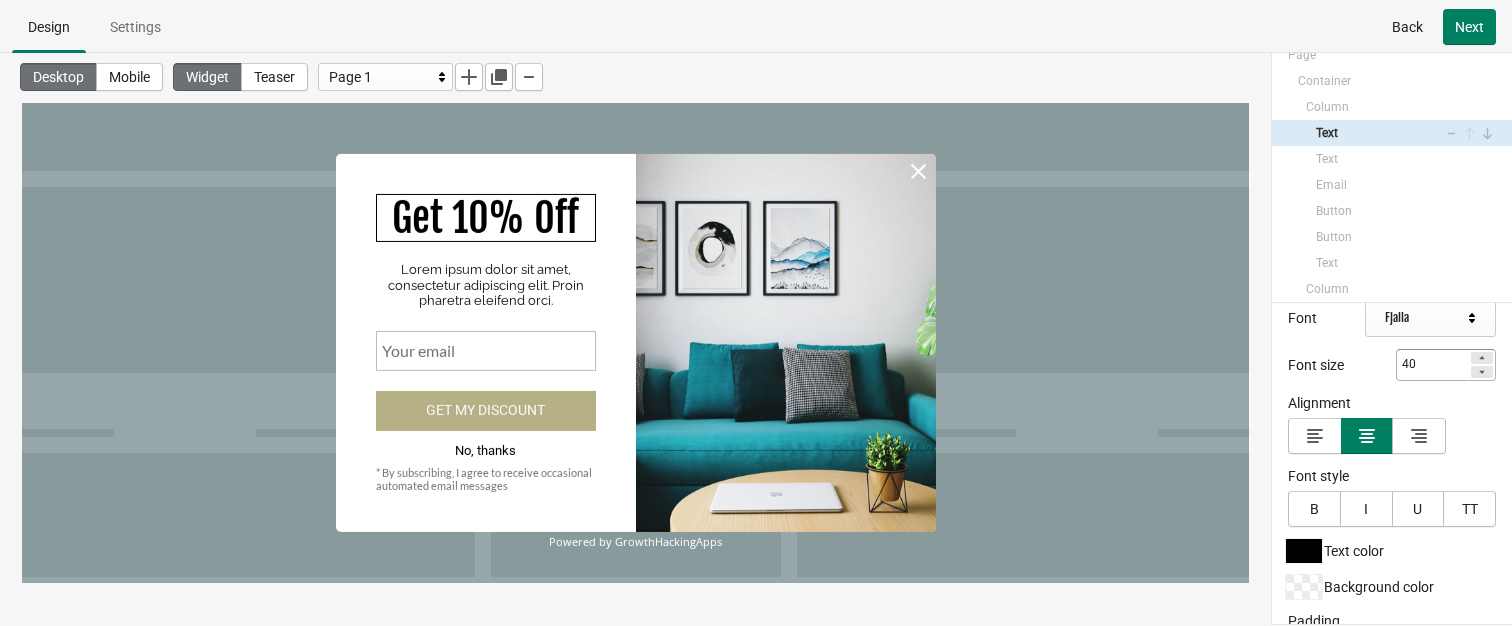 click 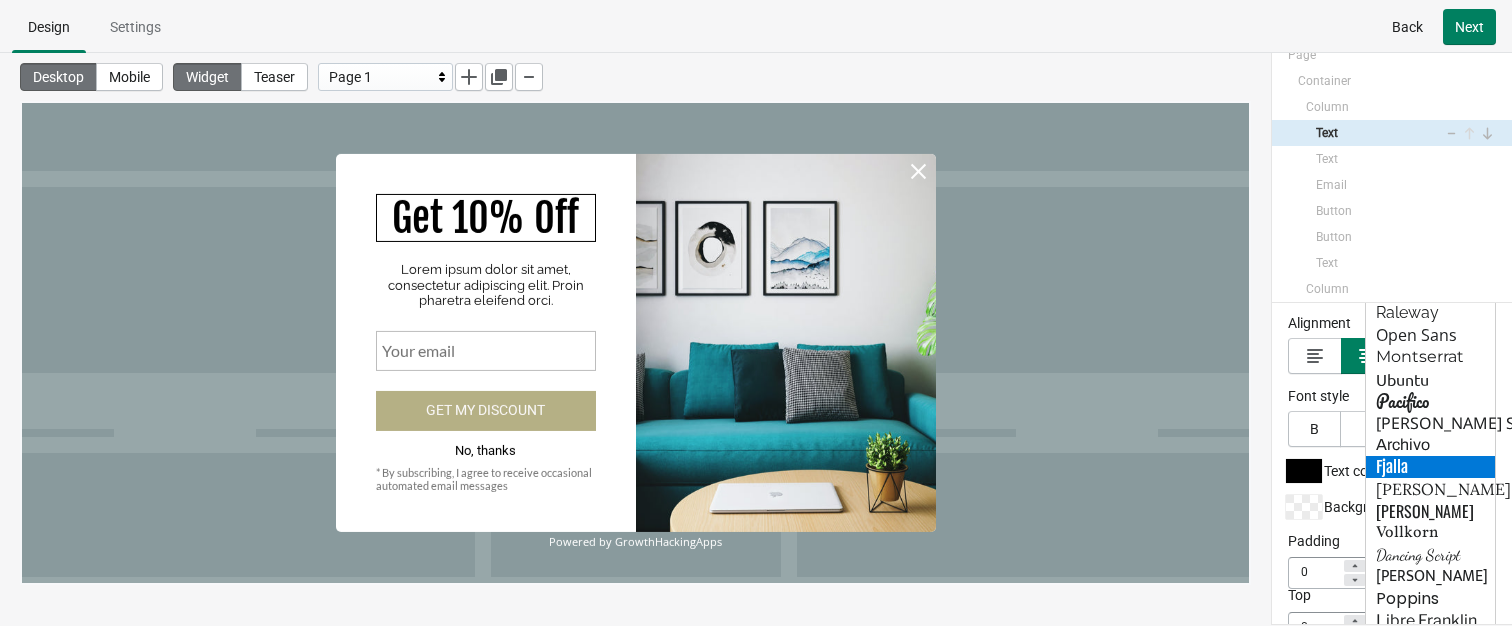 click on "Dancing Script" at bounding box center [1430, 555] 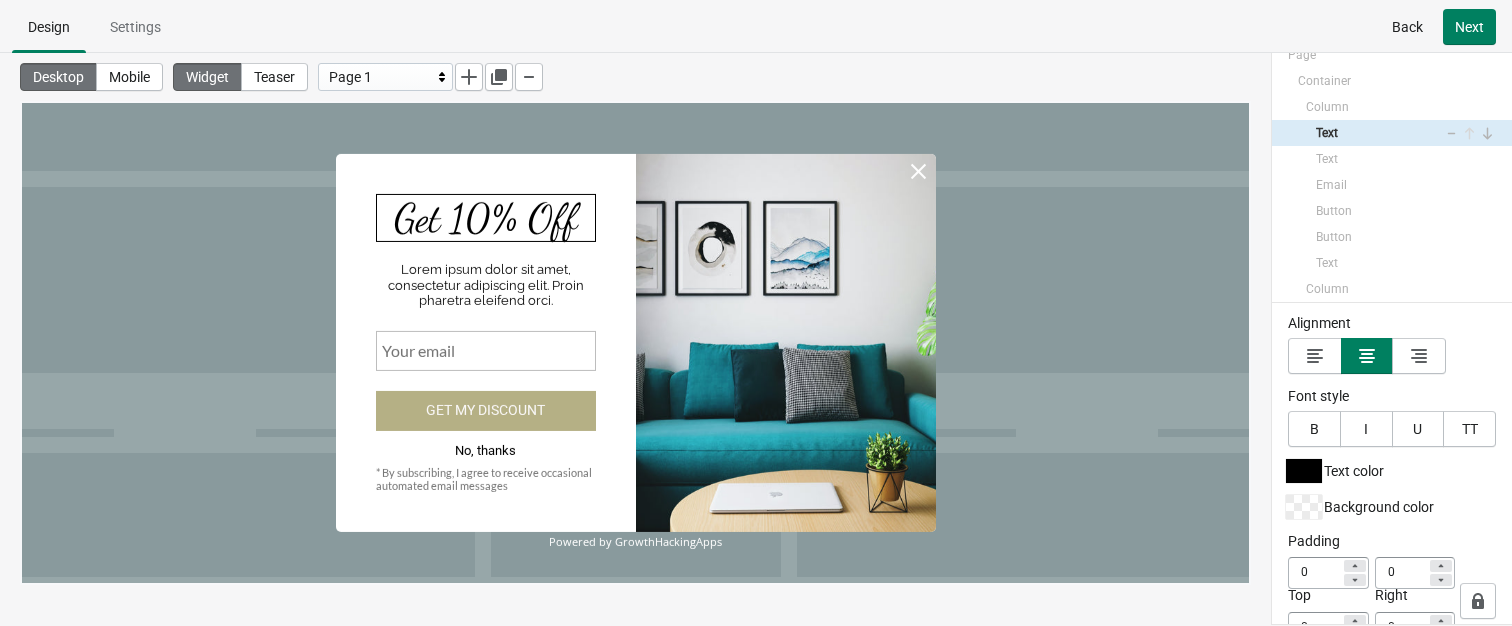 click on "Padding" at bounding box center [1392, 541] 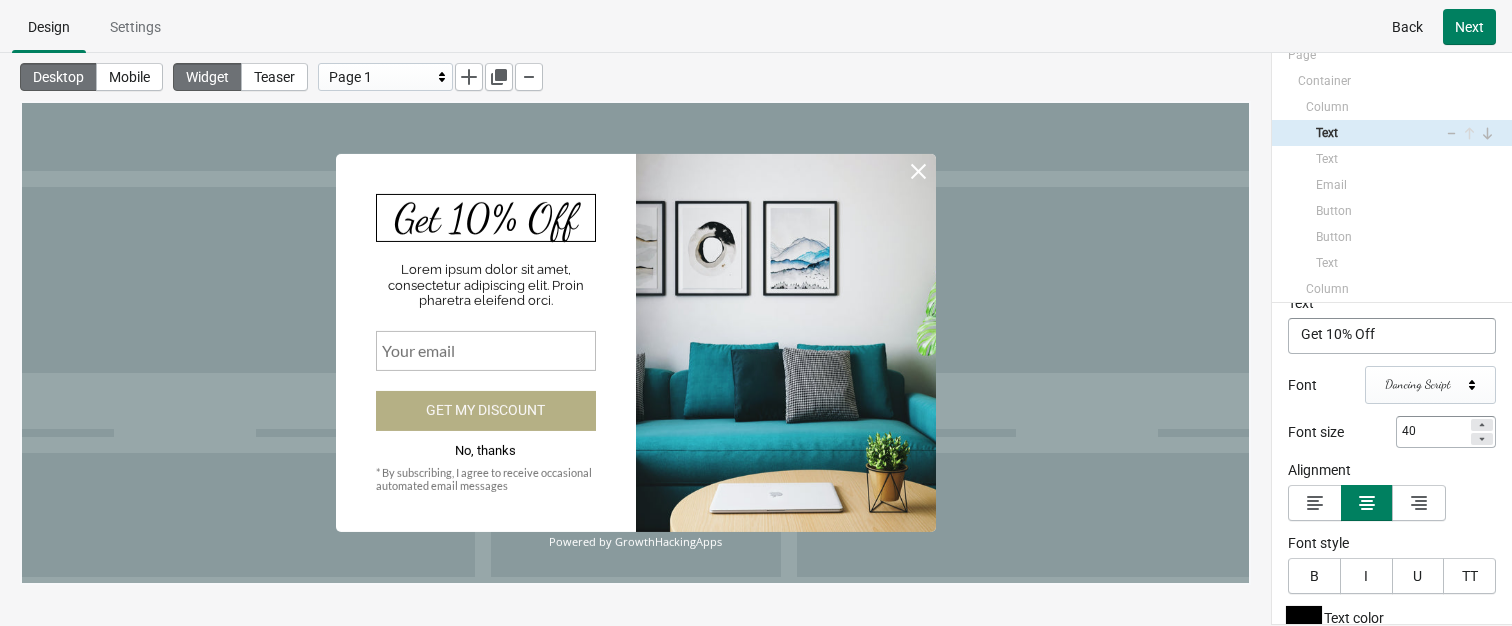 scroll, scrollTop: 67, scrollLeft: 0, axis: vertical 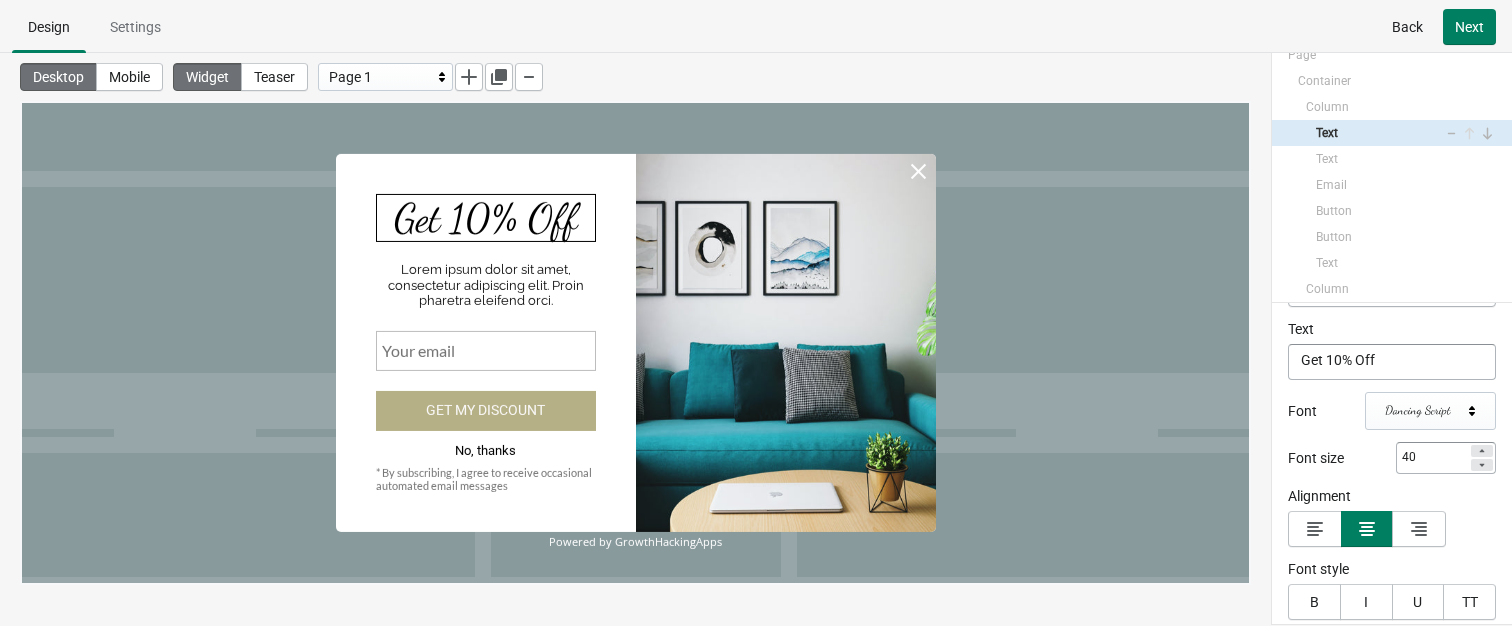 click on "Dancing Script" at bounding box center [1423, 411] 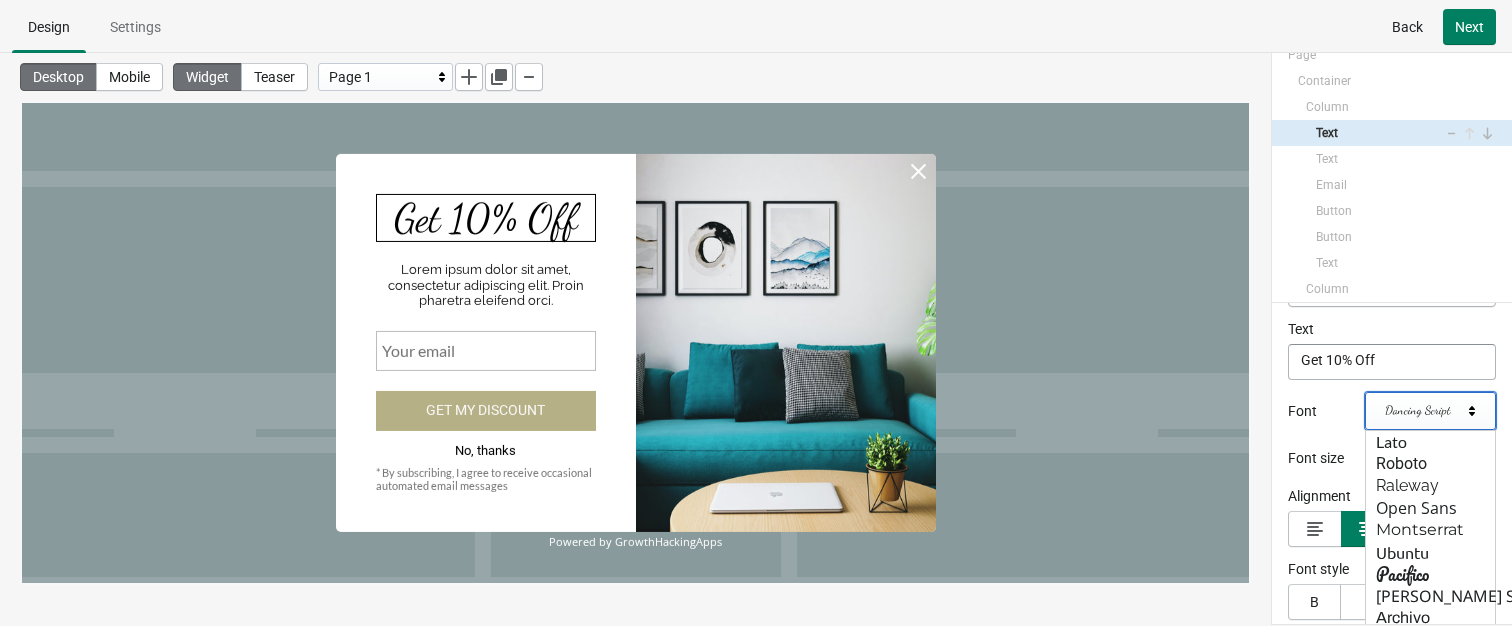 click on "Dancing Script" at bounding box center [1423, 411] 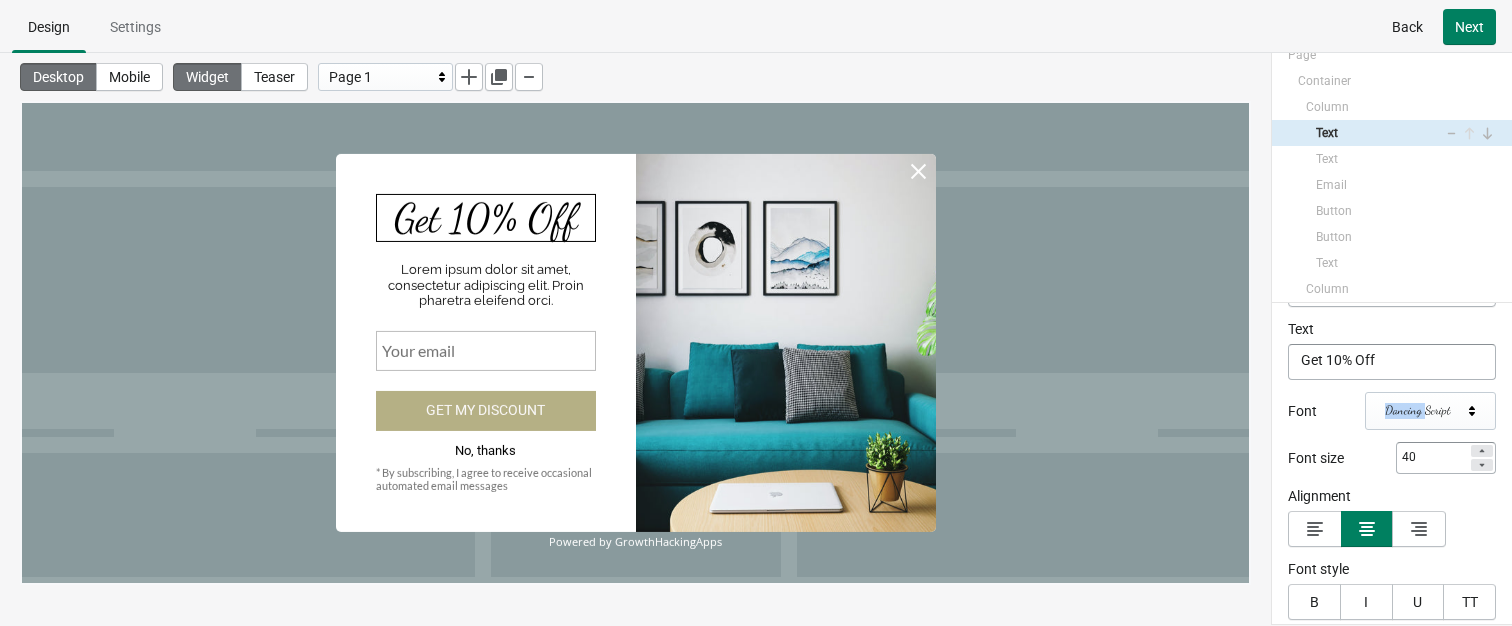 click on "Dancing Script" at bounding box center (1423, 411) 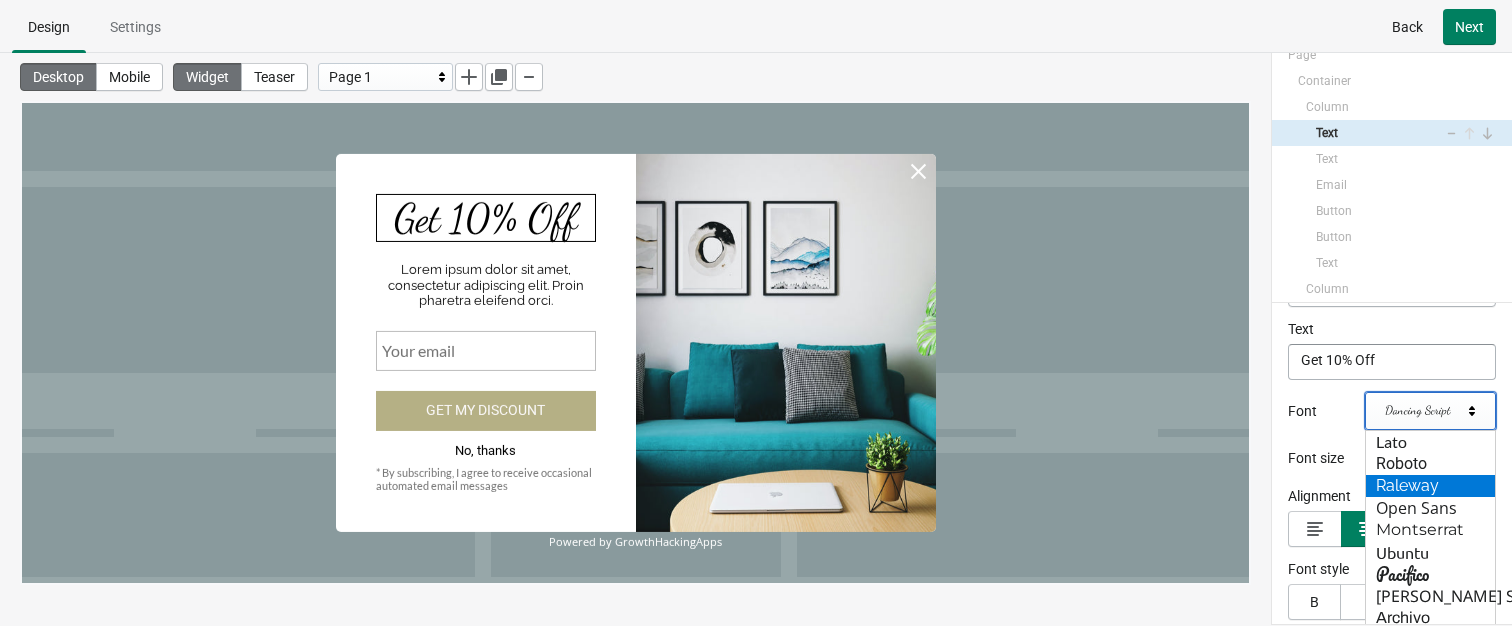 click on "Raleway" at bounding box center (1430, 486) 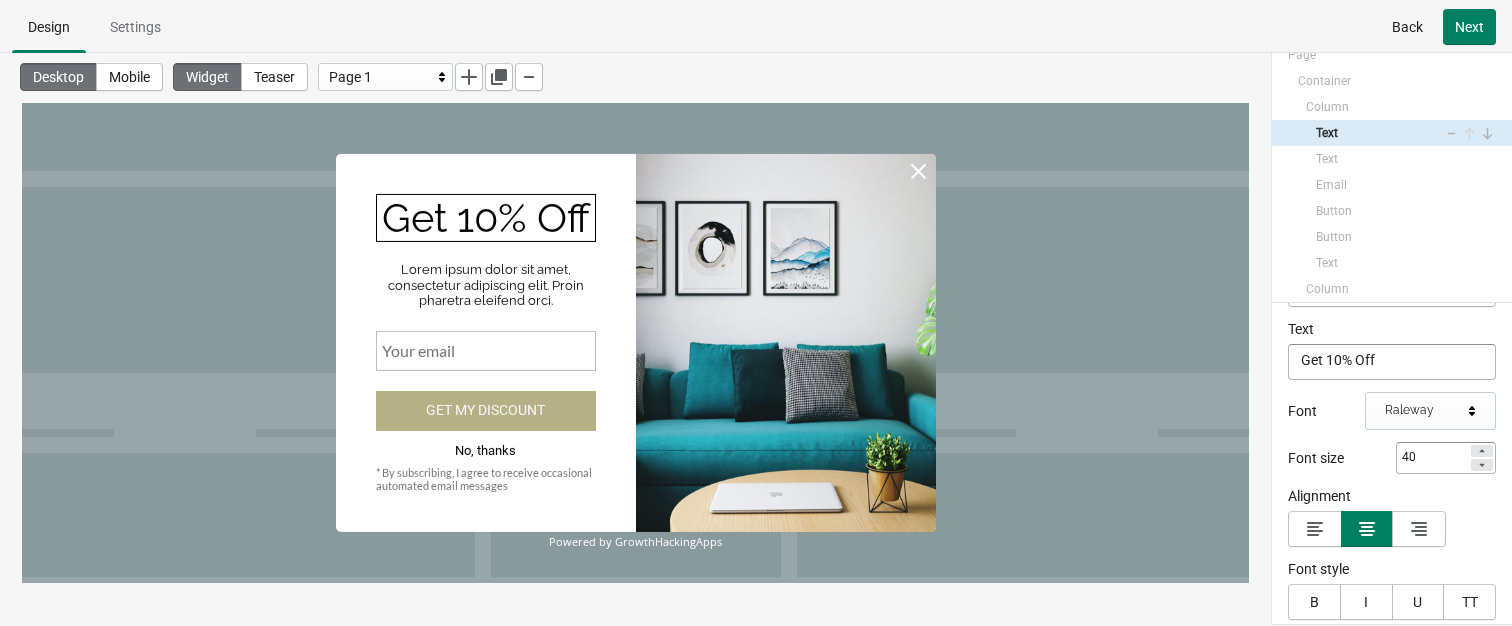 click on "Raleway" at bounding box center (1423, 411) 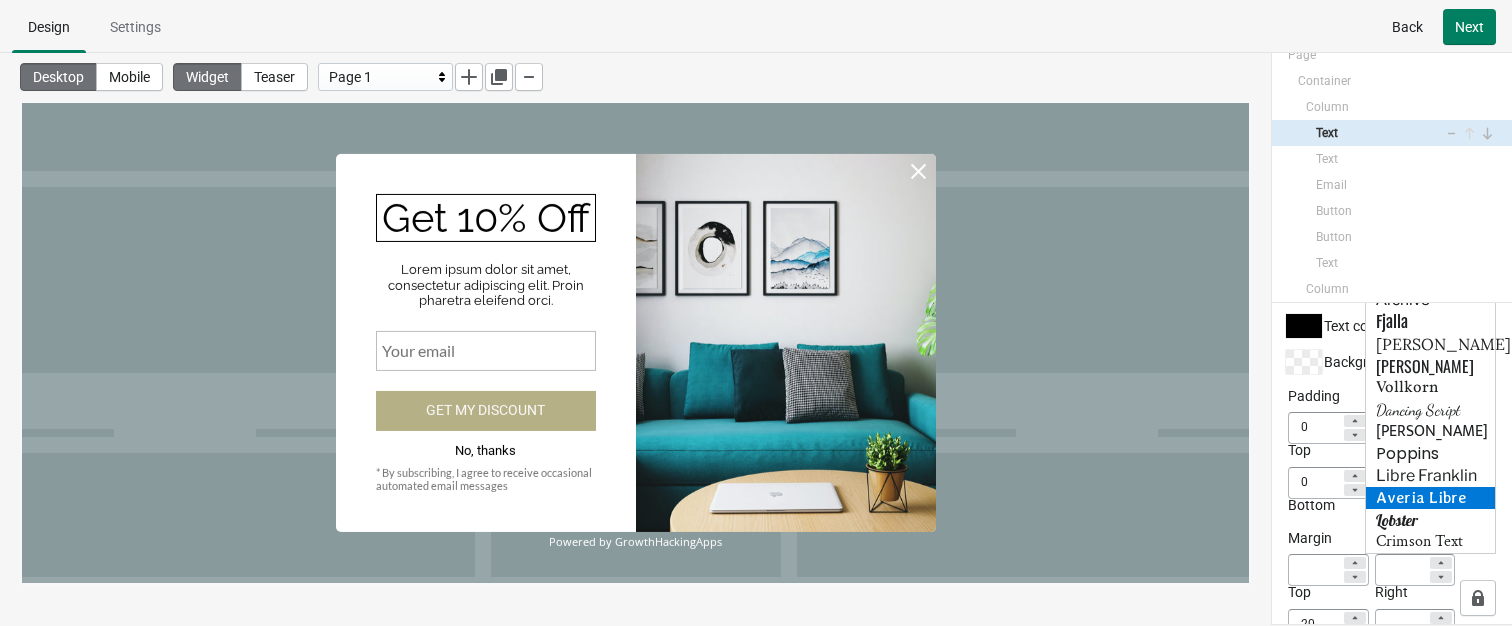 scroll, scrollTop: 387, scrollLeft: 0, axis: vertical 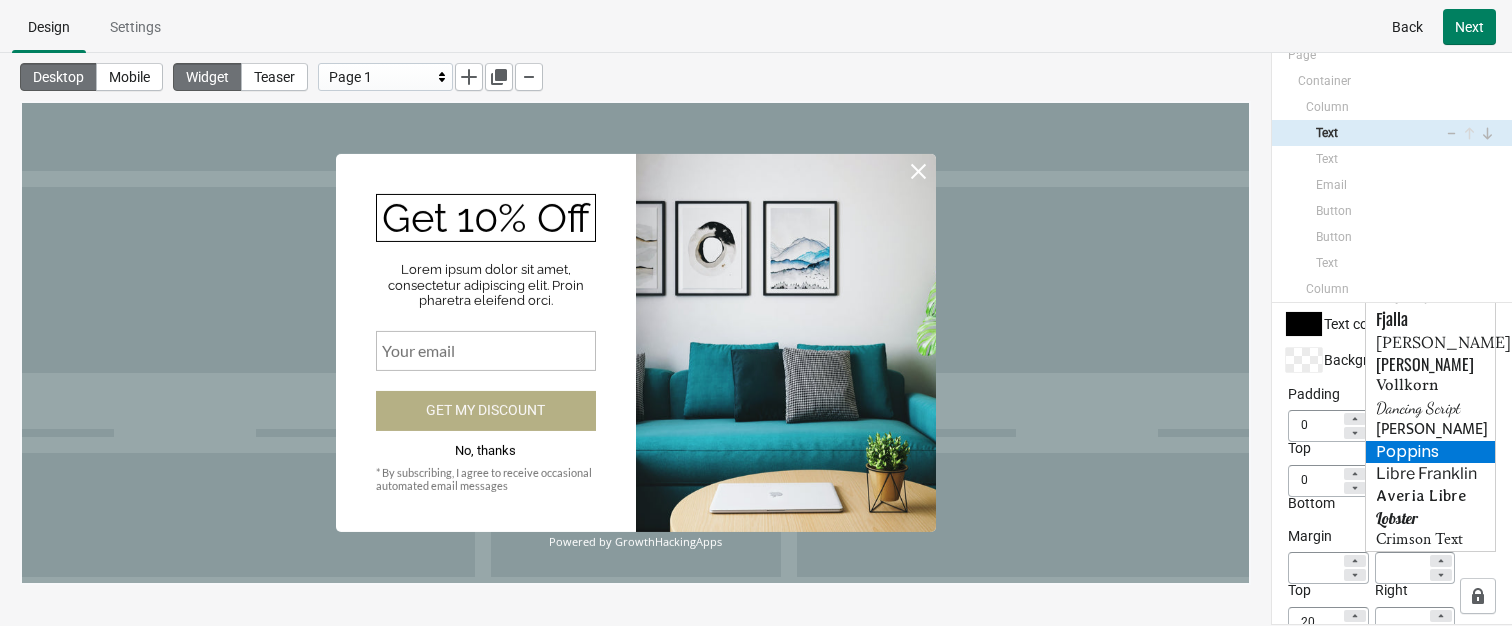 click on "Poppins" at bounding box center [1430, 452] 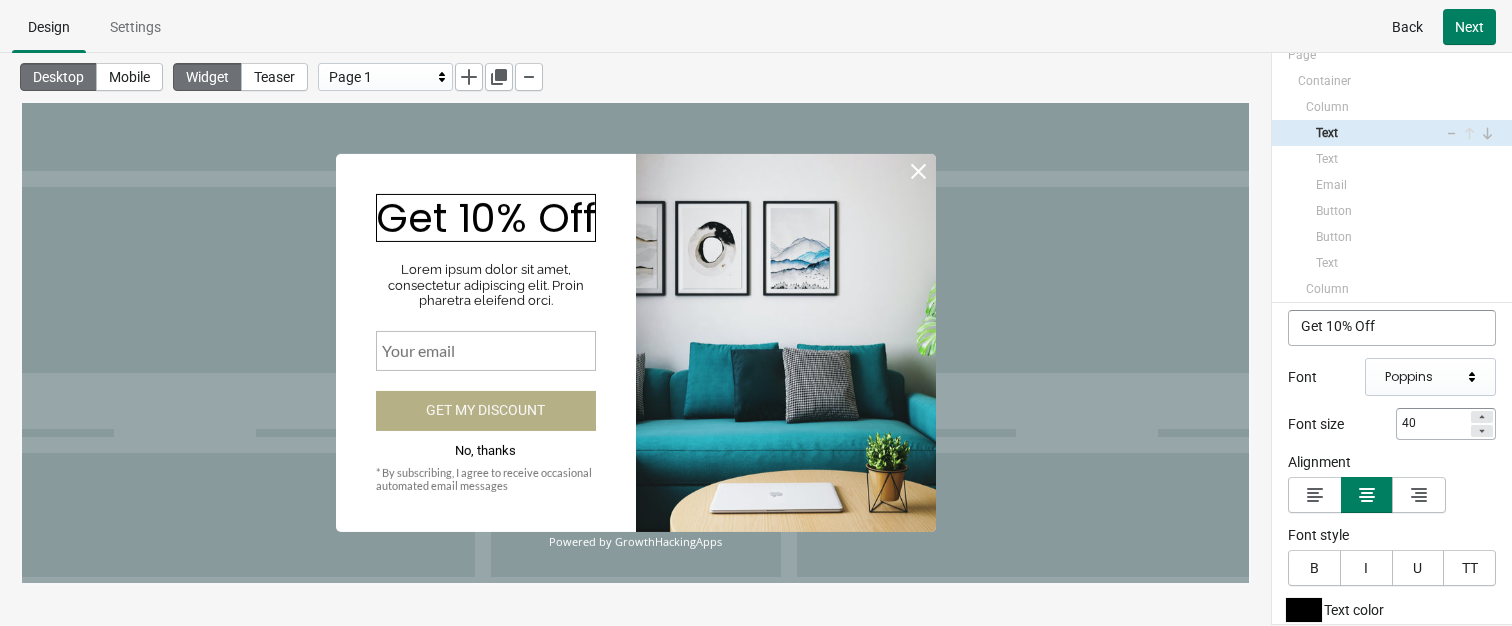 scroll, scrollTop: 82, scrollLeft: 0, axis: vertical 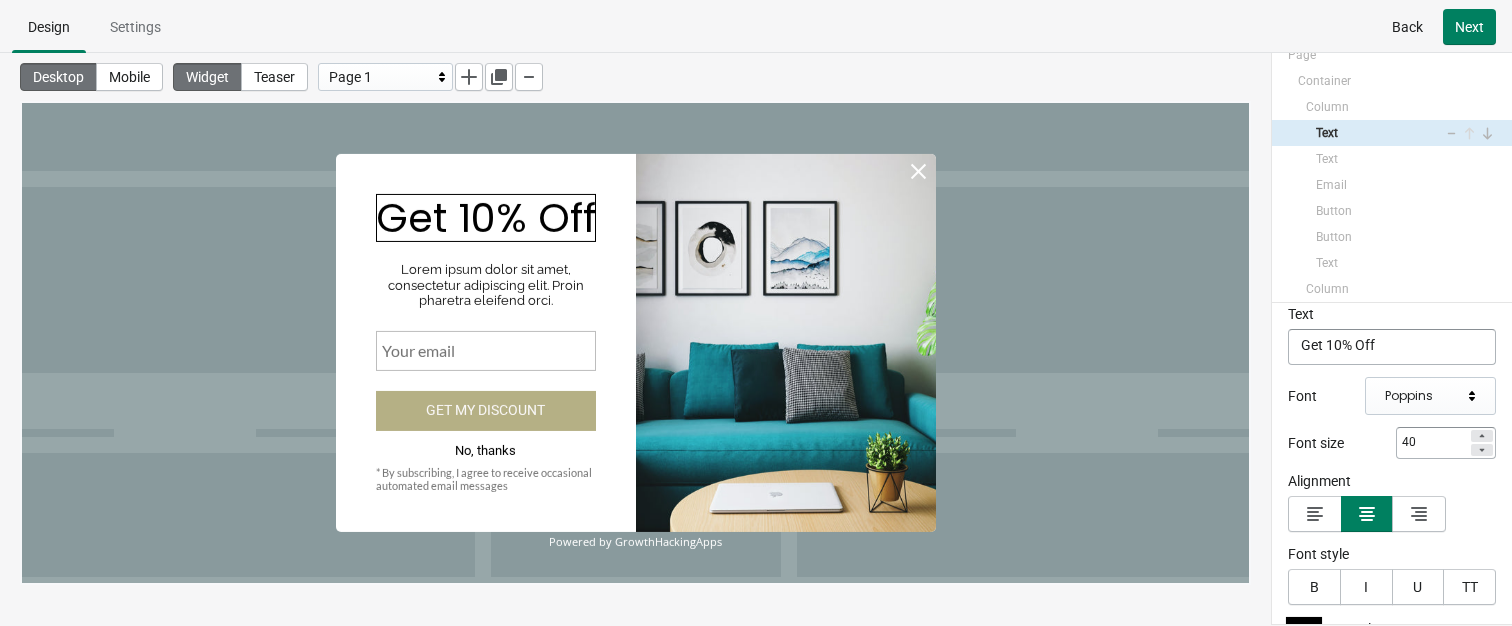 click 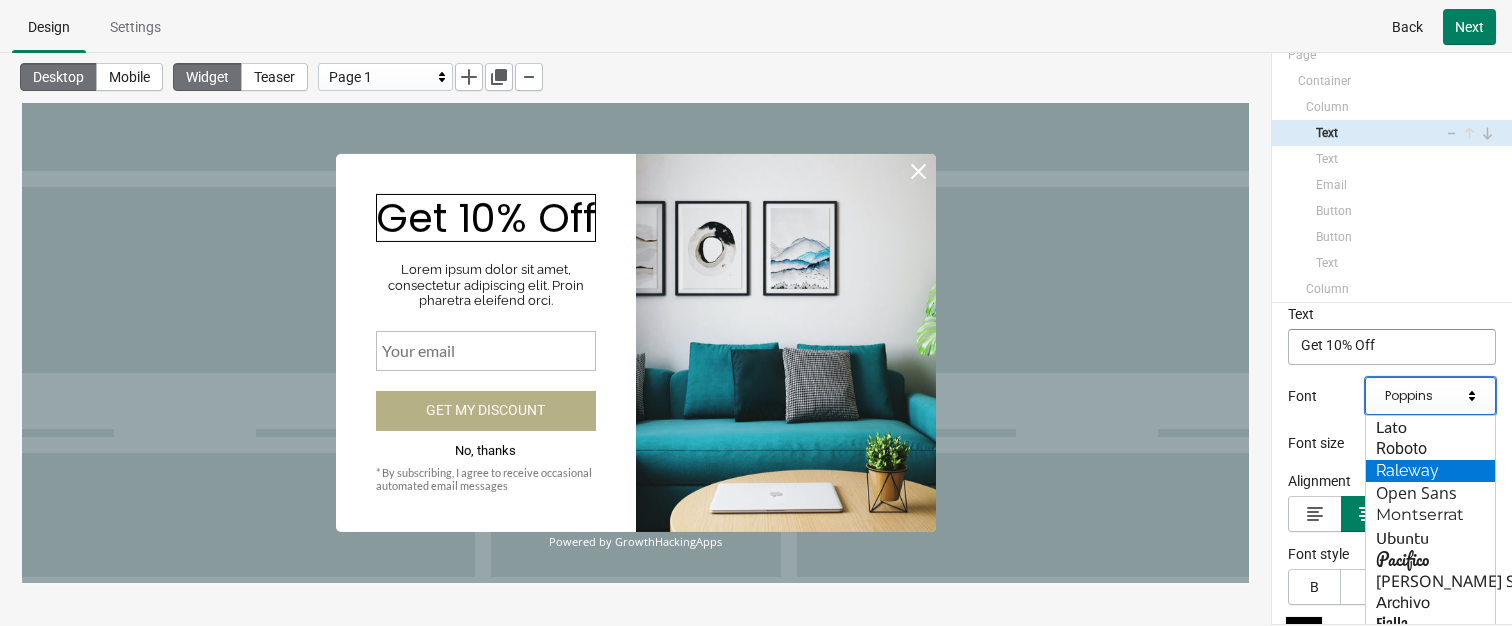 click on "Raleway" at bounding box center [1430, 471] 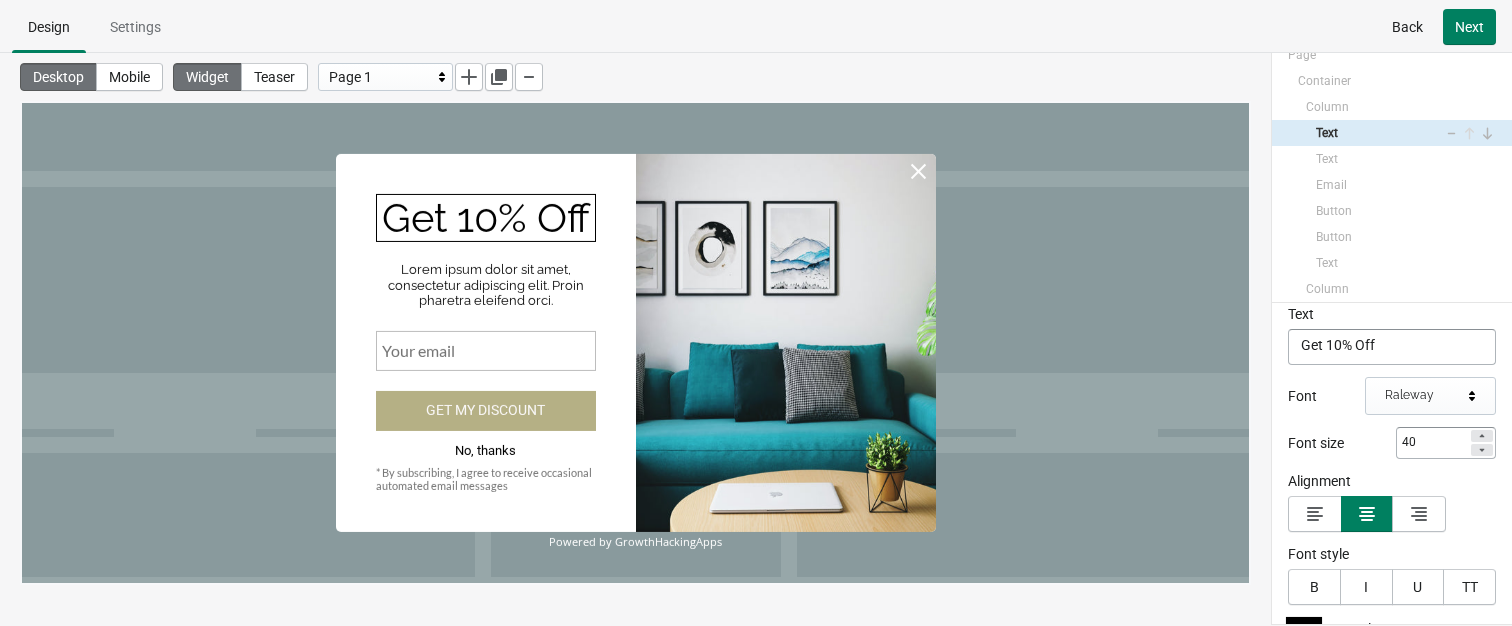click on "Get 10% Off" at bounding box center (486, 218) 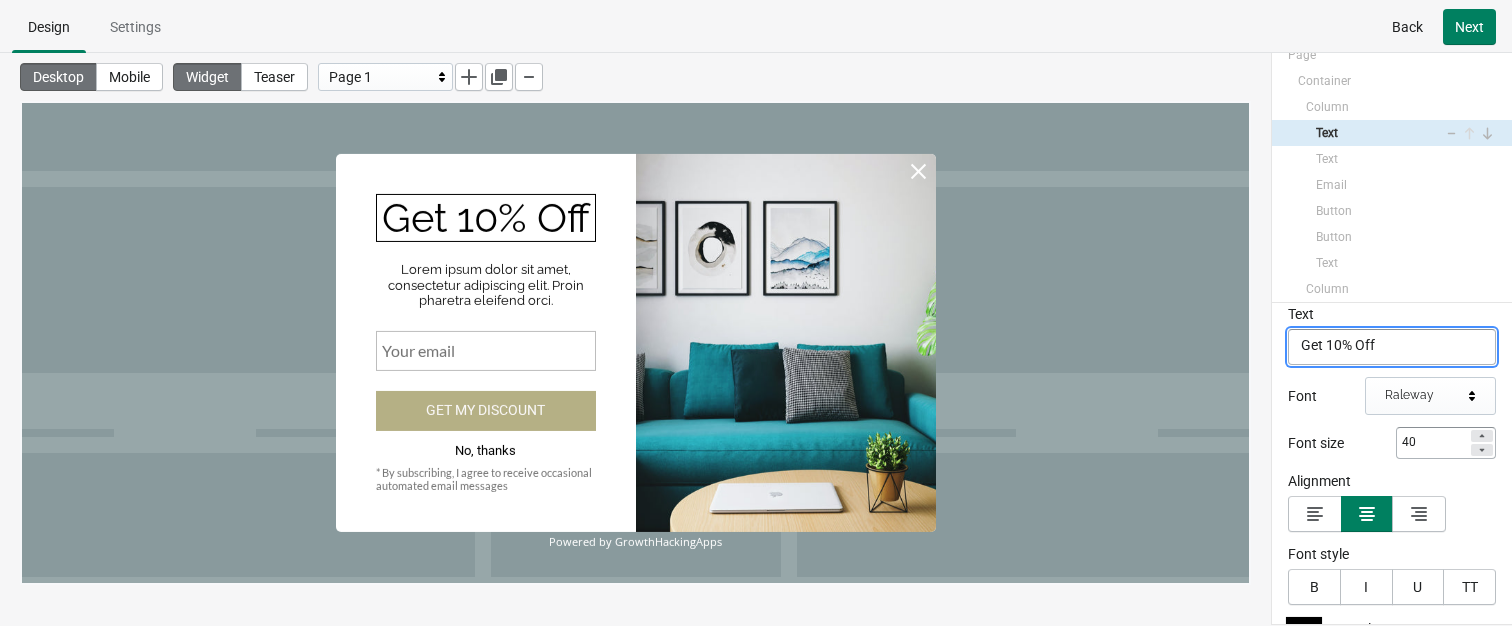 click on "Get 10% Off" at bounding box center (1392, 347) 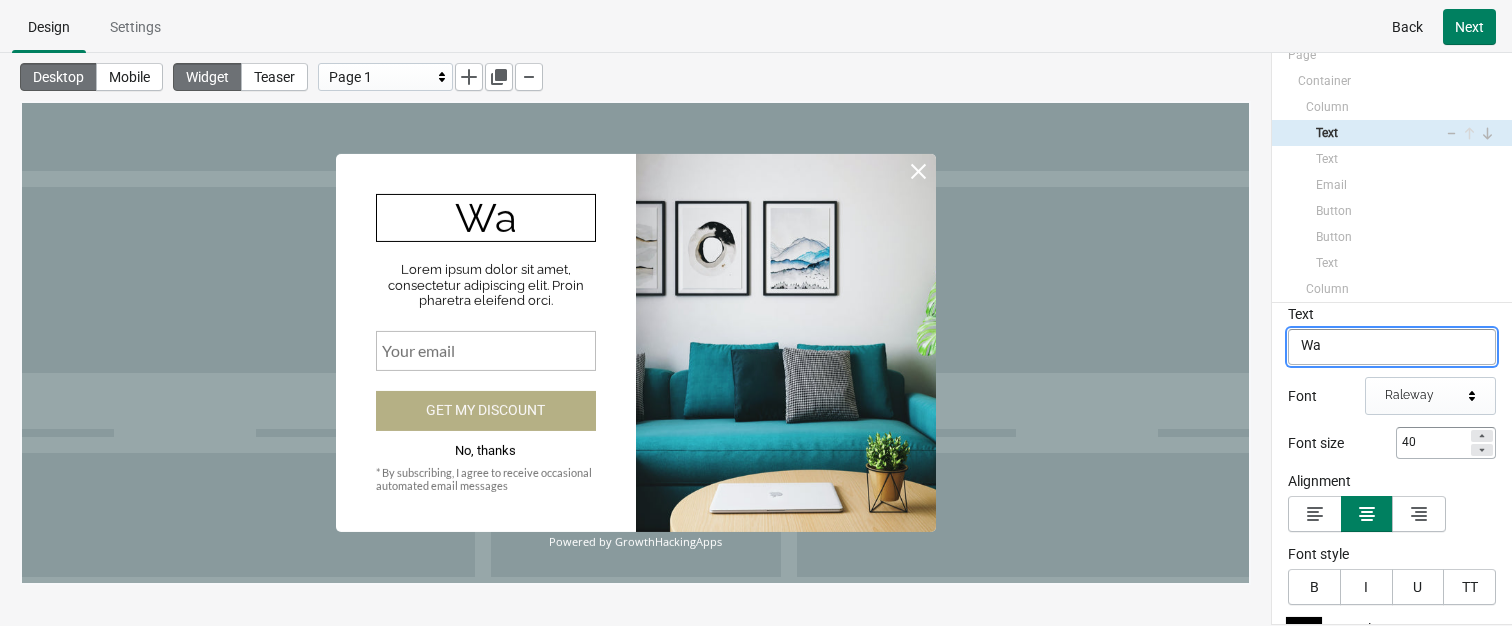 type on "W" 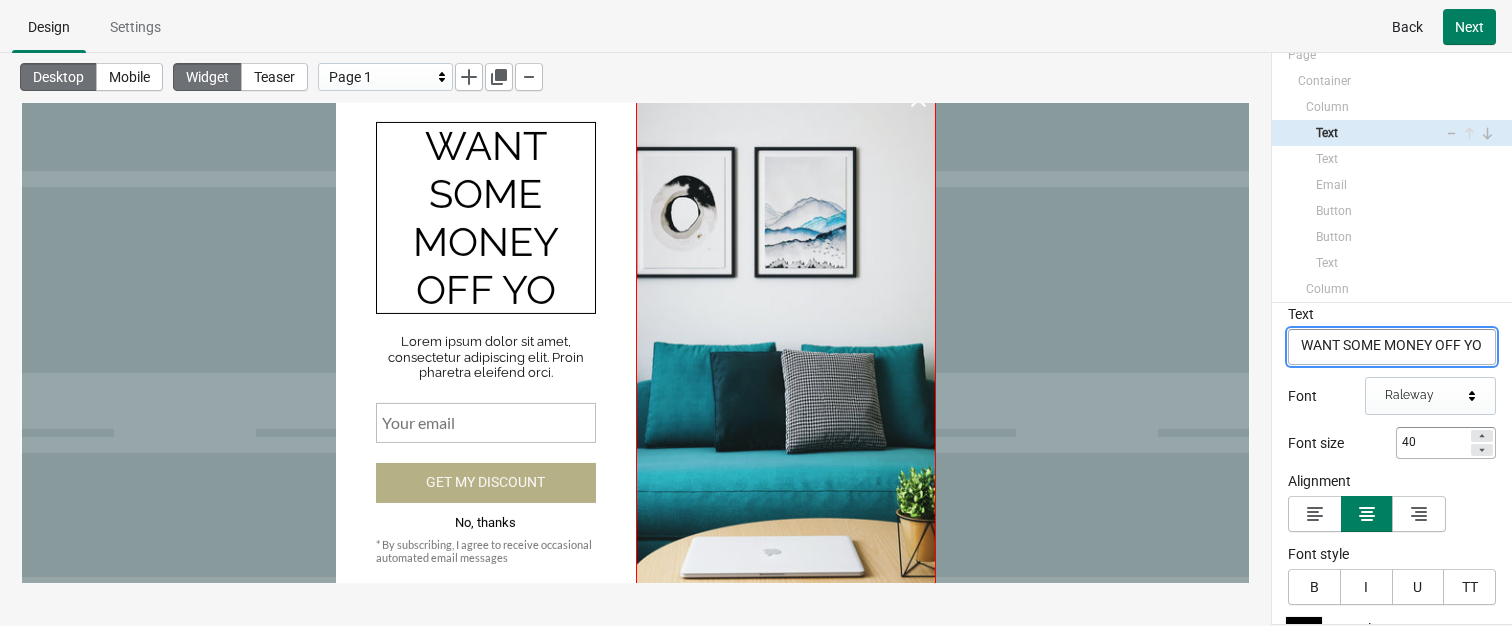 scroll, scrollTop: 0, scrollLeft: 0, axis: both 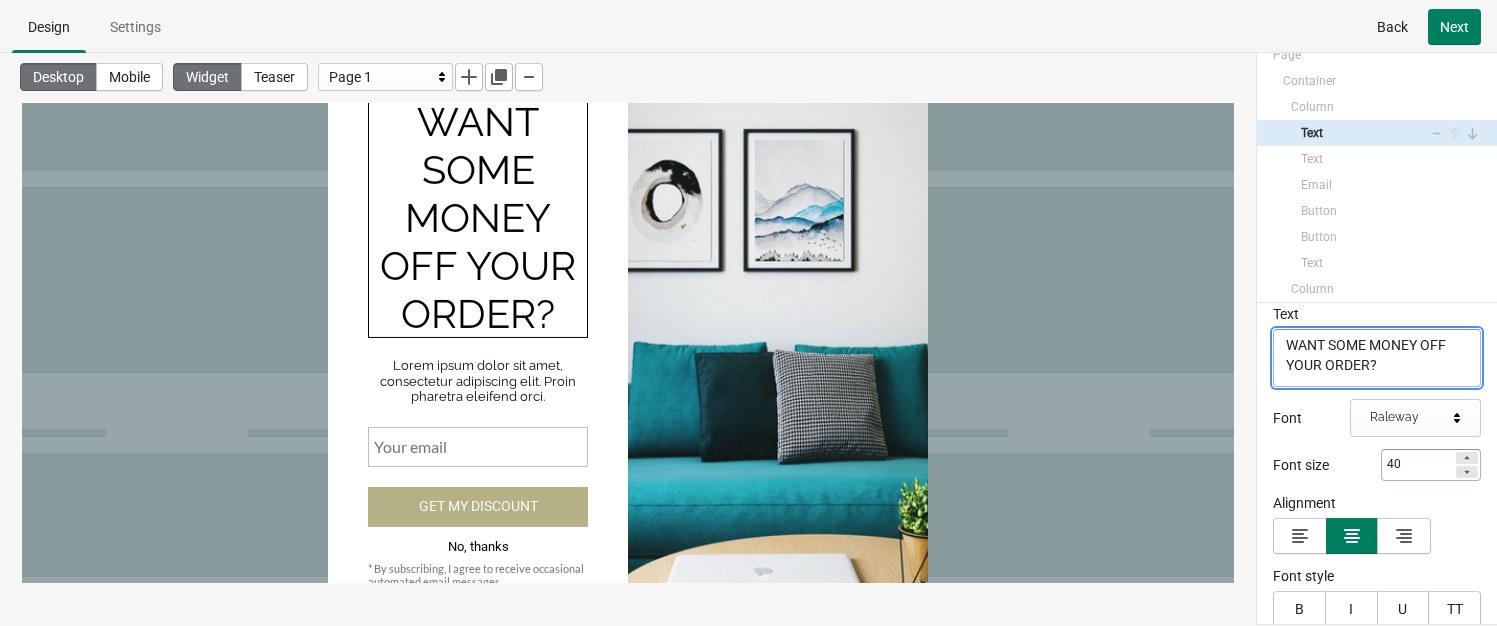 type on "WANT SOME MONEY OFF YOUR ORDER?" 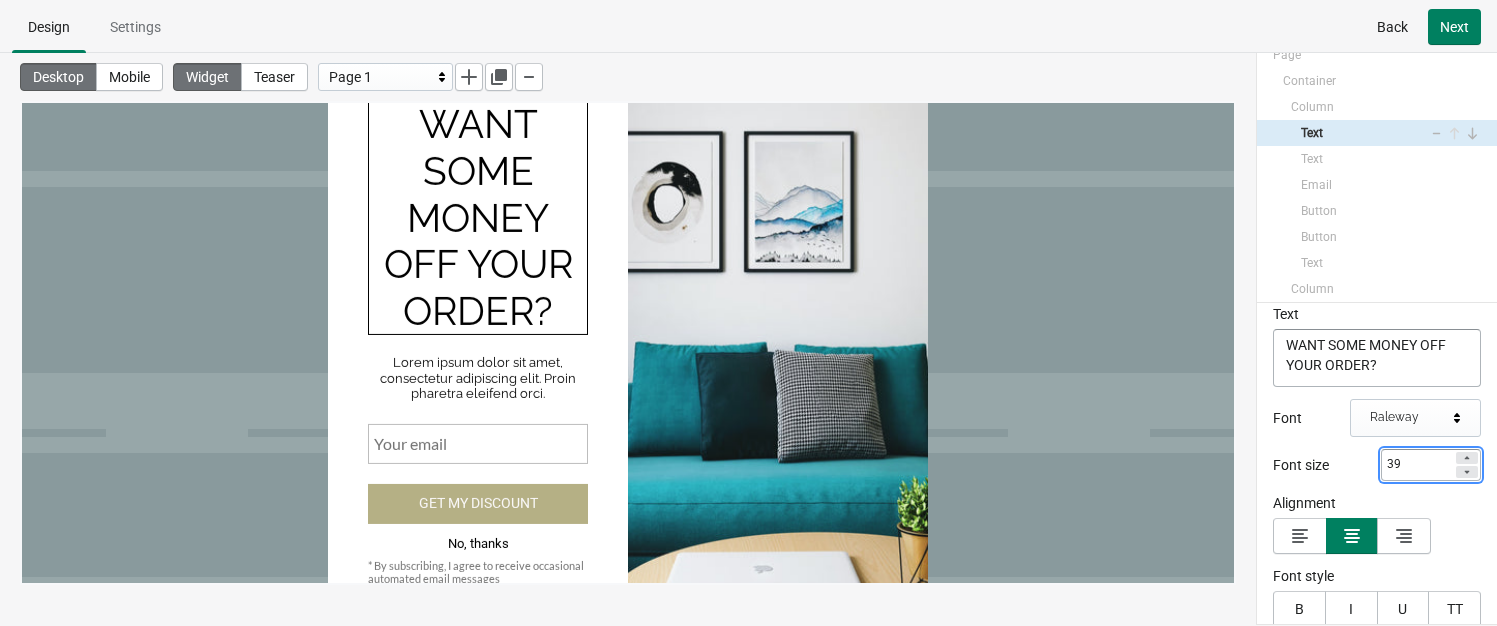click 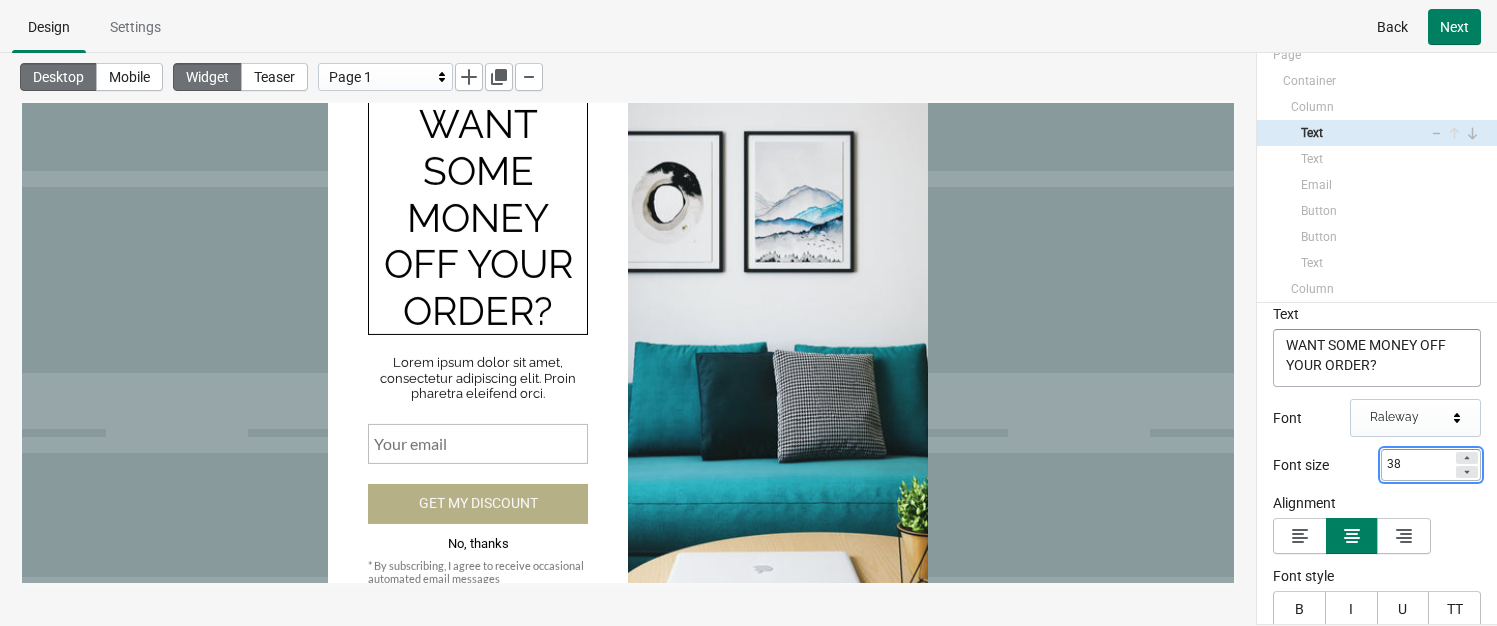 click 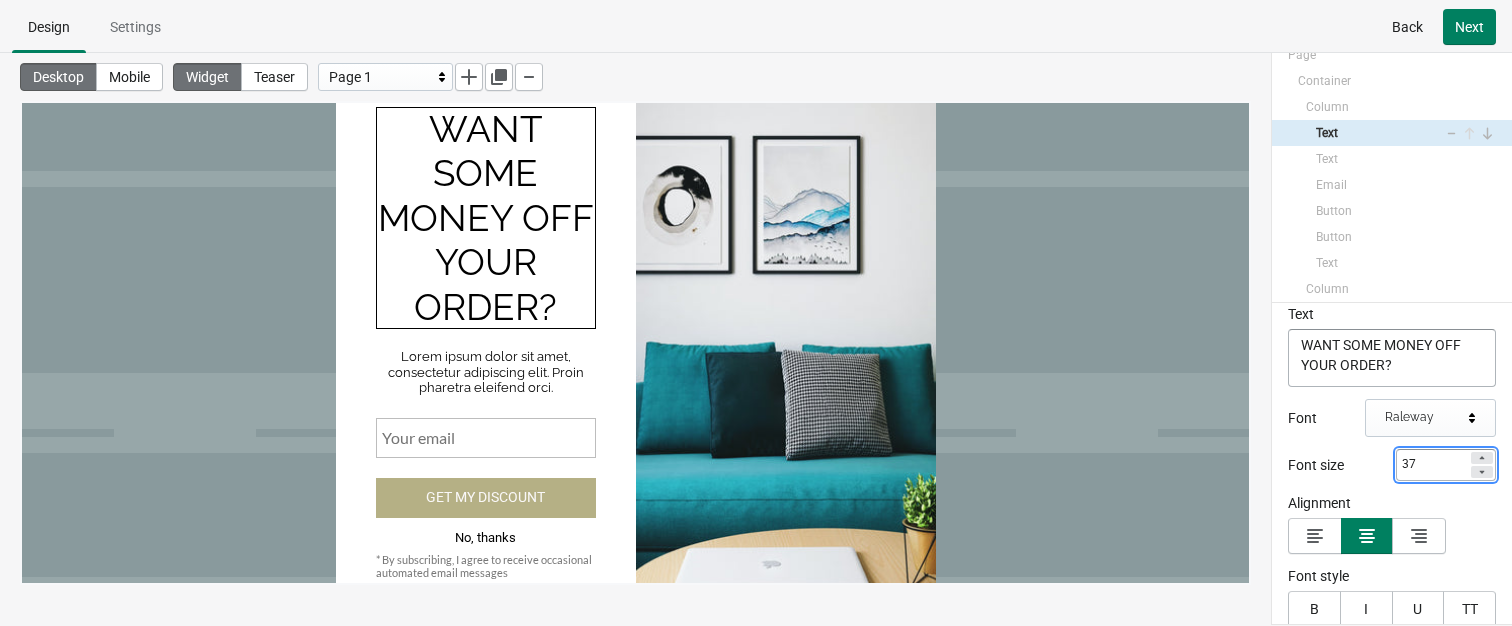 click on "37" at bounding box center (1432, 465) 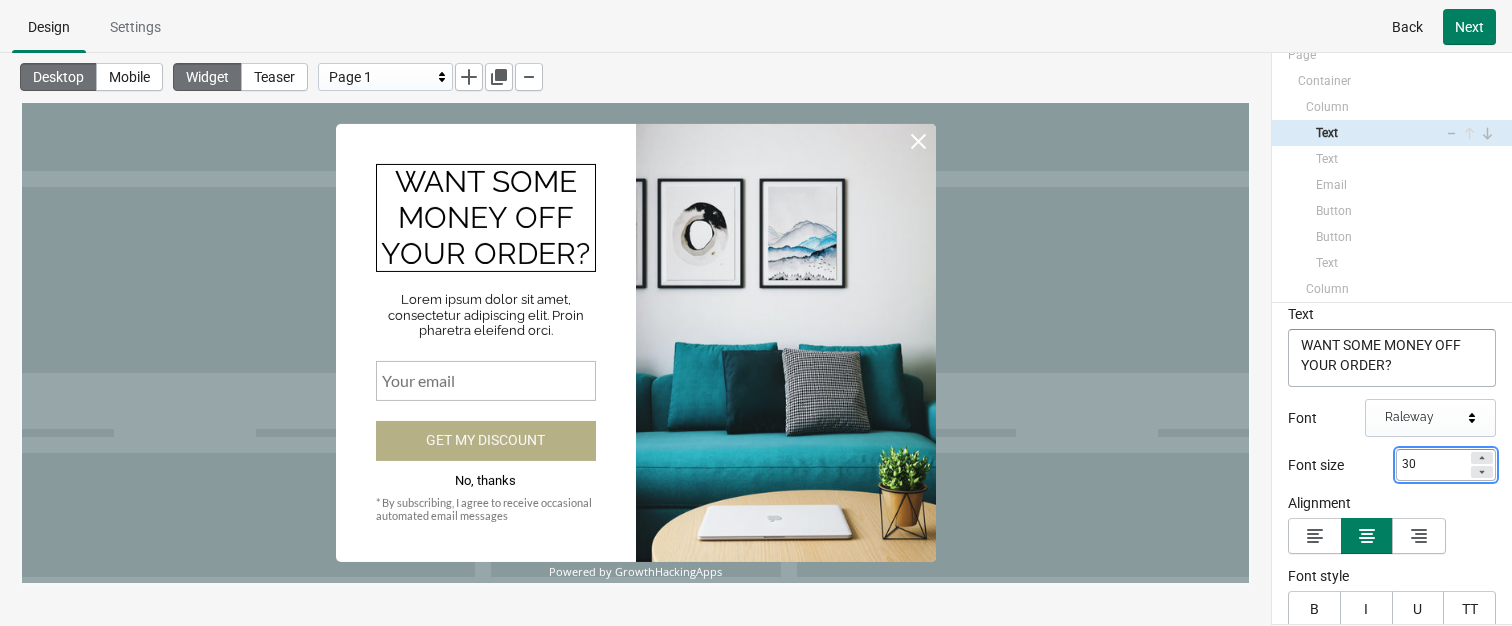 type on "3" 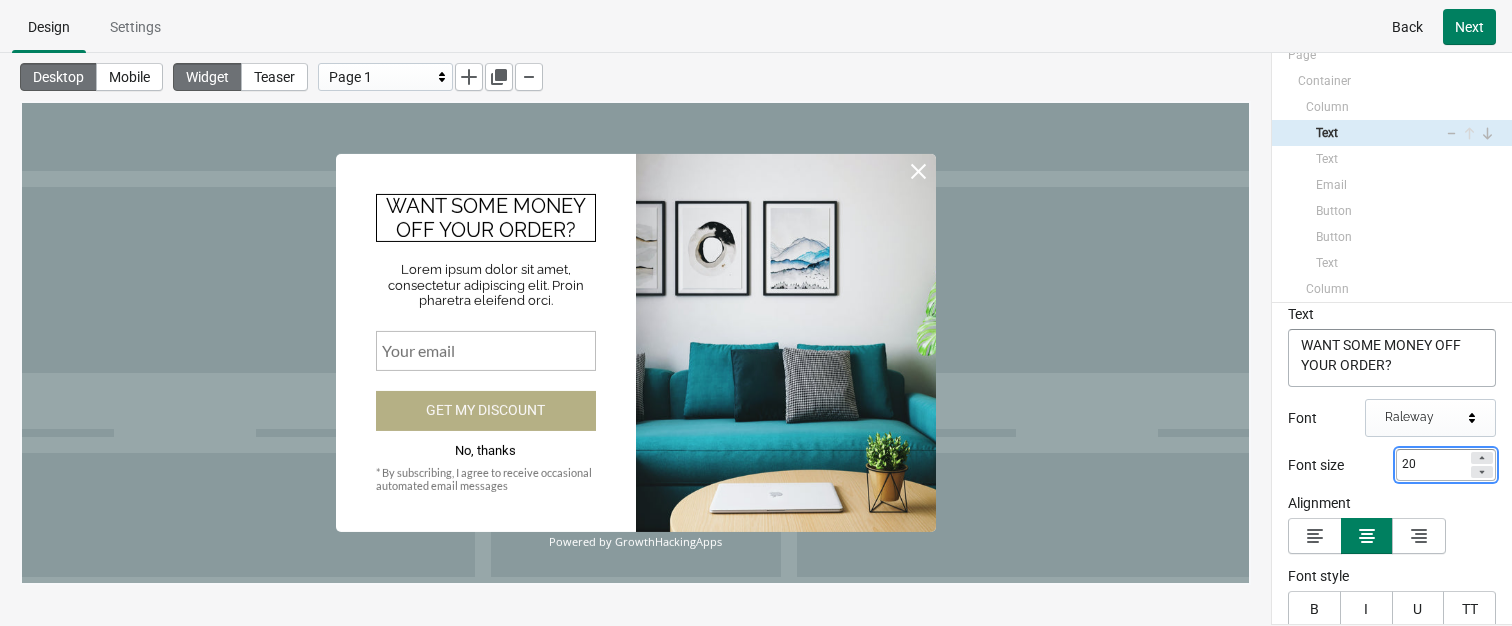 type on "20" 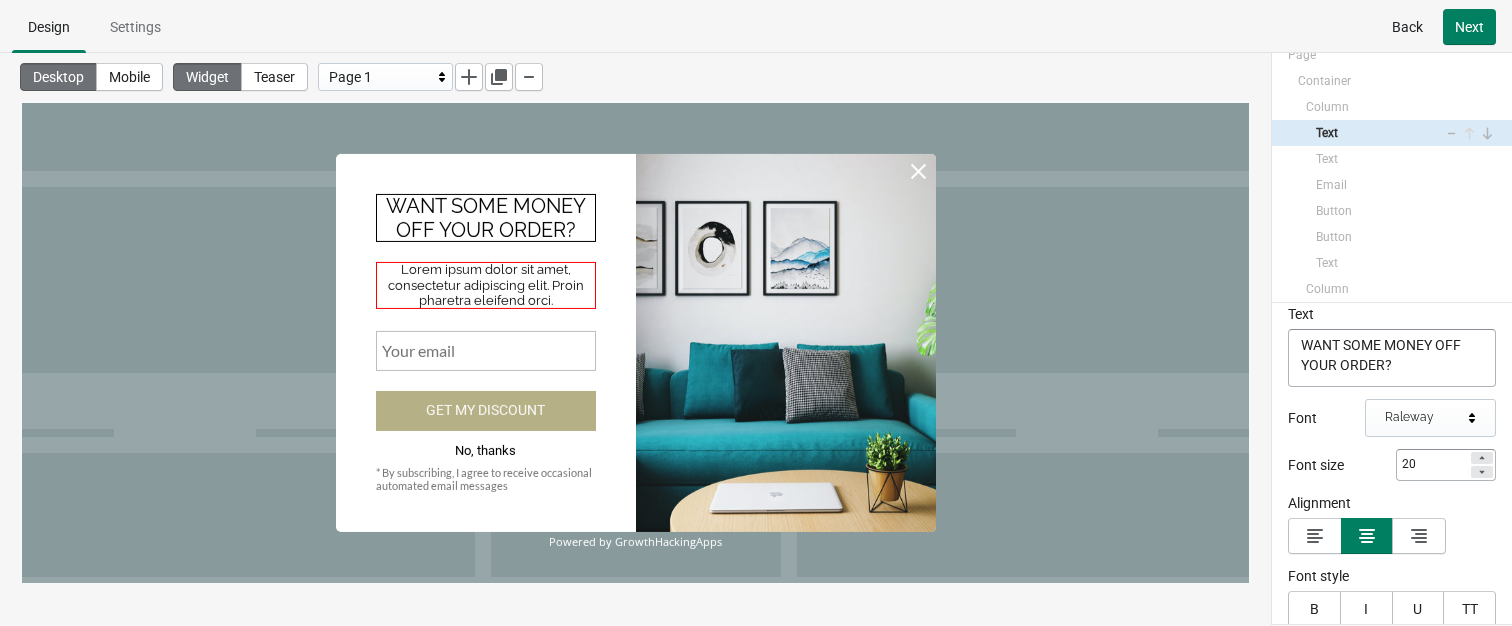 click on "Lorem ipsum dolor sit amet, consectetur adipiscing elit. Proin pharetra eleifend orci." at bounding box center [486, 285] 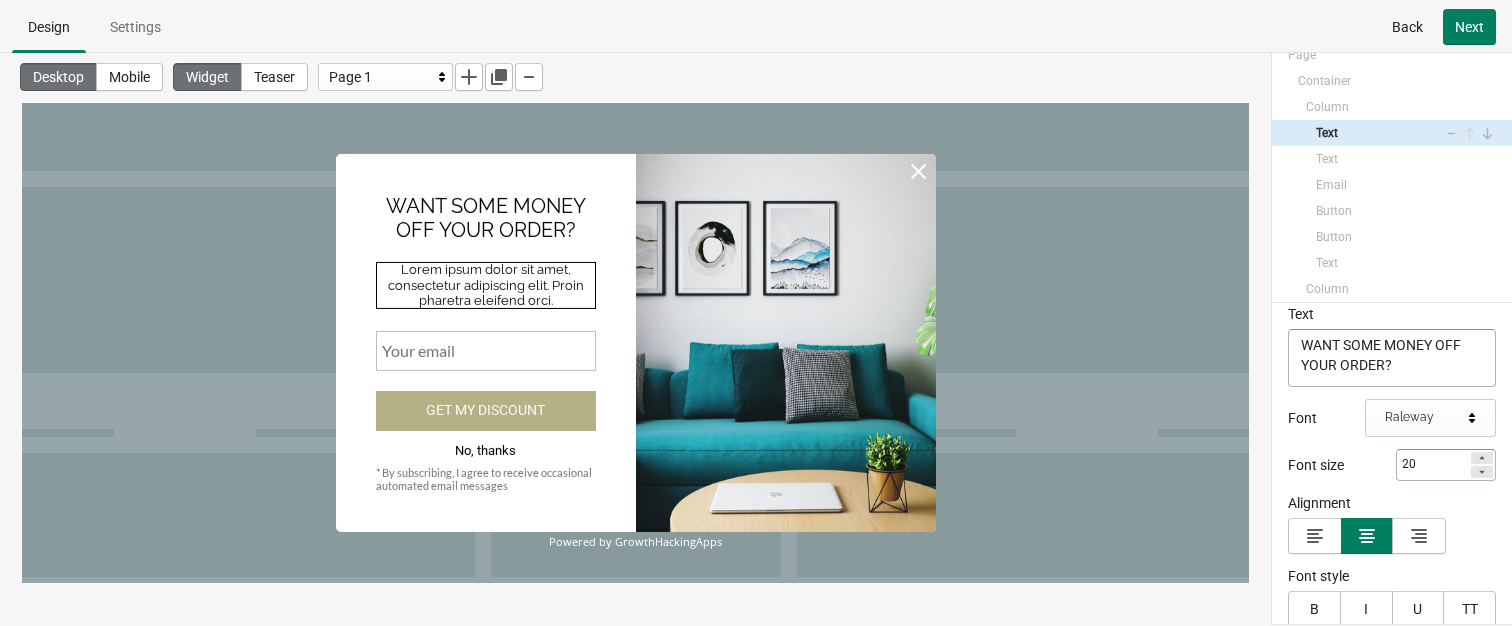 select on "both" 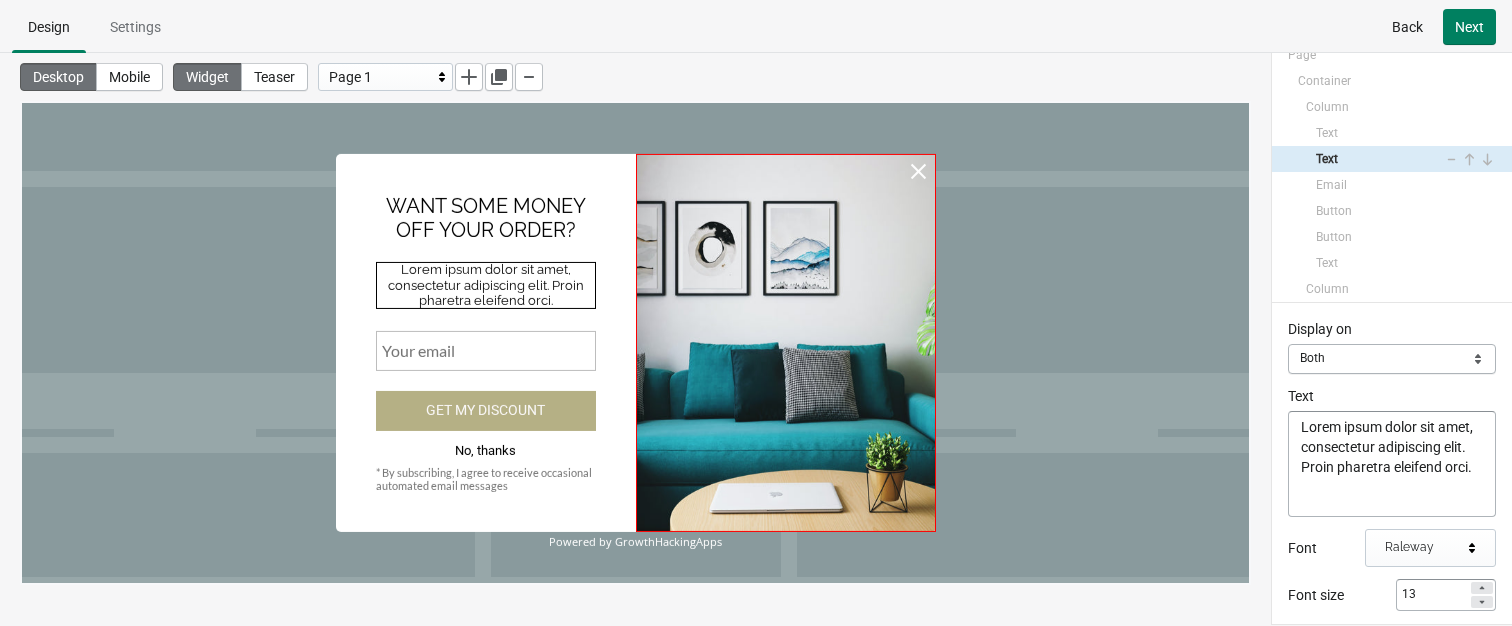 click at bounding box center (786, 343) 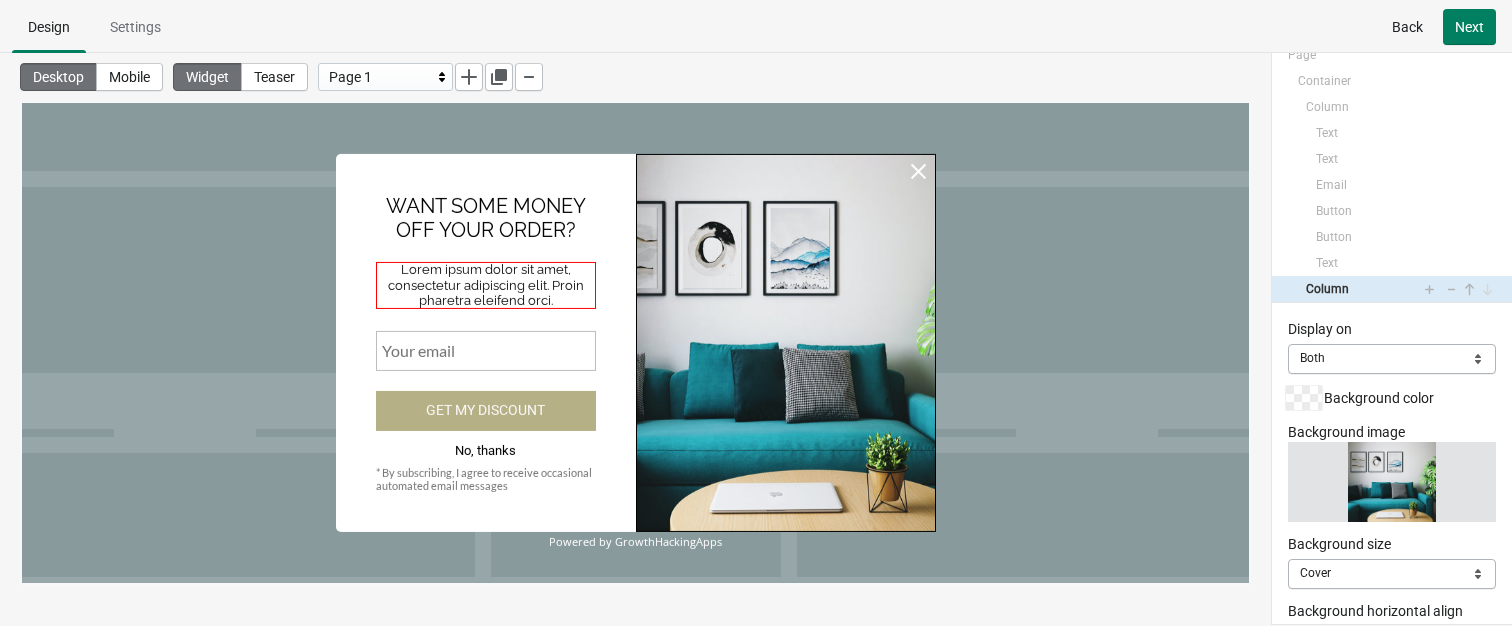 click on "Lorem ipsum dolor sit amet, consectetur adipiscing elit. Proin pharetra eleifend orci." at bounding box center [486, 285] 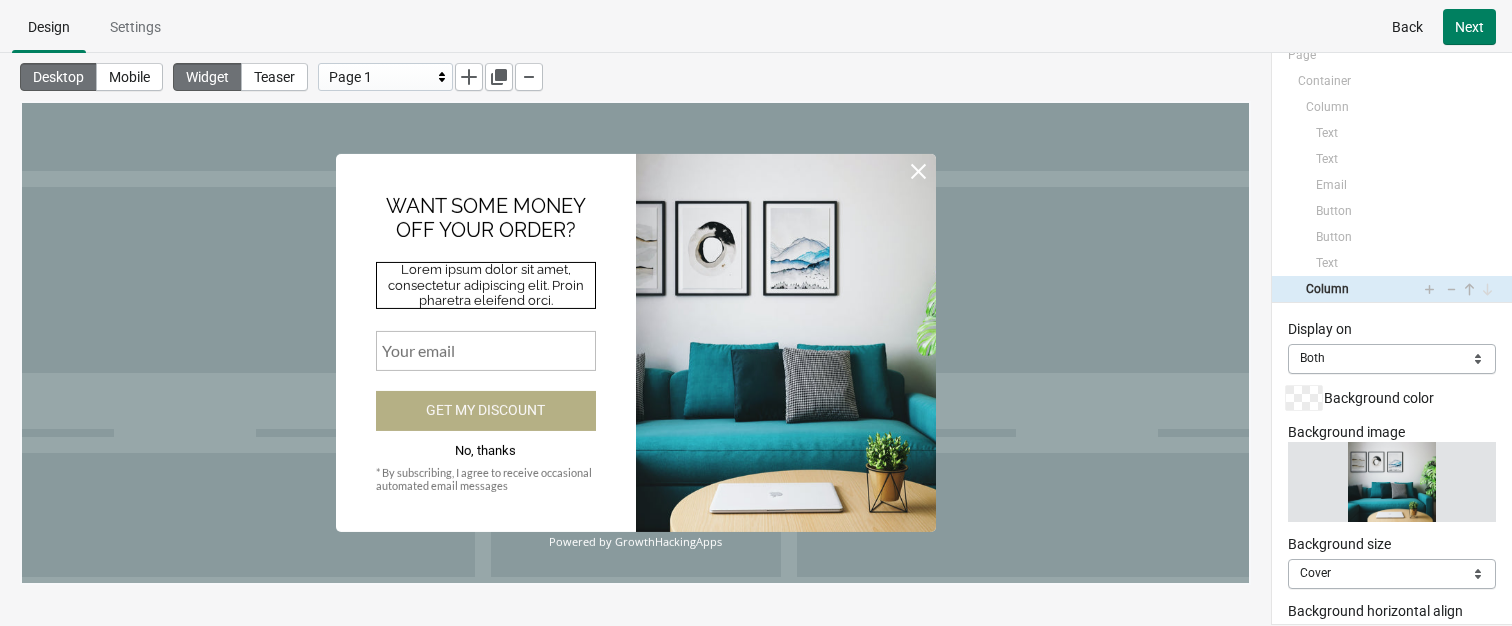 select on "both" 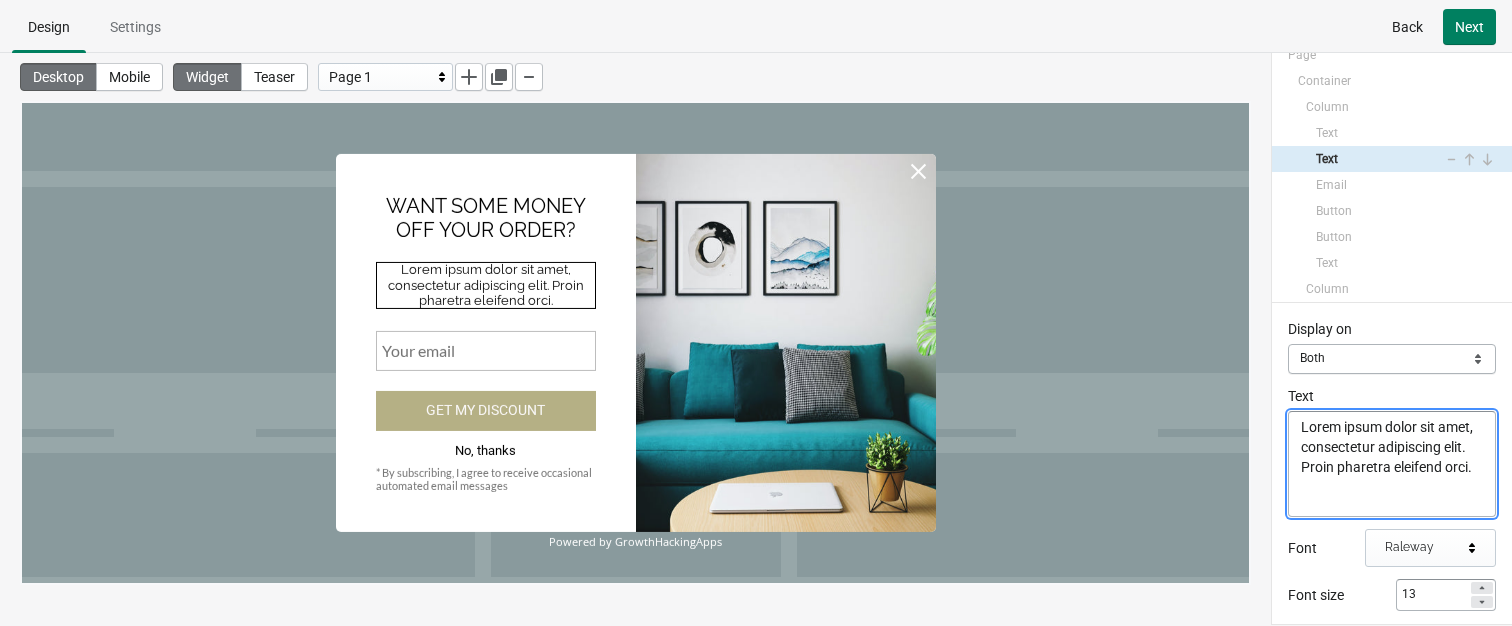 click on "Lorem ipsum dolor sit amet, consectetur adipiscing elit. Proin pharetra eleifend orci." at bounding box center [486, 285] 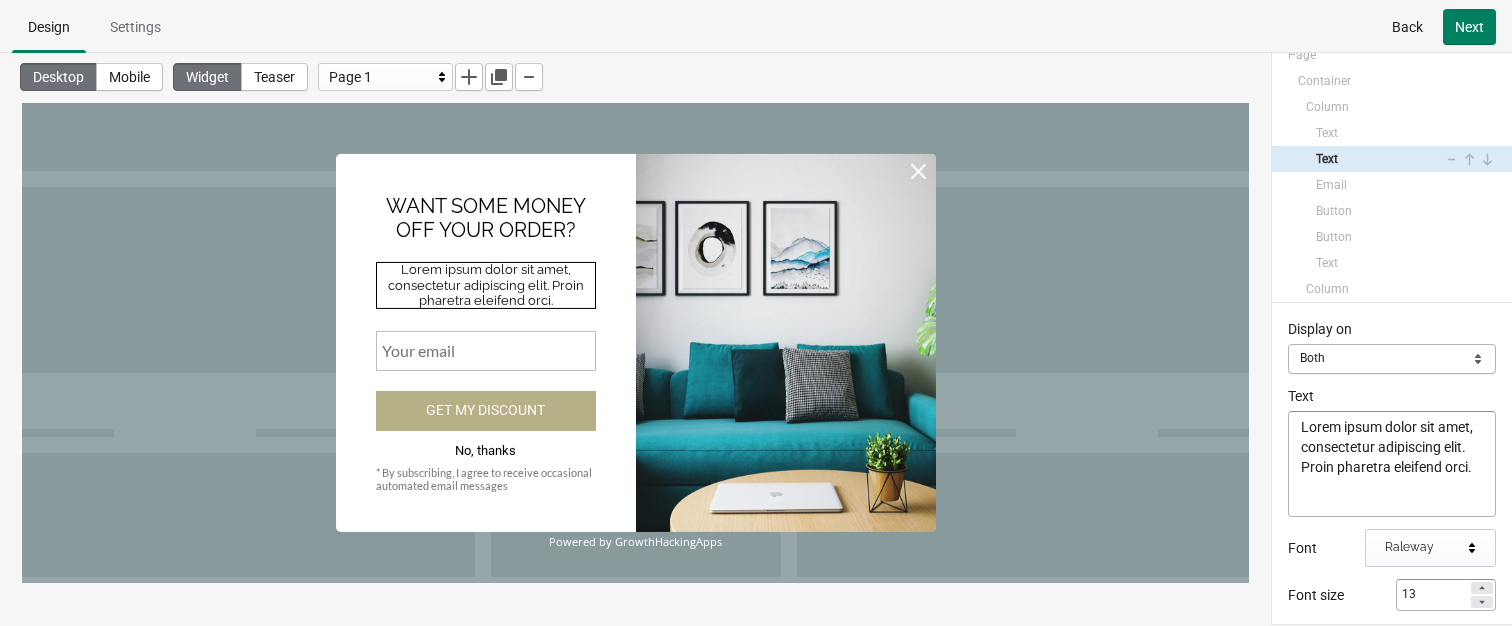 click on "Lorem ipsum dolor sit amet, consectetur adipiscing elit. Proin pharetra eleifend orci." at bounding box center (486, 285) 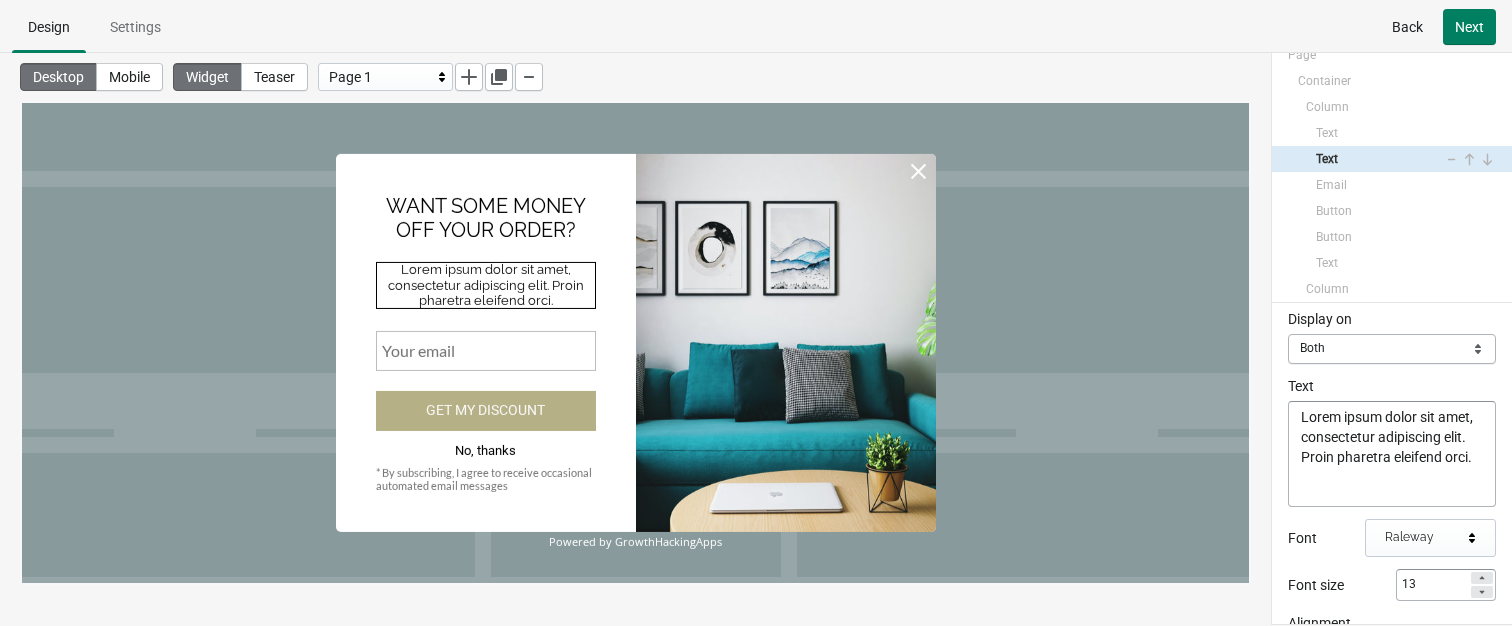 scroll, scrollTop: 4, scrollLeft: 0, axis: vertical 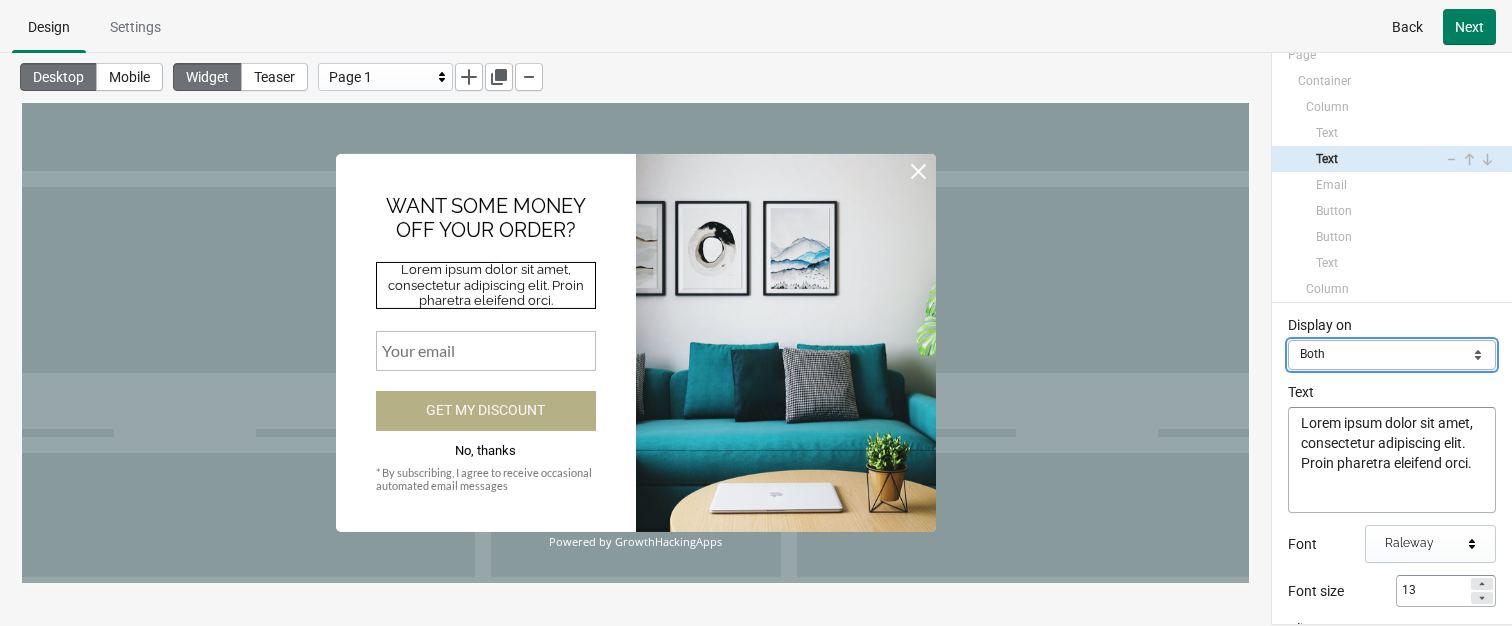 click on "Mobile Desktop Both" at bounding box center [1392, 355] 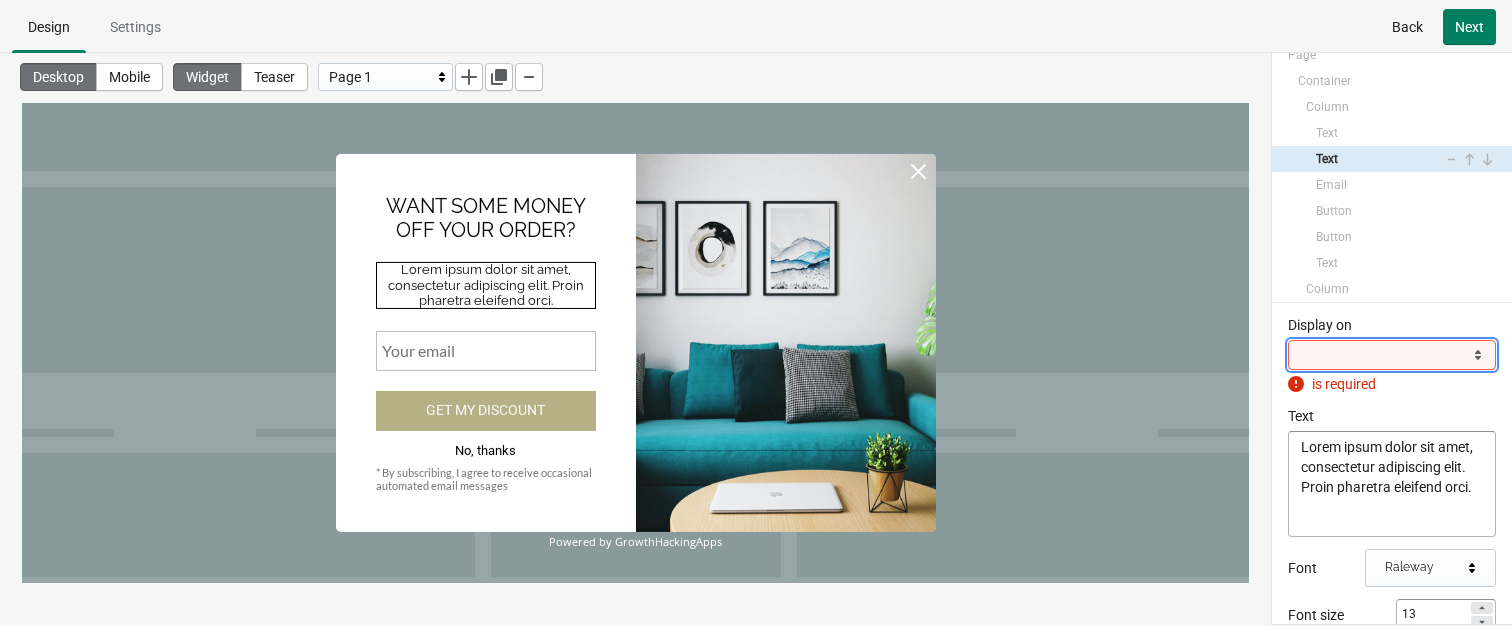 click on "Mobile Desktop Both" at bounding box center [1392, 355] 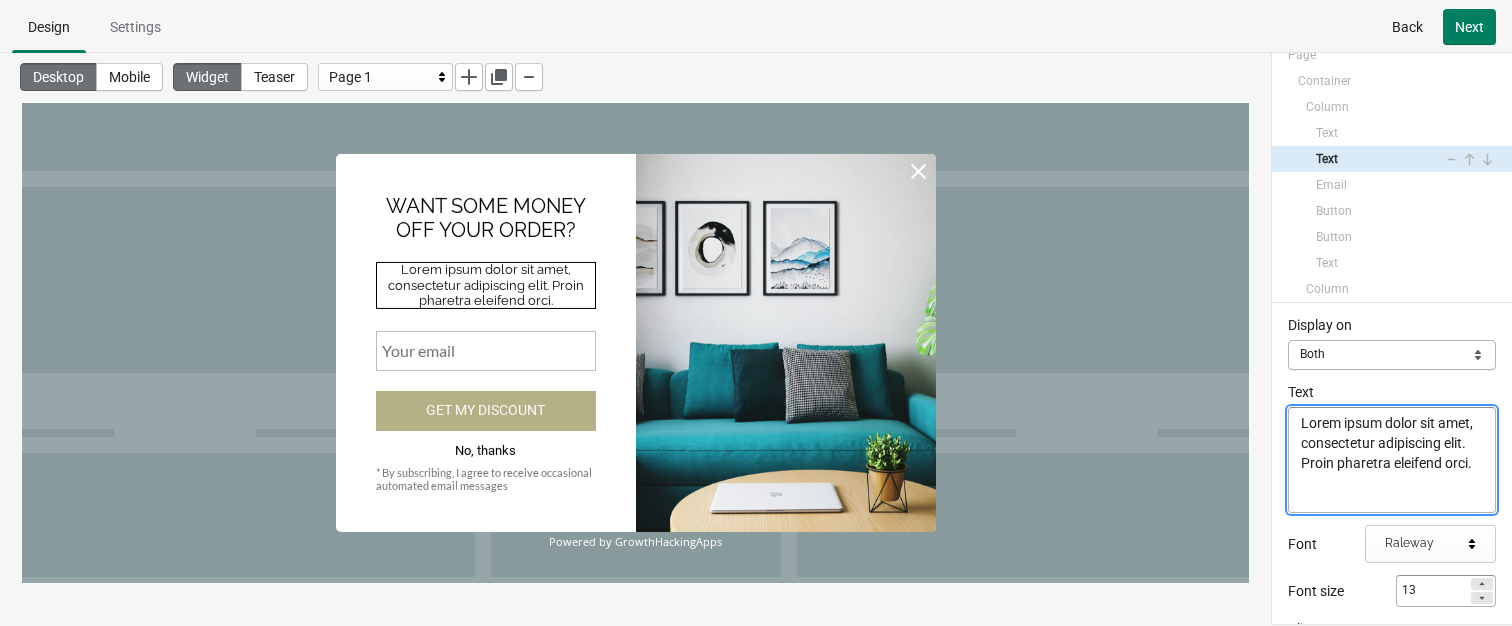 drag, startPoint x: 1480, startPoint y: 490, endPoint x: 1274, endPoint y: 417, distance: 218.55205 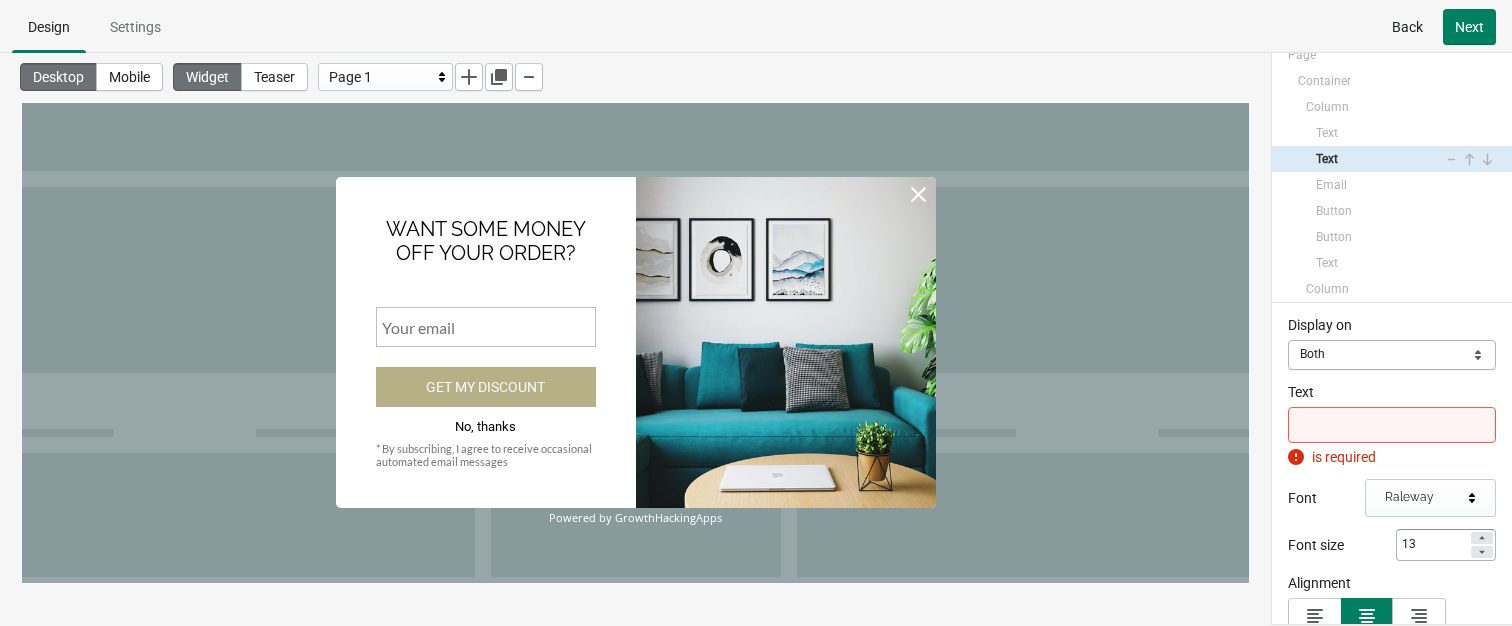 click on "Text" at bounding box center (1392, 392) 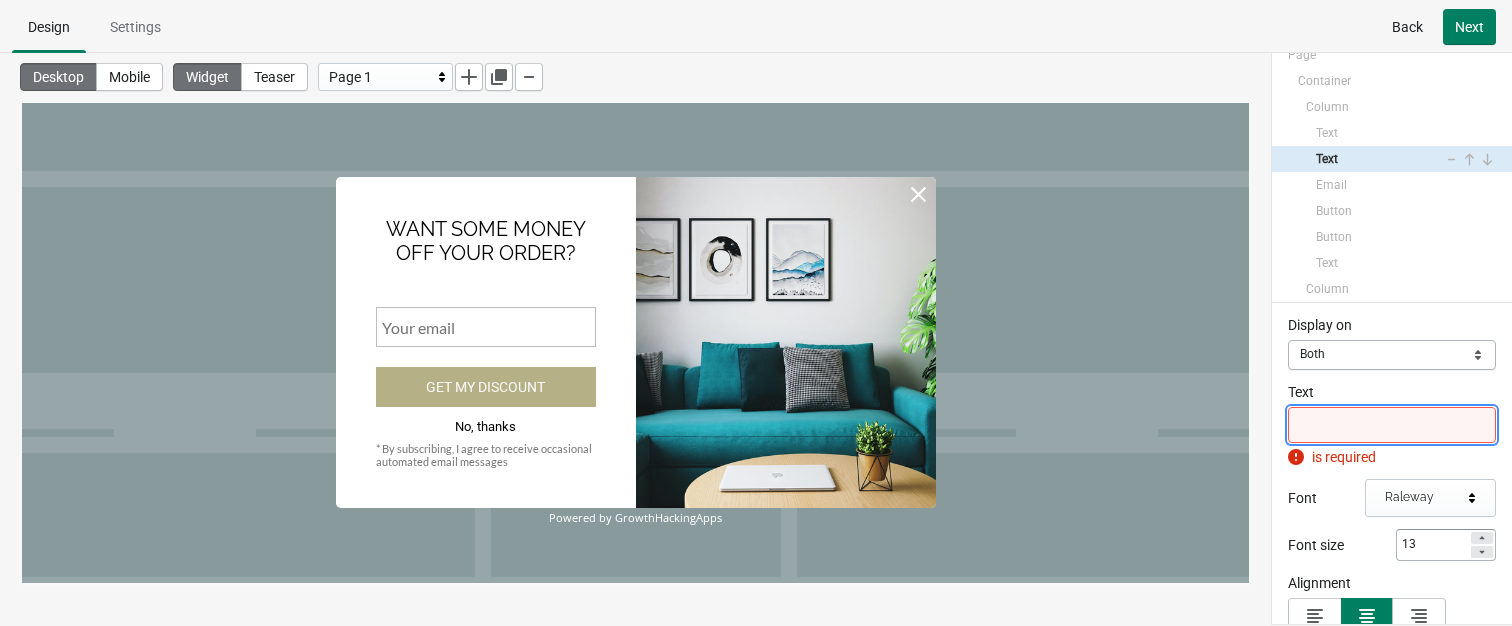 click on "Text" at bounding box center [1392, 425] 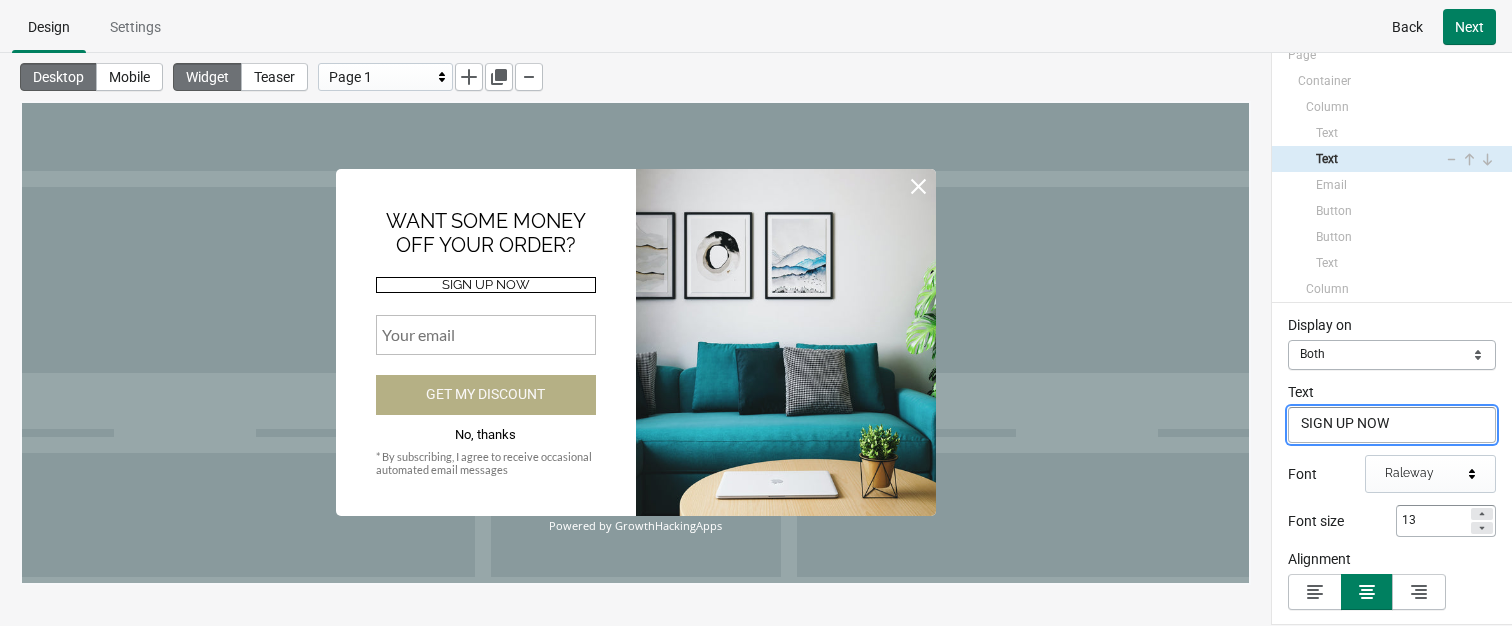 type on "SIGN UP NOW" 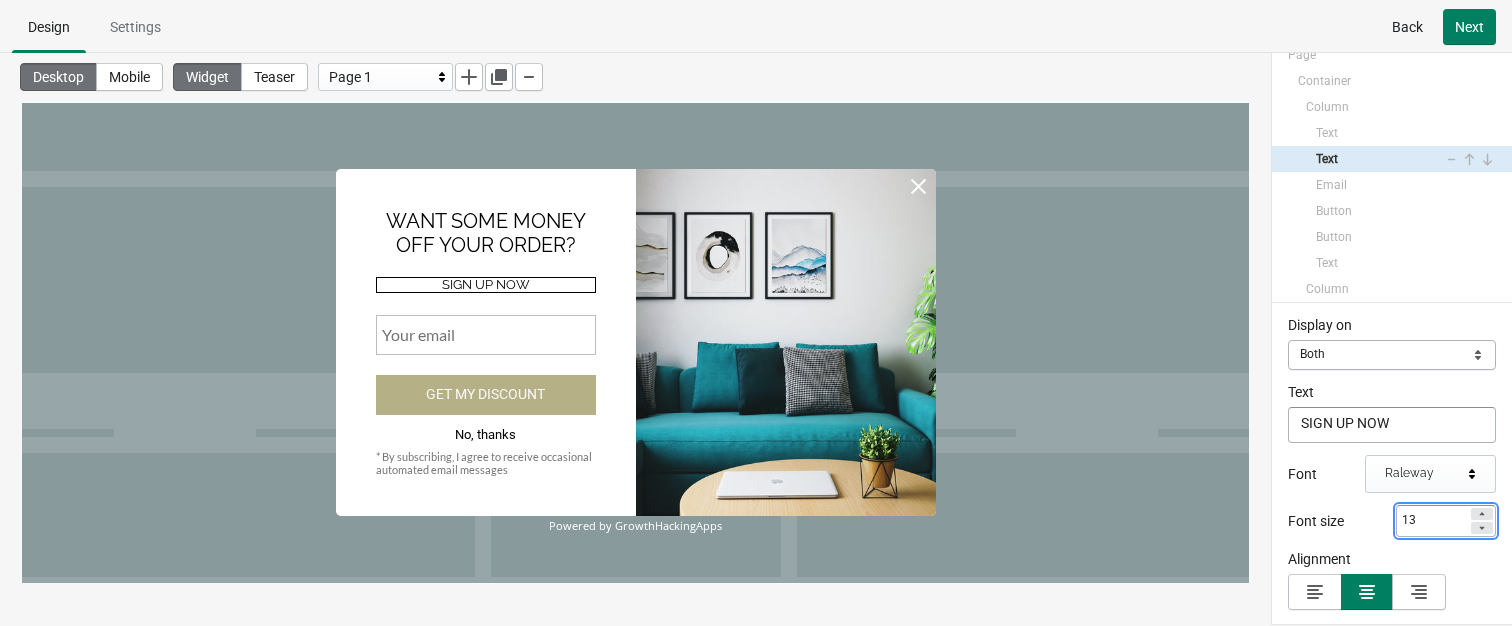 click on "13" at bounding box center (1432, 521) 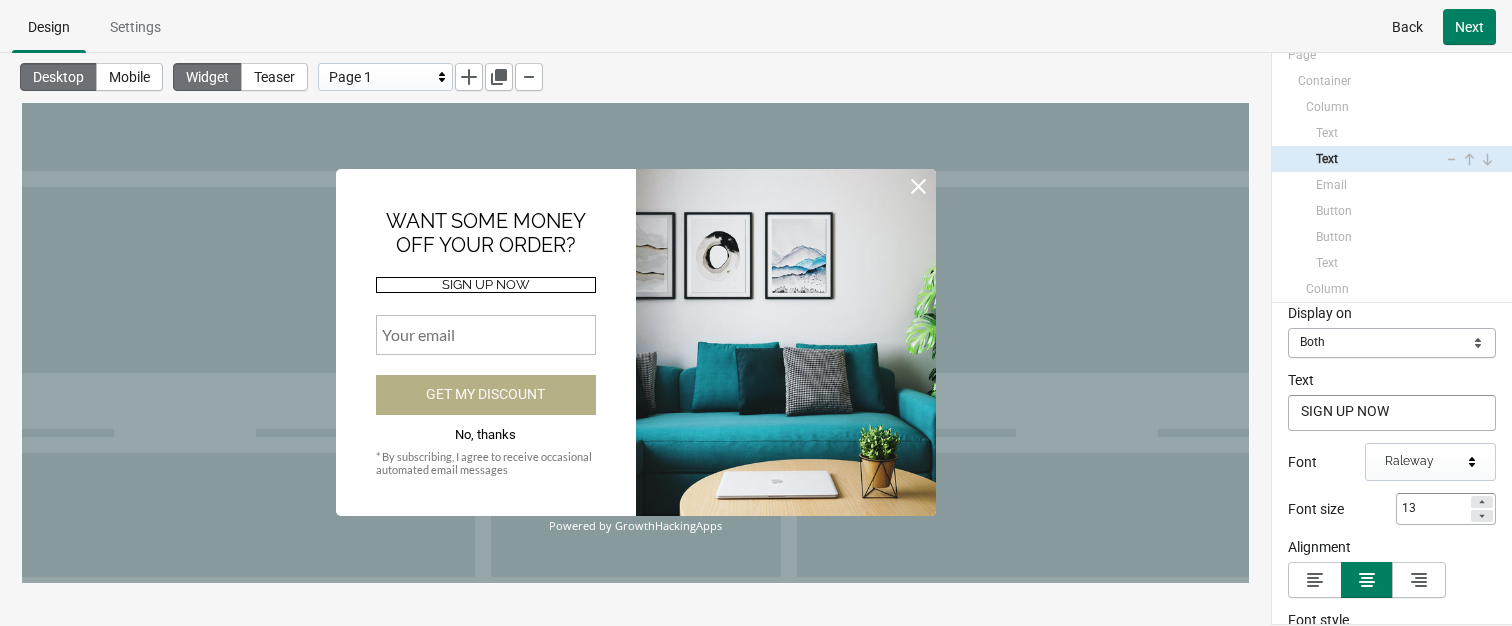 scroll, scrollTop: 0, scrollLeft: 0, axis: both 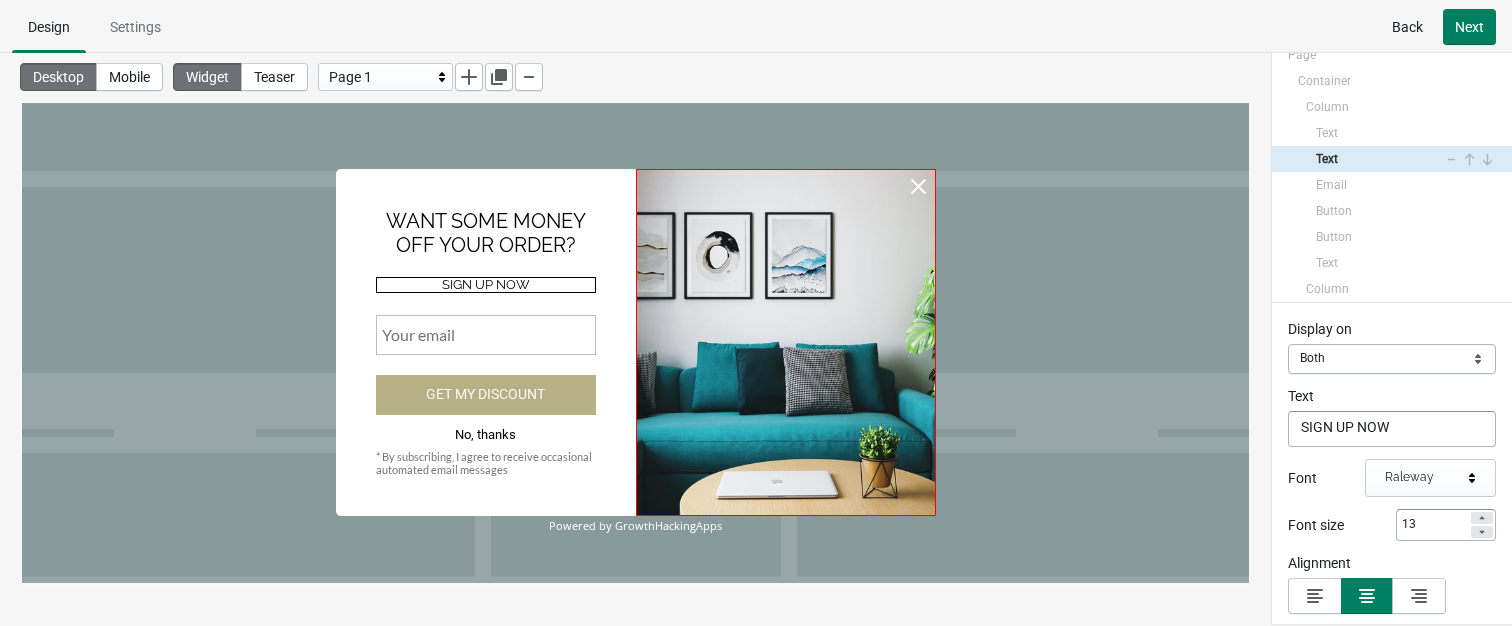 click at bounding box center [786, 342] 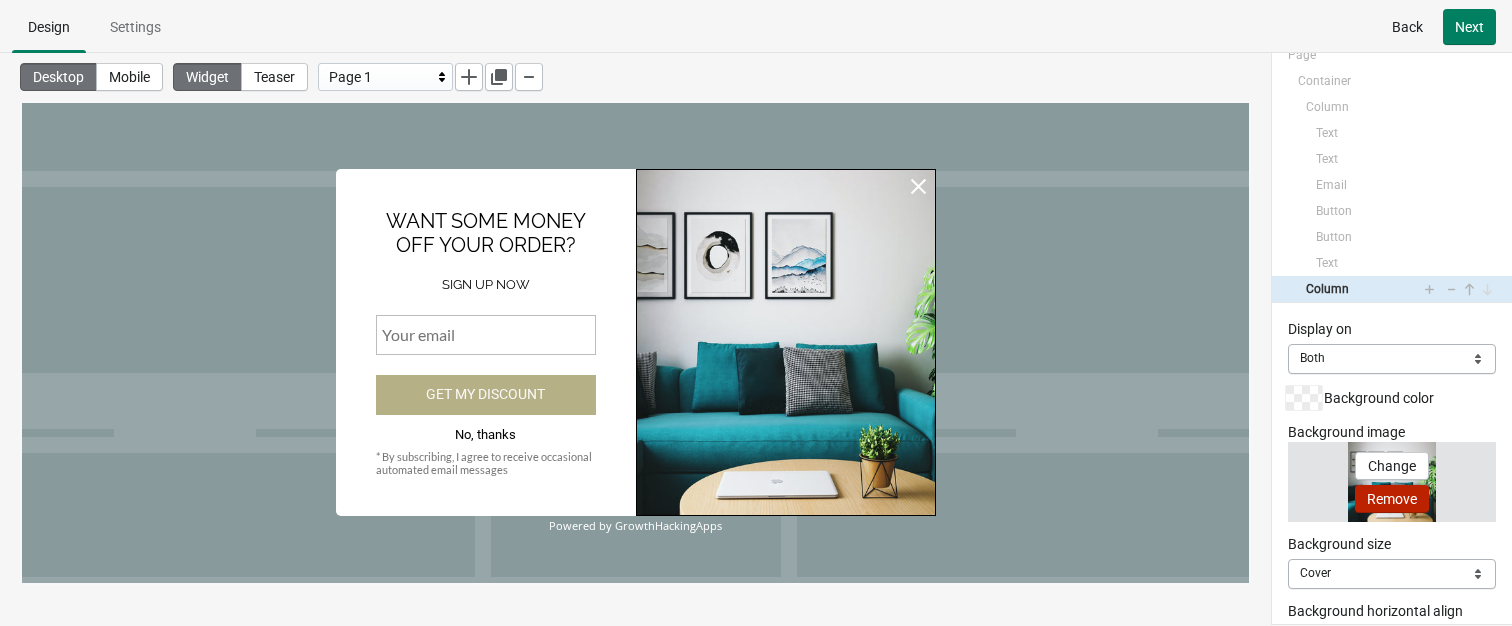 click on "Remove" at bounding box center (1392, 499) 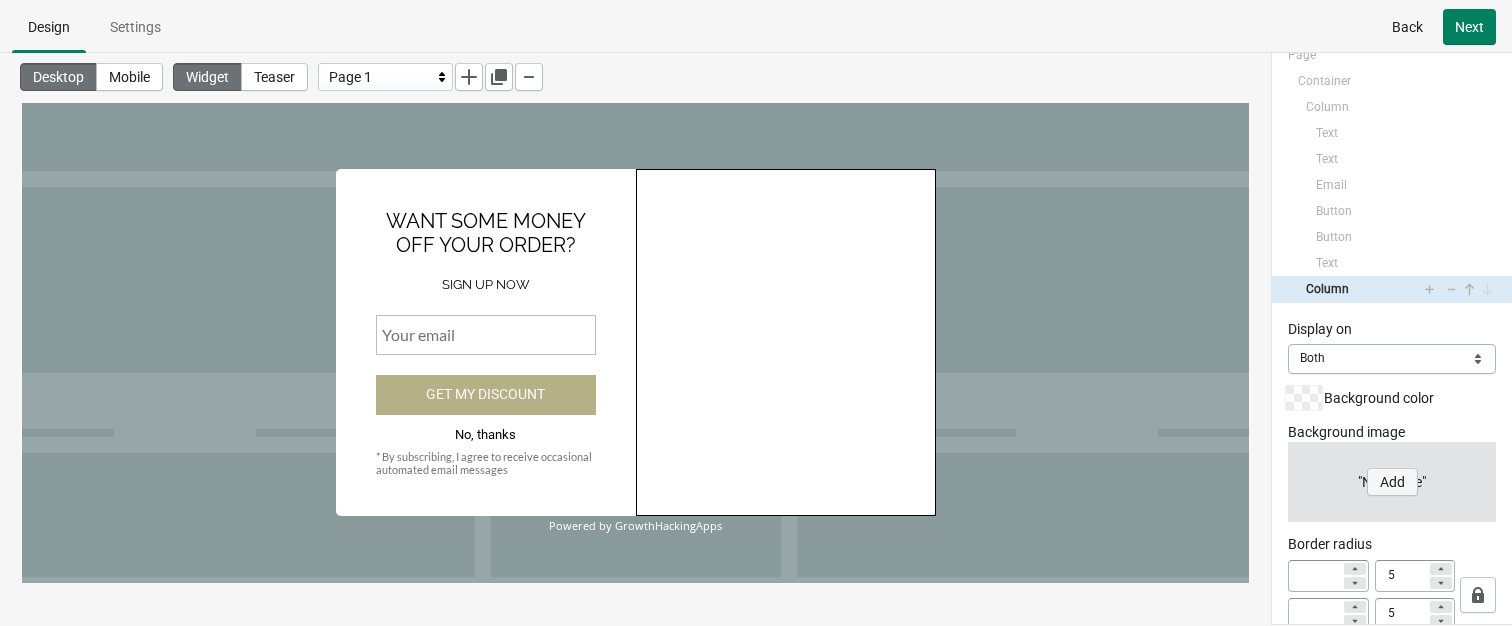 click on "Add" at bounding box center (1392, 482) 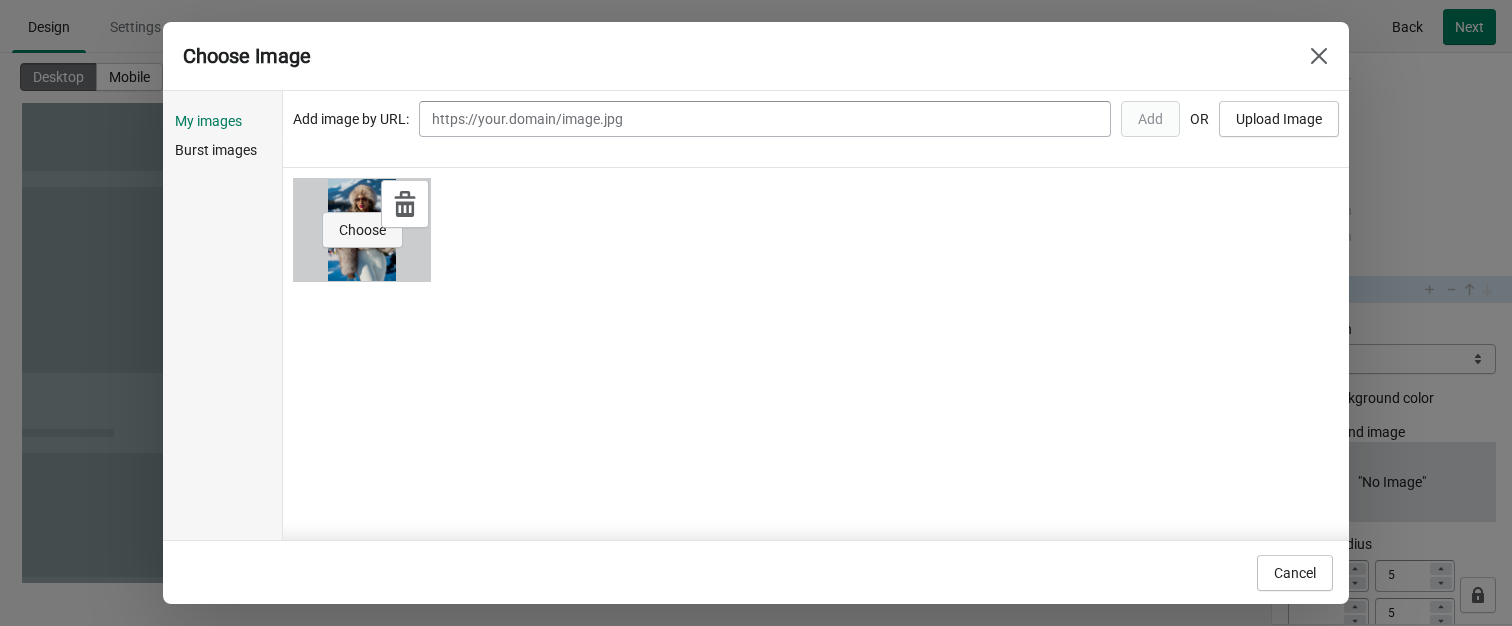 click on "Choose" at bounding box center [362, 230] 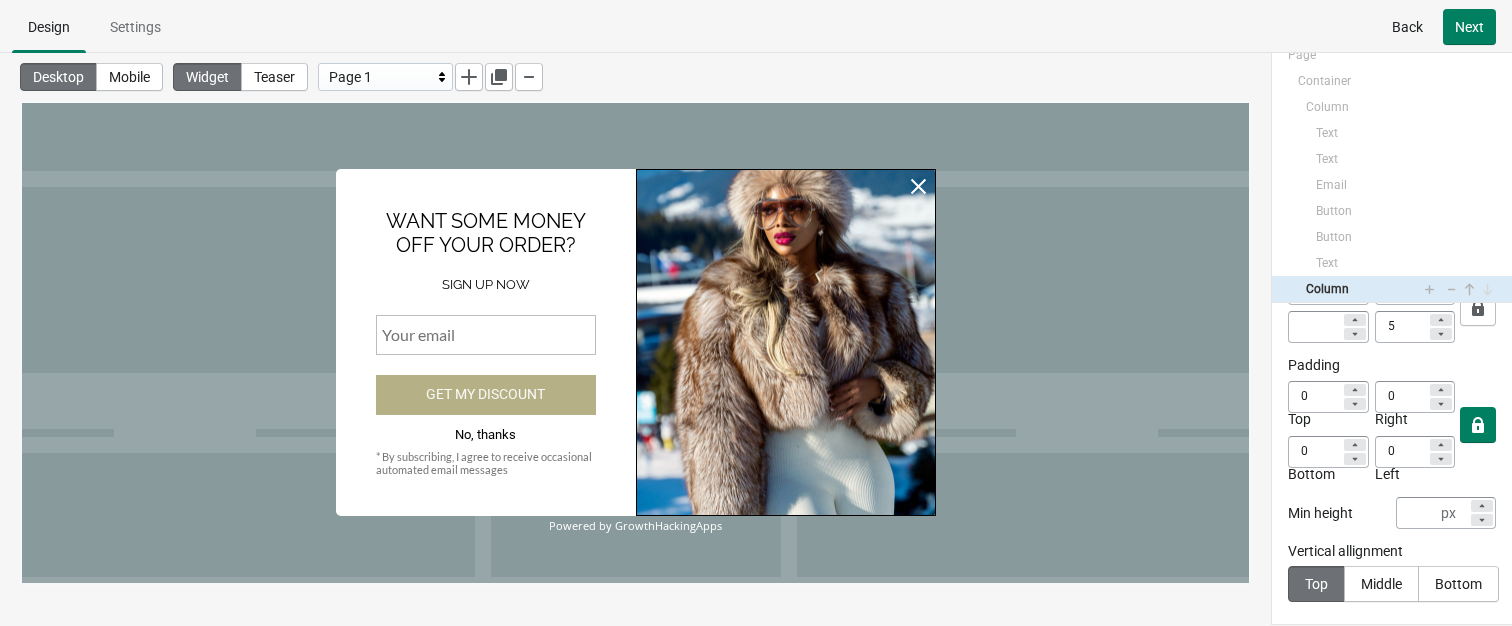 scroll, scrollTop: 534, scrollLeft: 0, axis: vertical 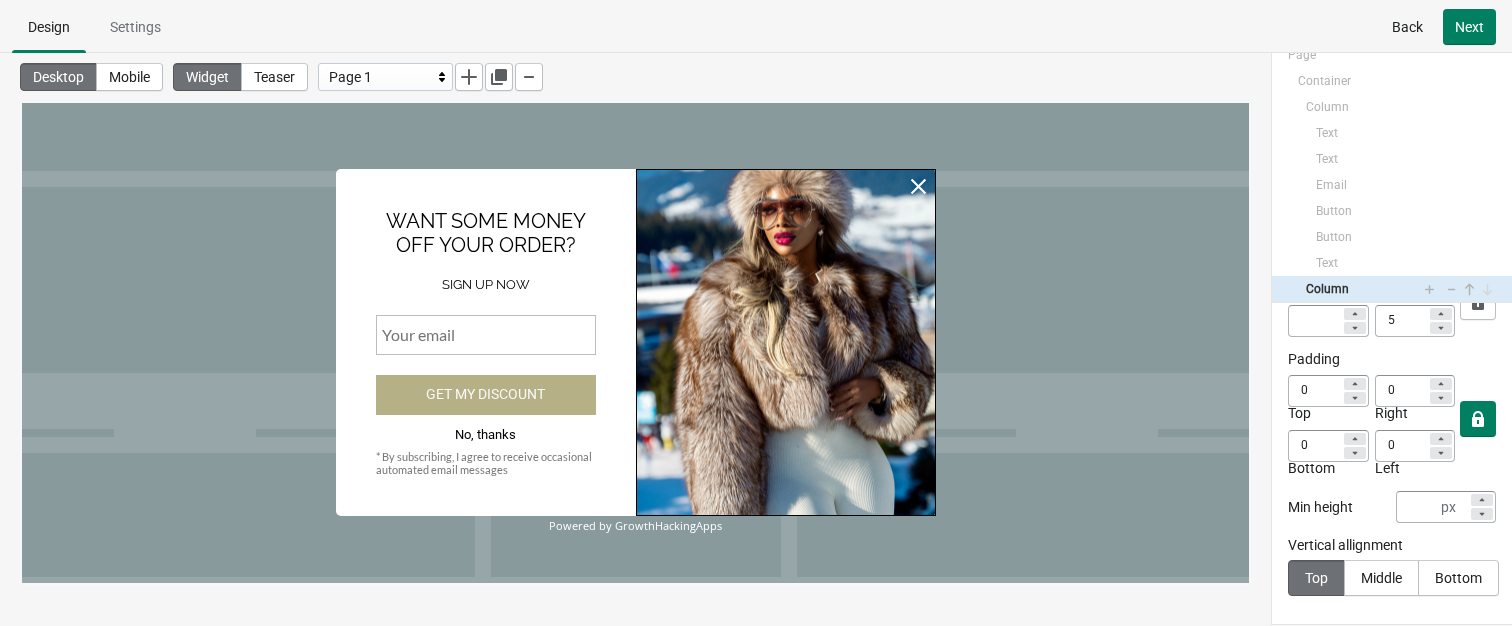 click 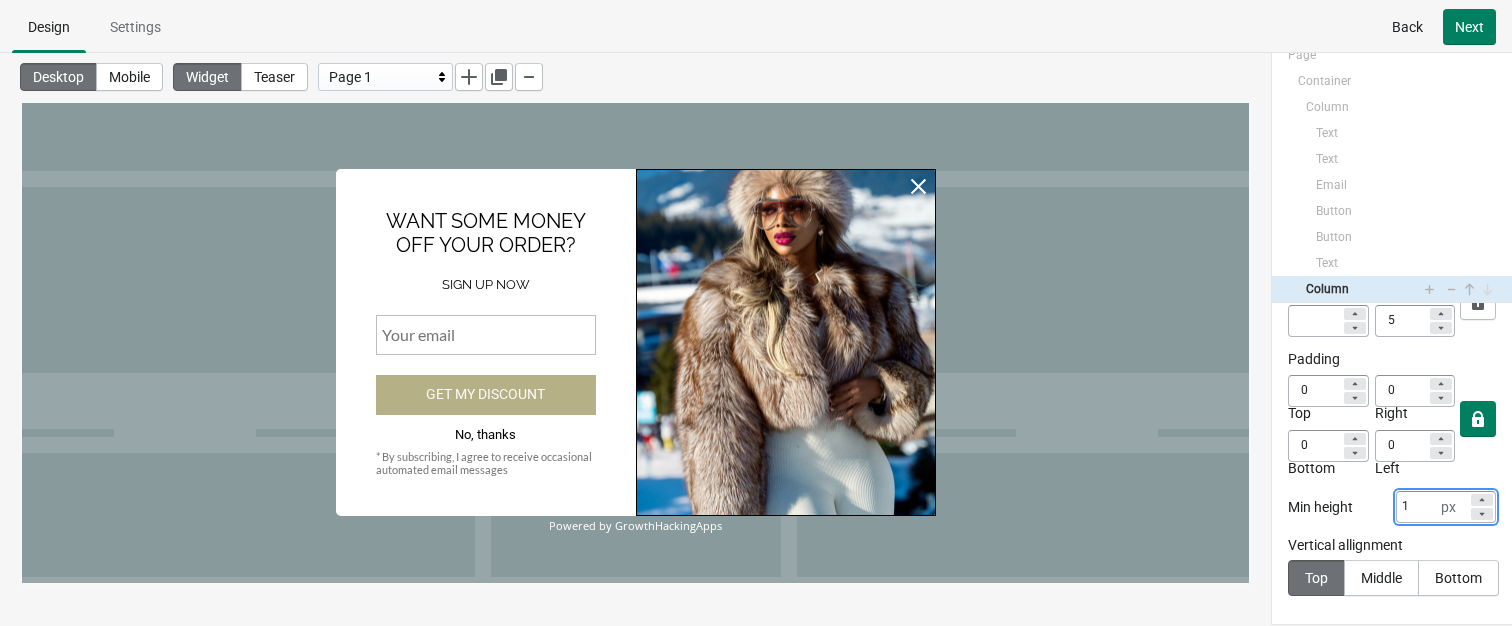 click 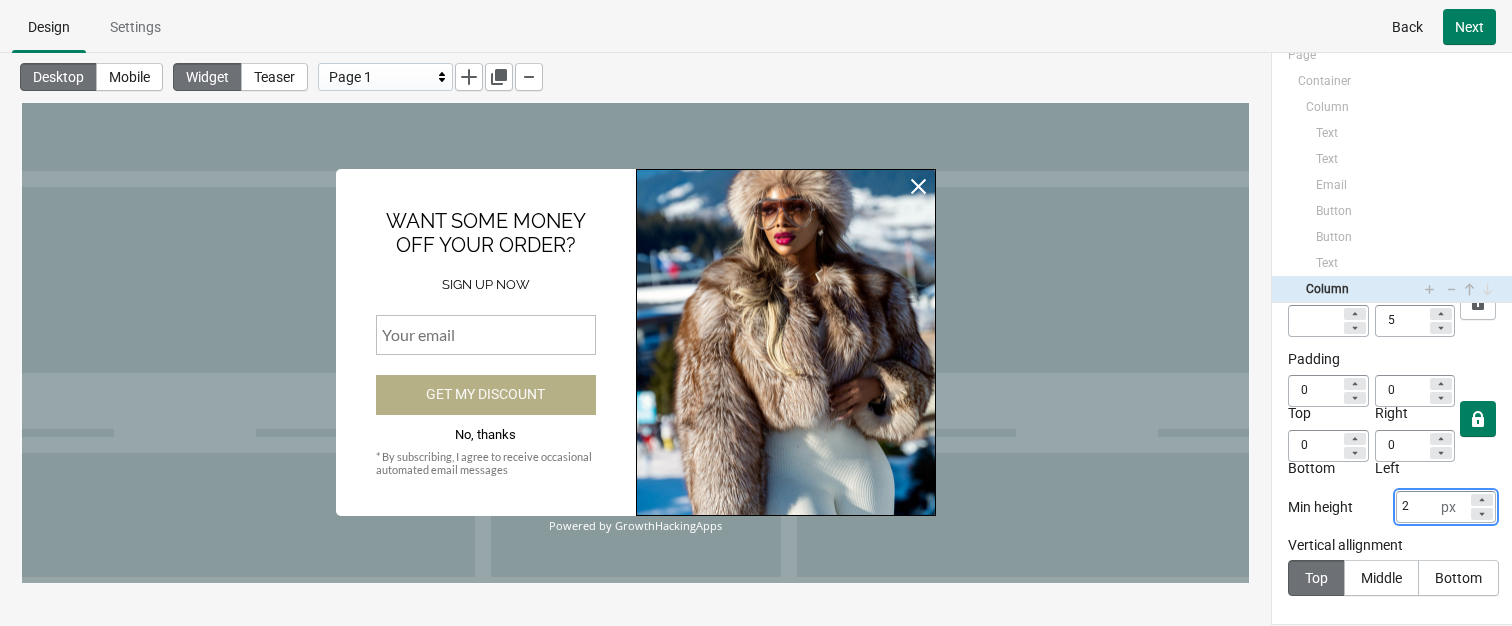 click 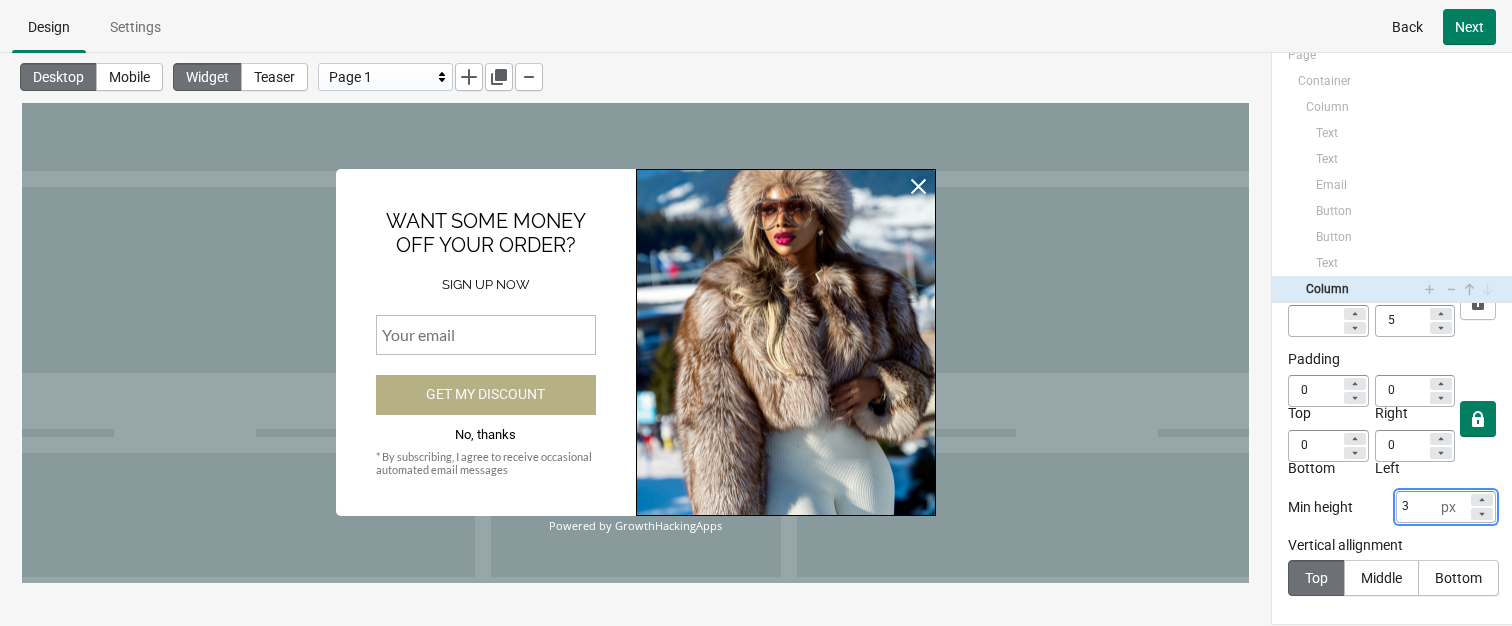 click 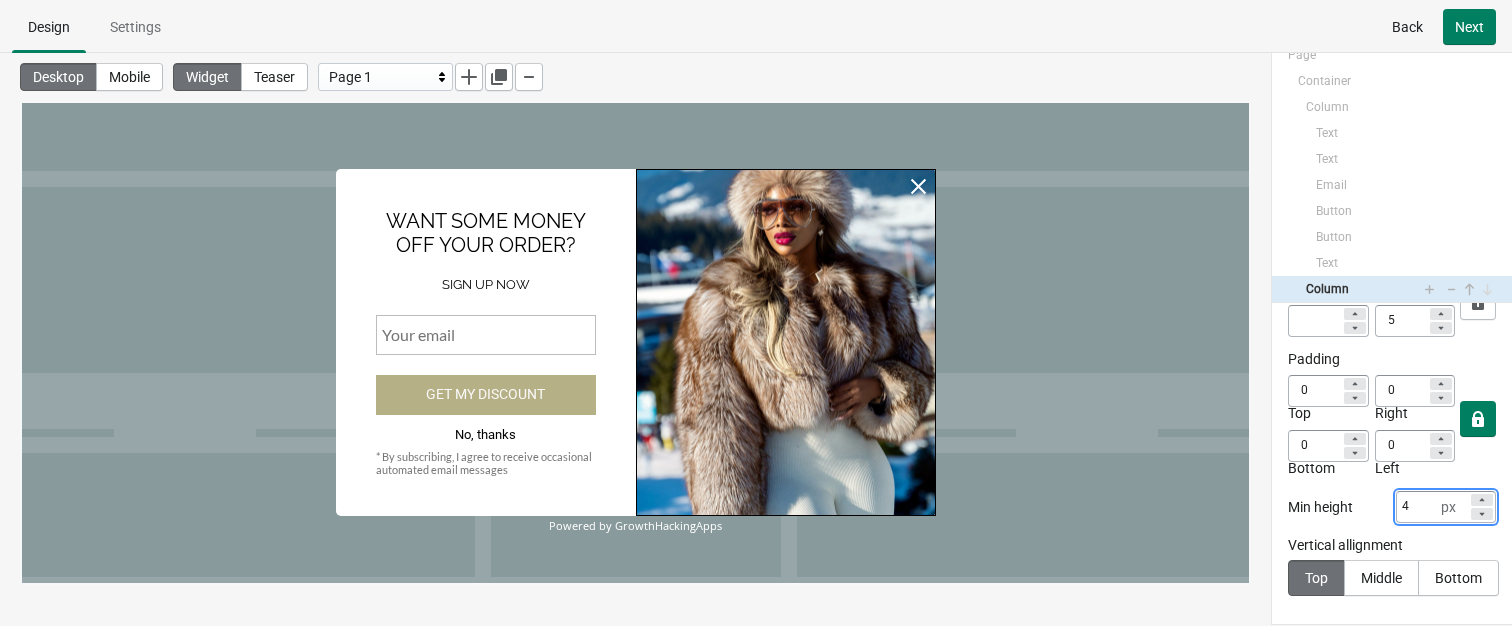 click 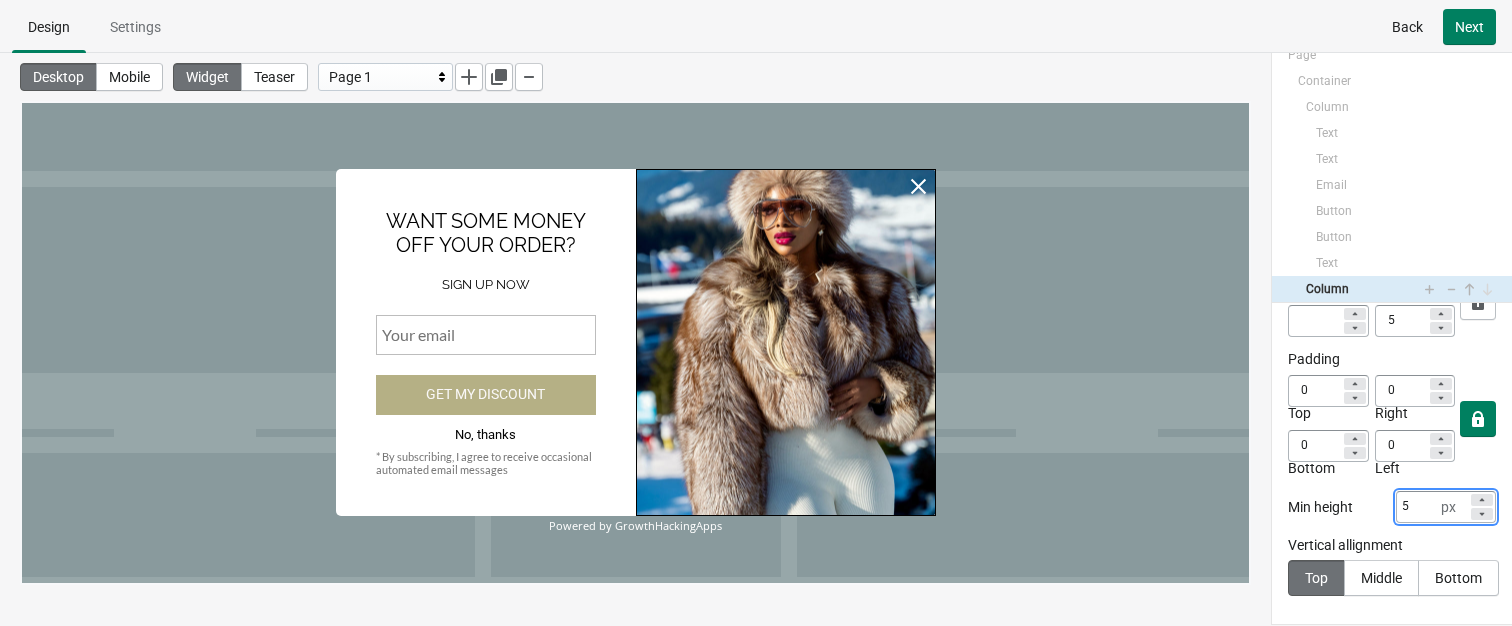 click 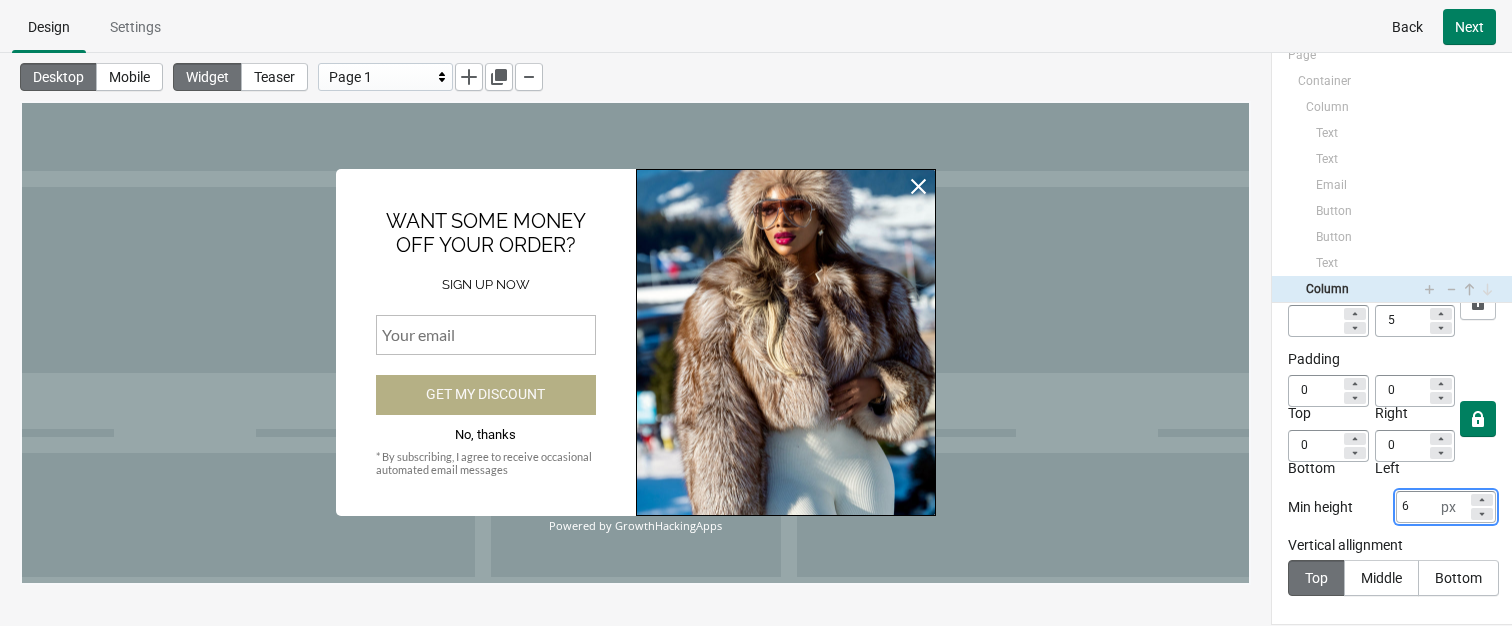 click 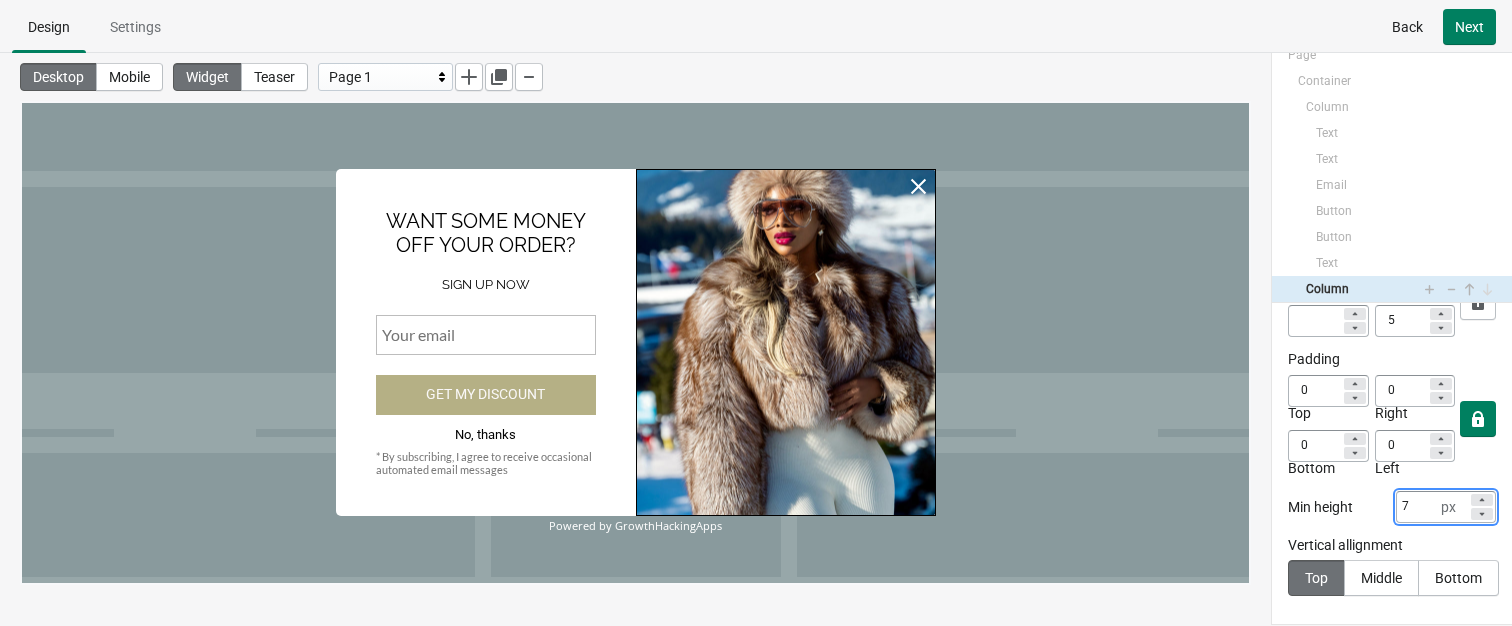 click 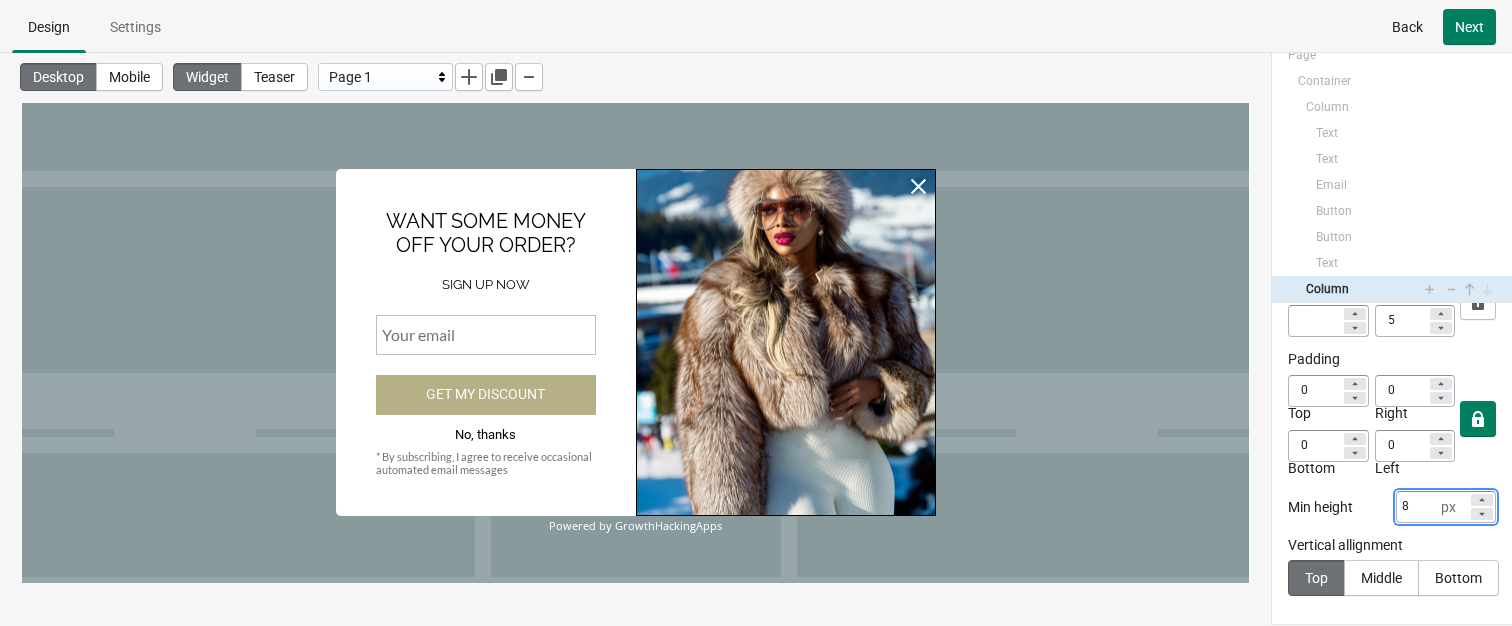 click 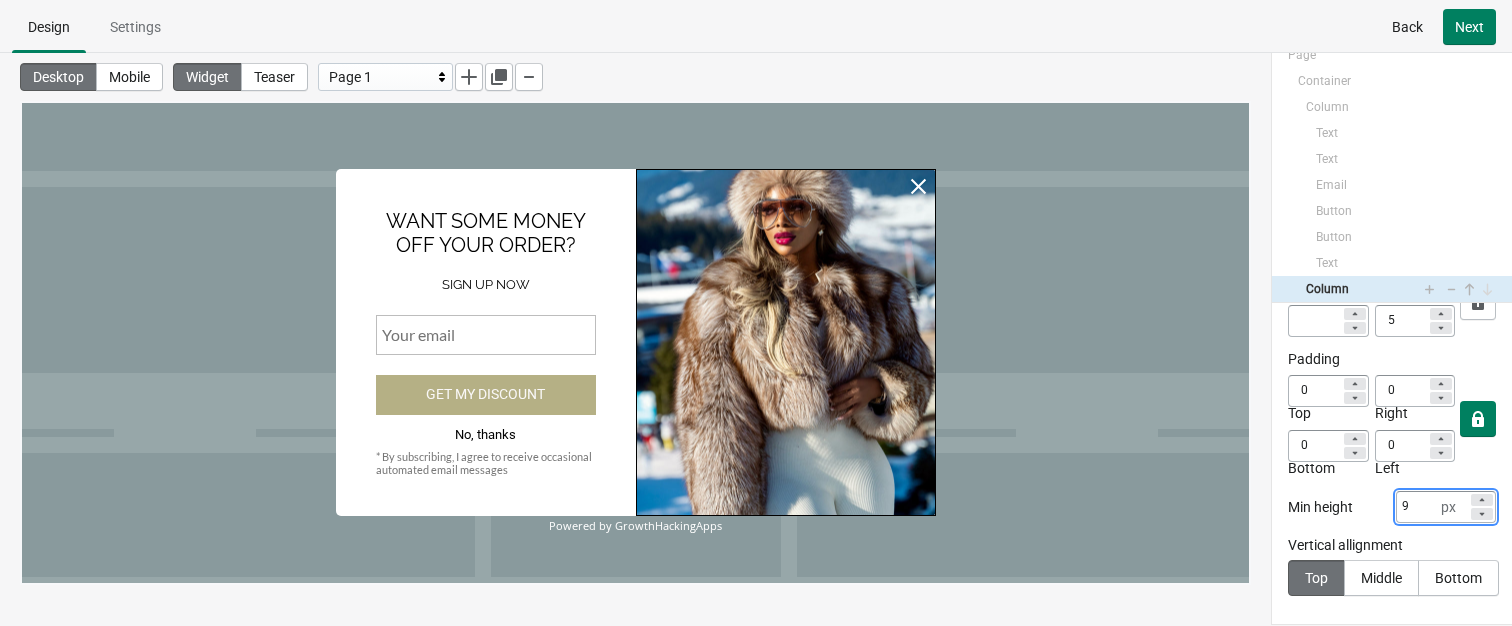 click on "Vertical allignment" at bounding box center [1392, 545] 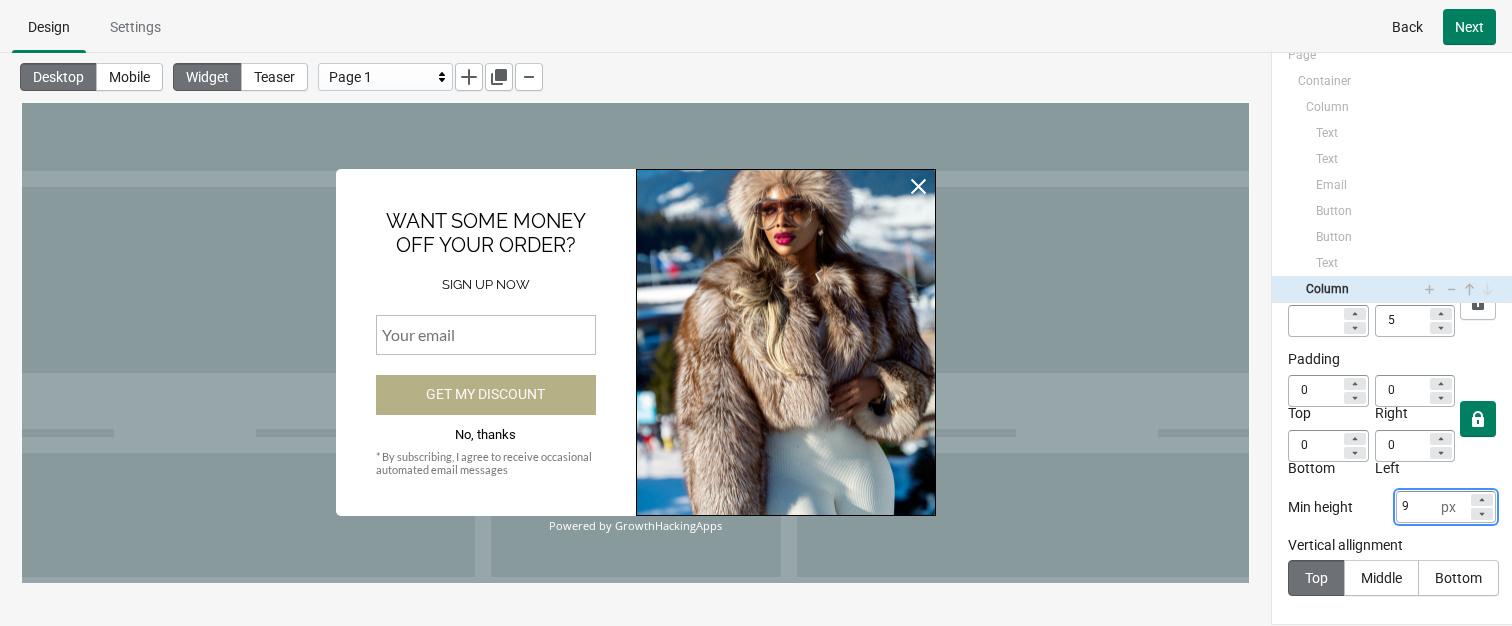 drag, startPoint x: 1422, startPoint y: 514, endPoint x: 1375, endPoint y: 510, distance: 47.169907 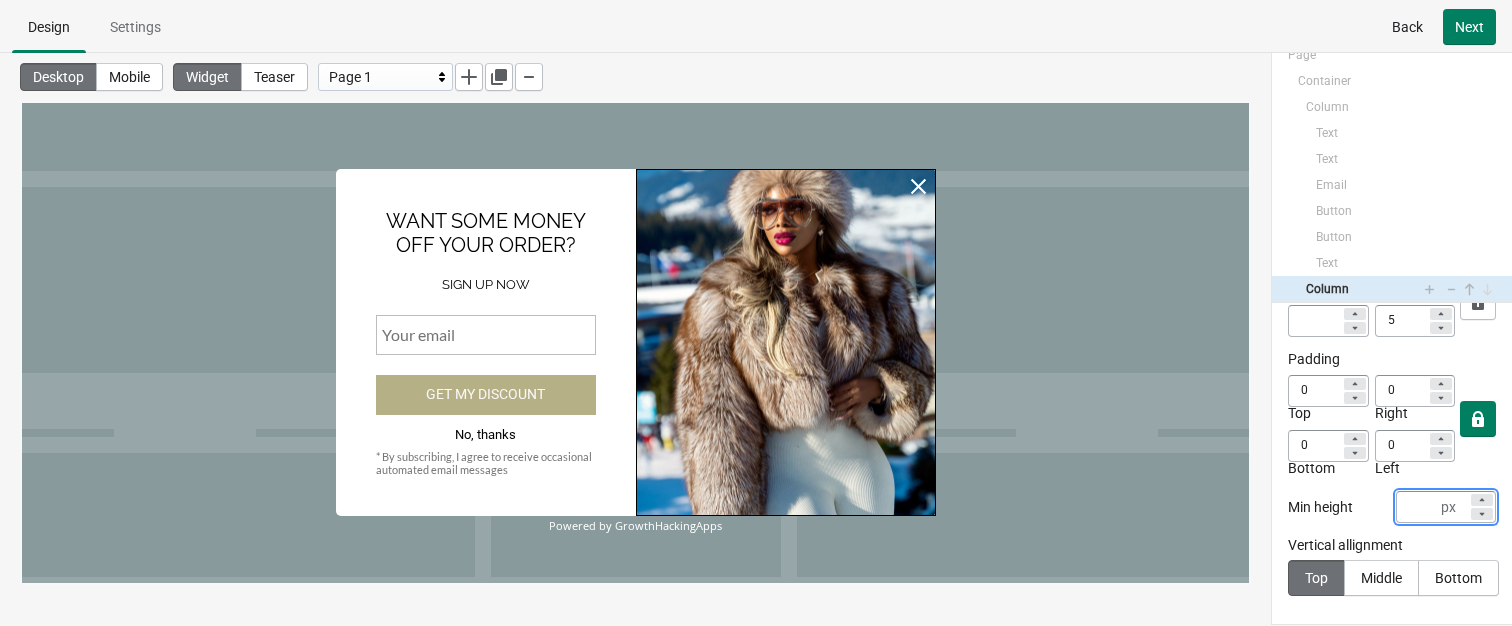 type 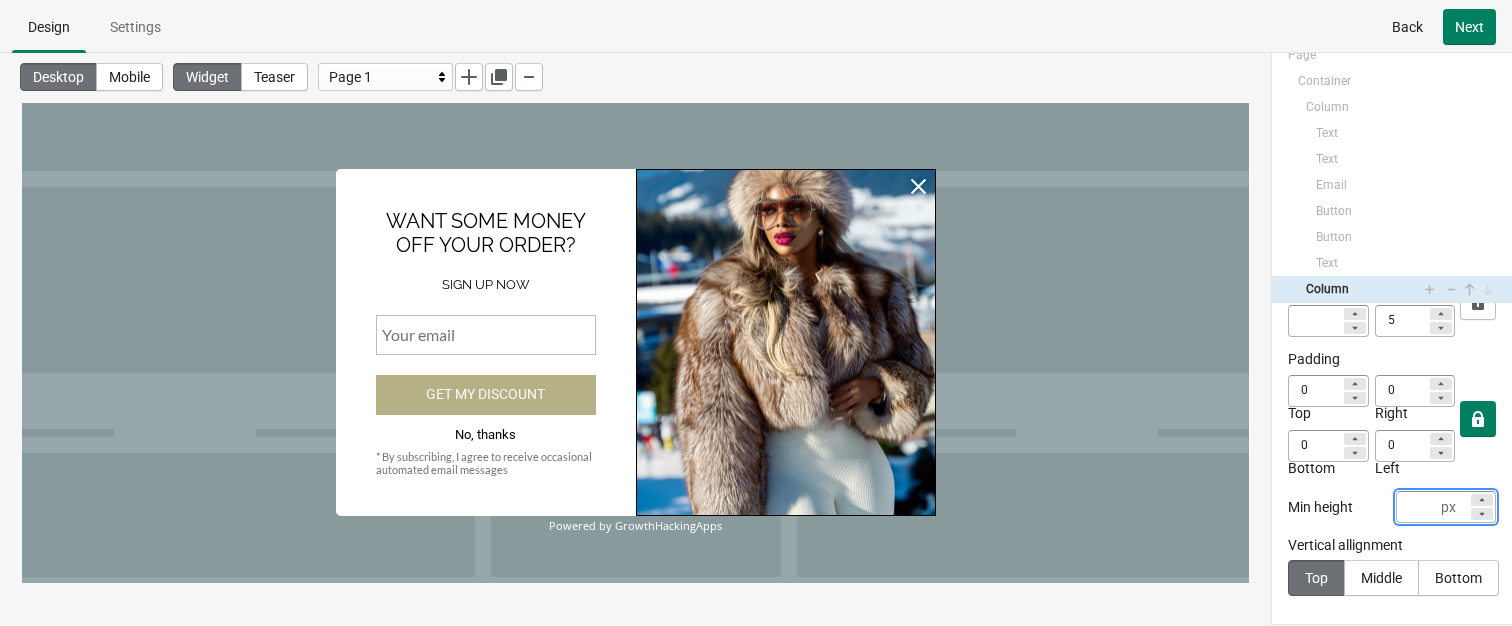 click on "Display on Mobile Desktop Both Both Background color Background image   Change  Remove  Background size Origin Cover Contain Cover Background horizontal align Left Center Right Center Background vertical align Top Center Bottom Center Background overlay color Border radius 5 5 Padding 0 Top 0 Right 0 Bottom 0 Left Min height px Vertical allignment Top Middle Bottom" at bounding box center [1392, 463] 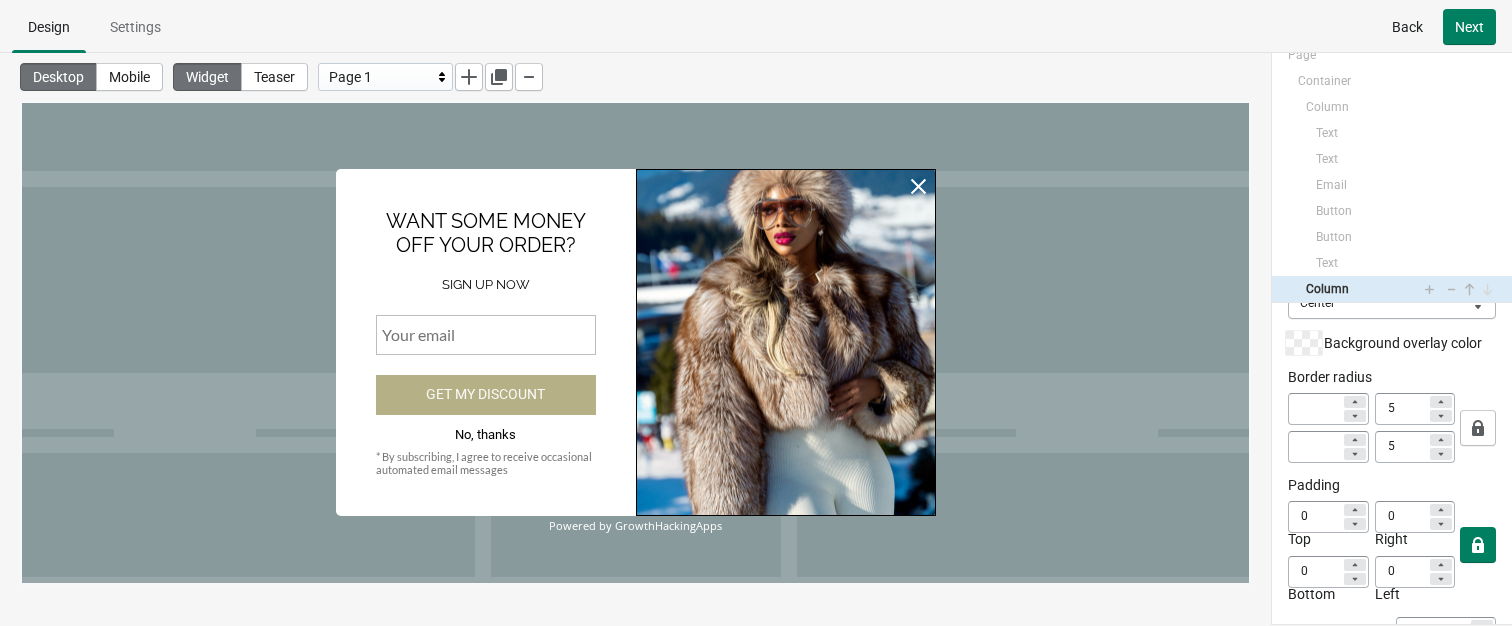 scroll, scrollTop: 407, scrollLeft: 0, axis: vertical 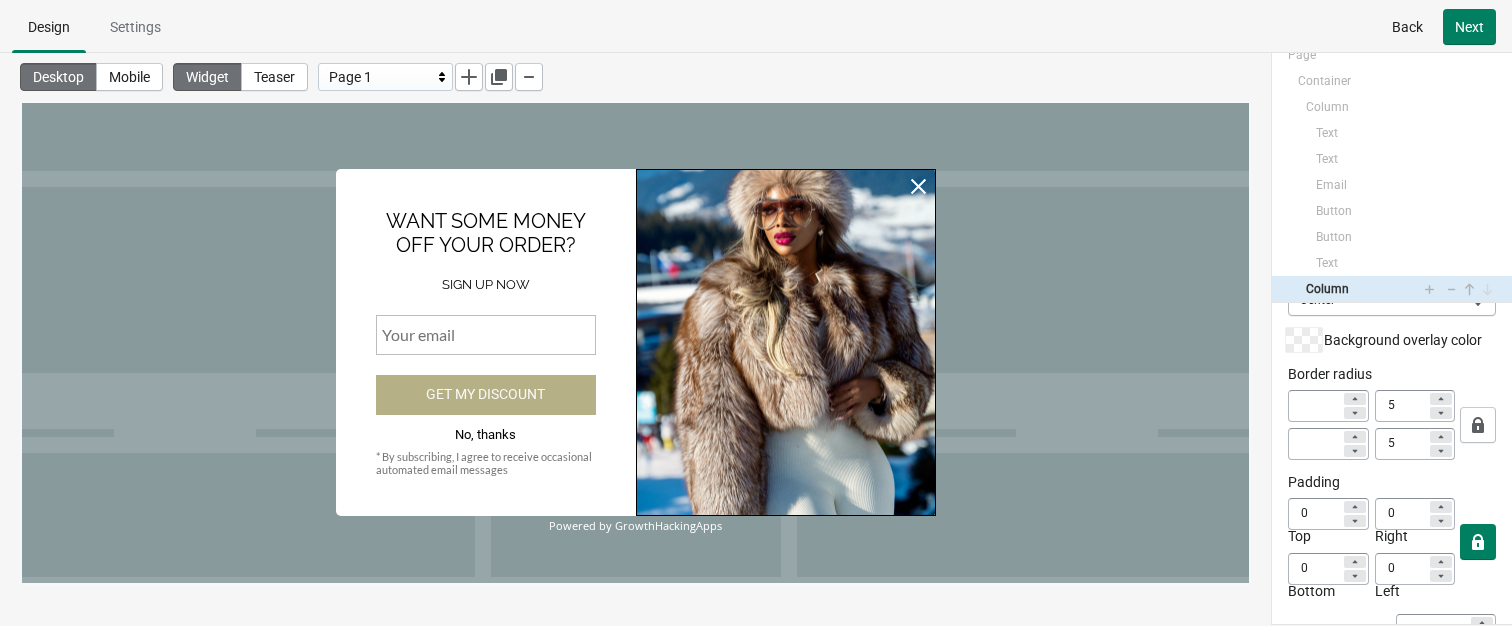 click 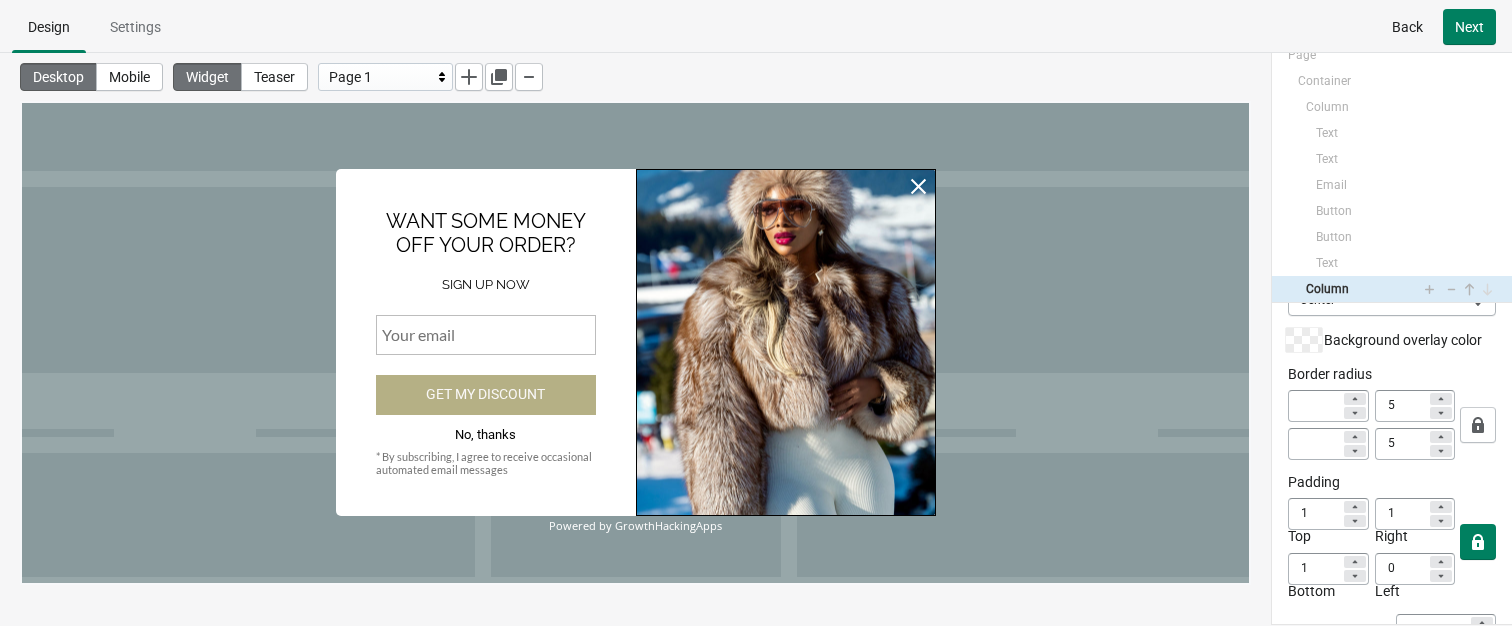 type on "1" 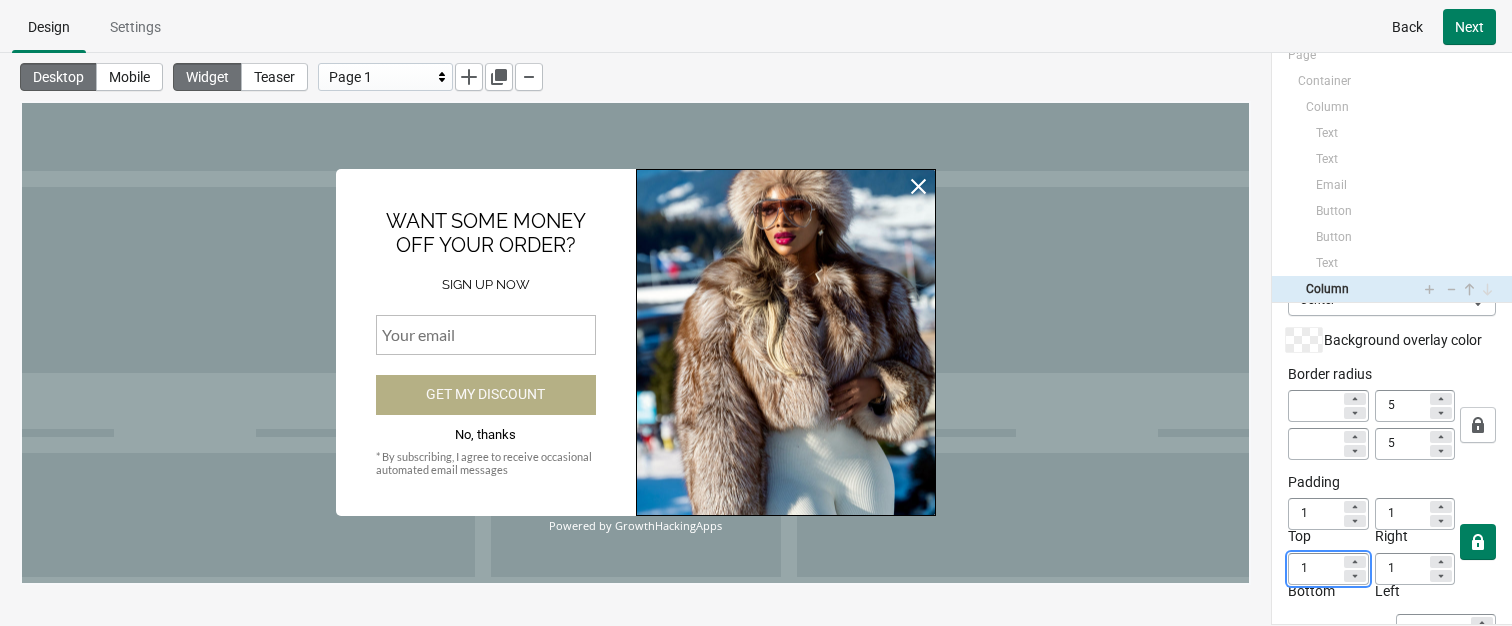 click 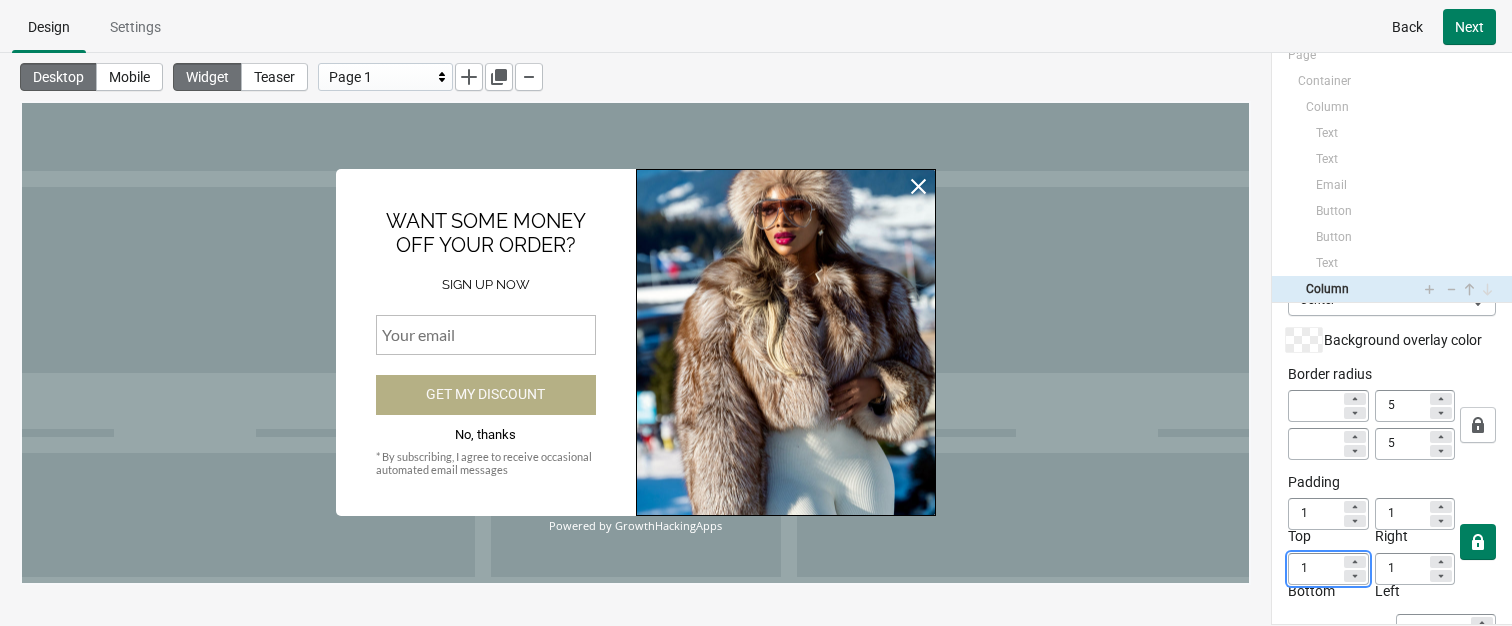 type on "2" 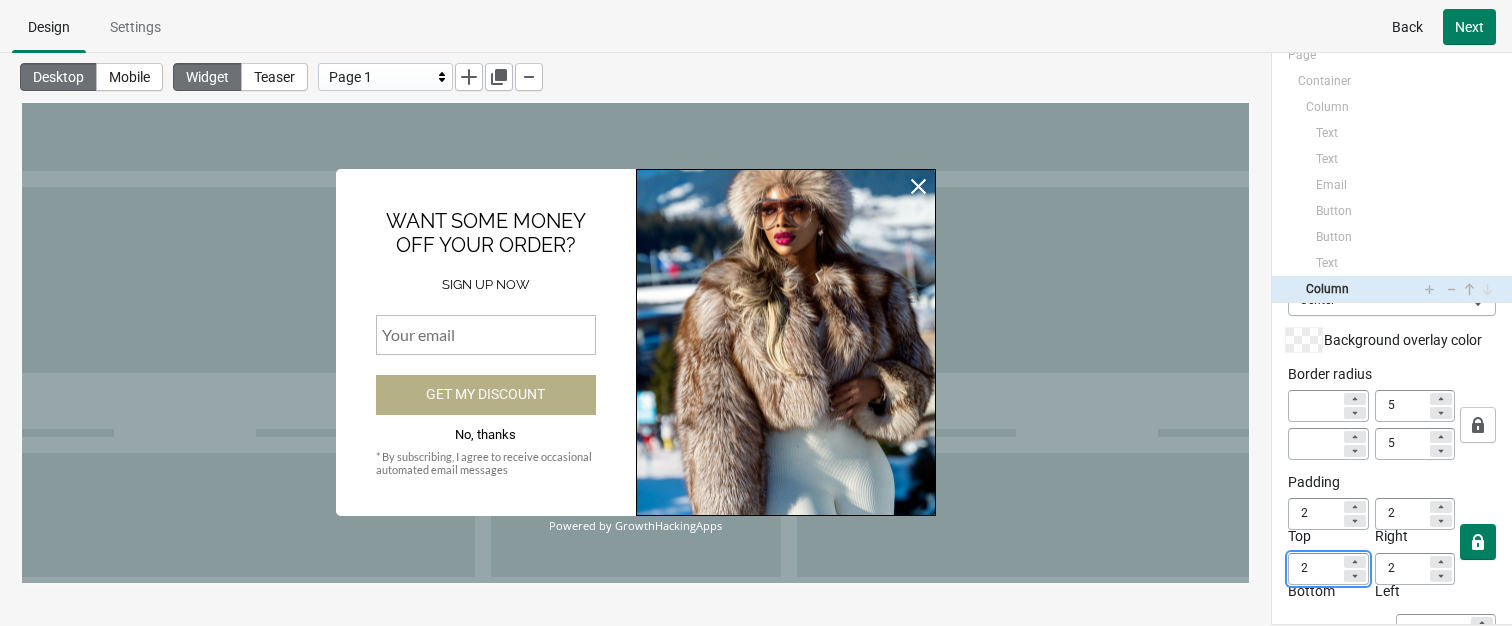 click 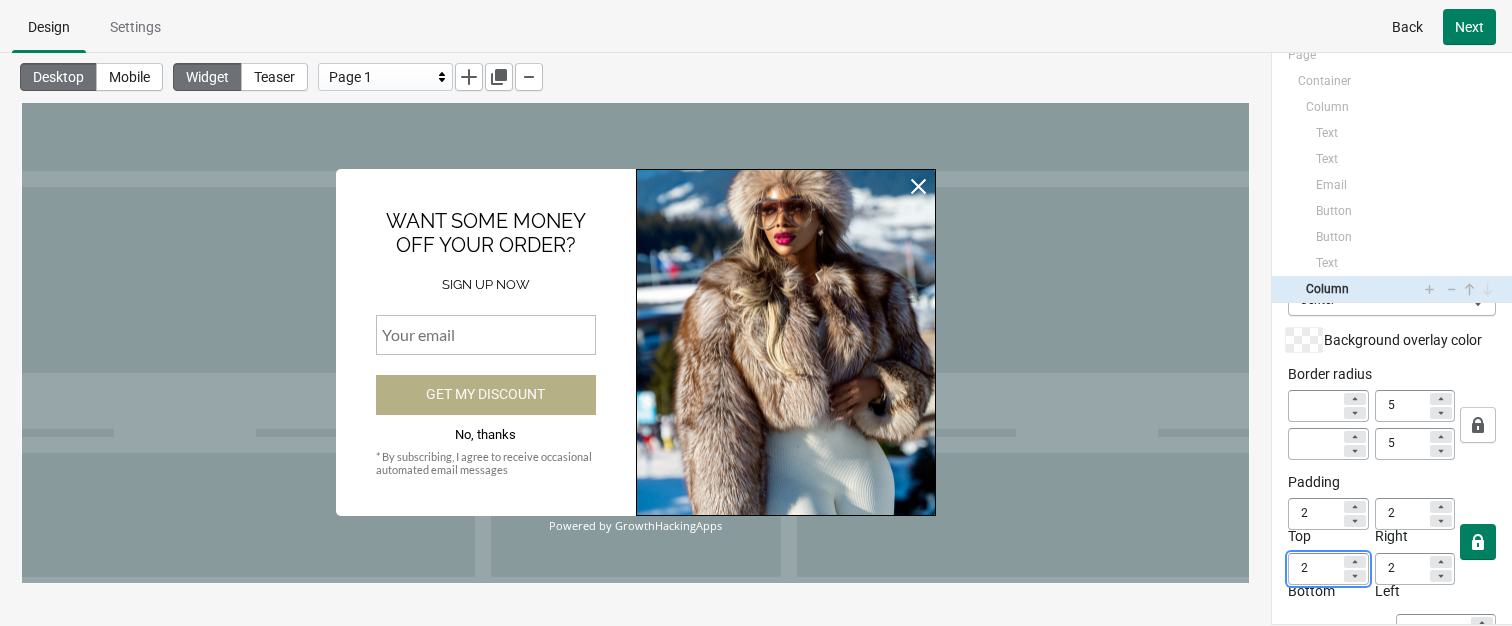 type on "3" 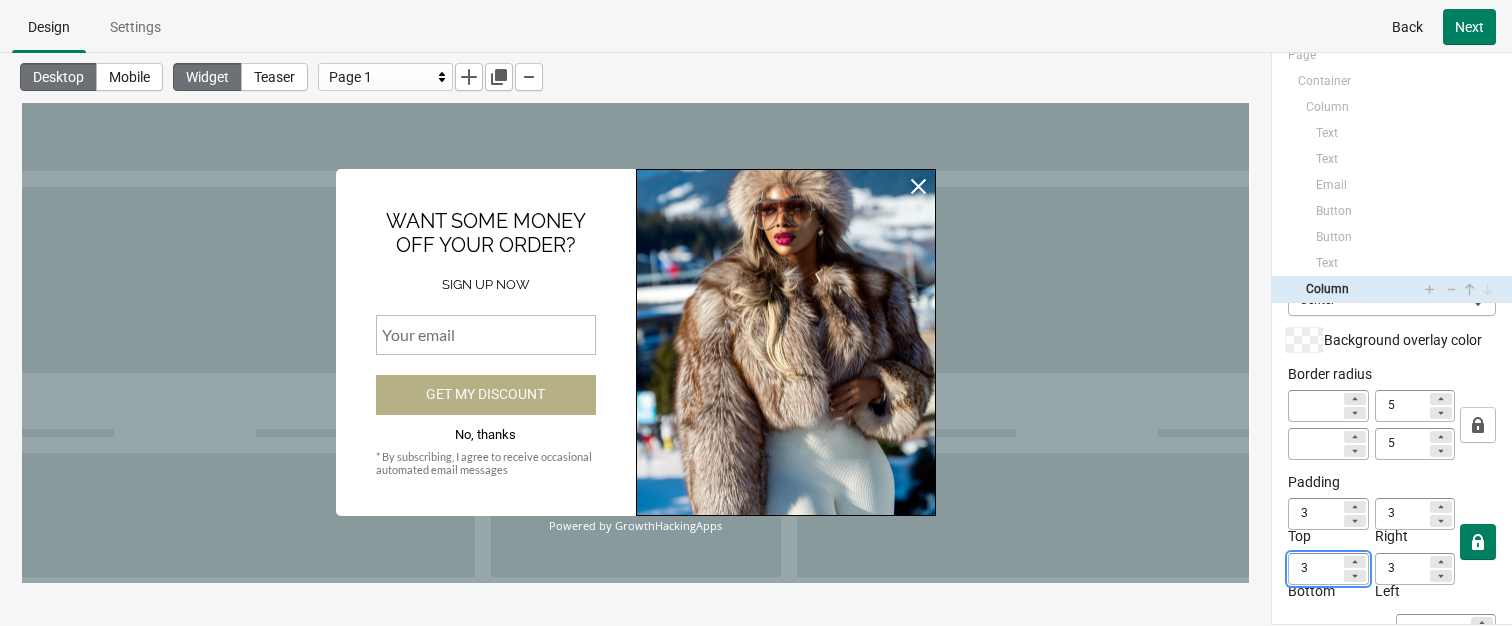 click 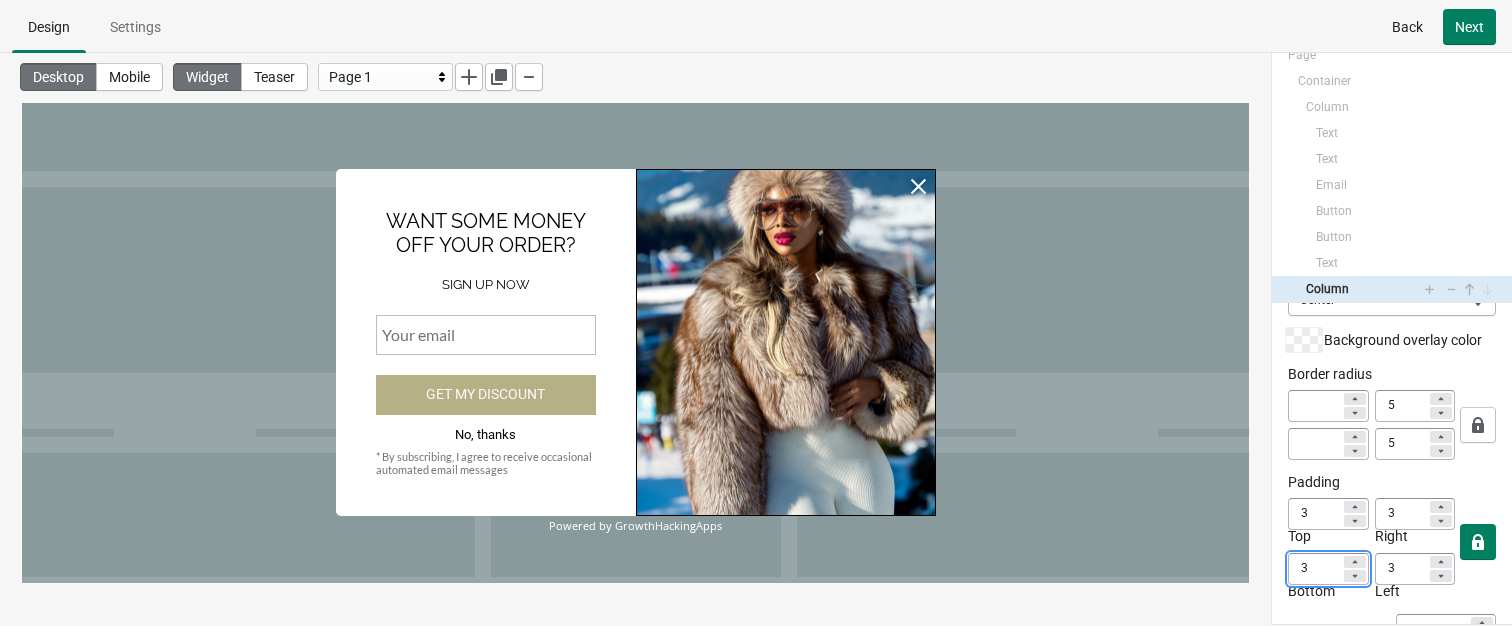 type on "4" 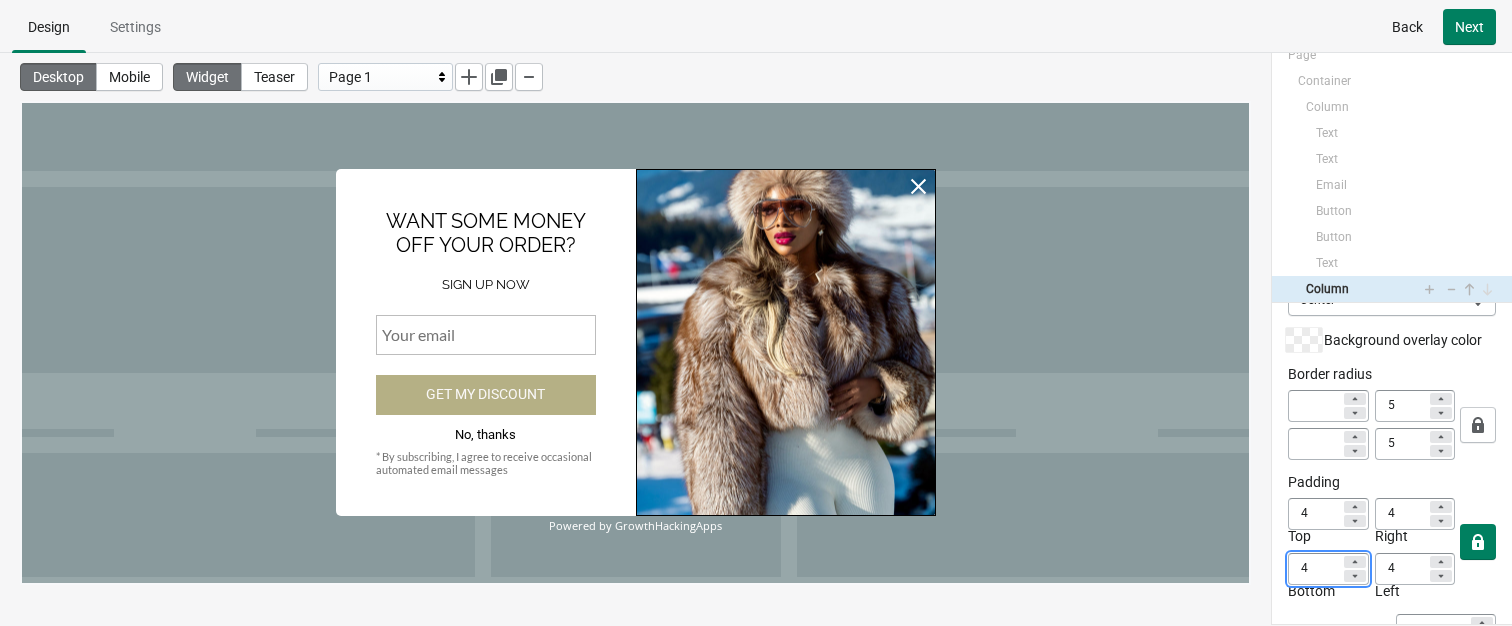click 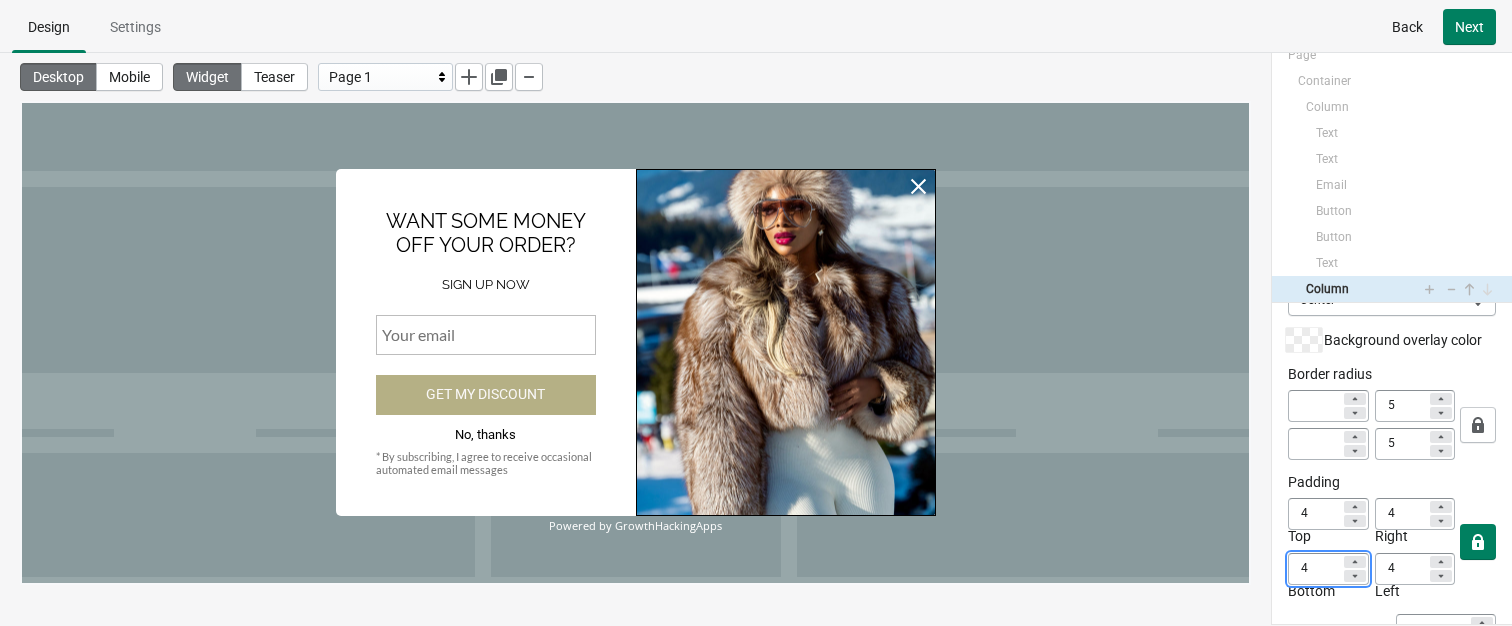 type on "5" 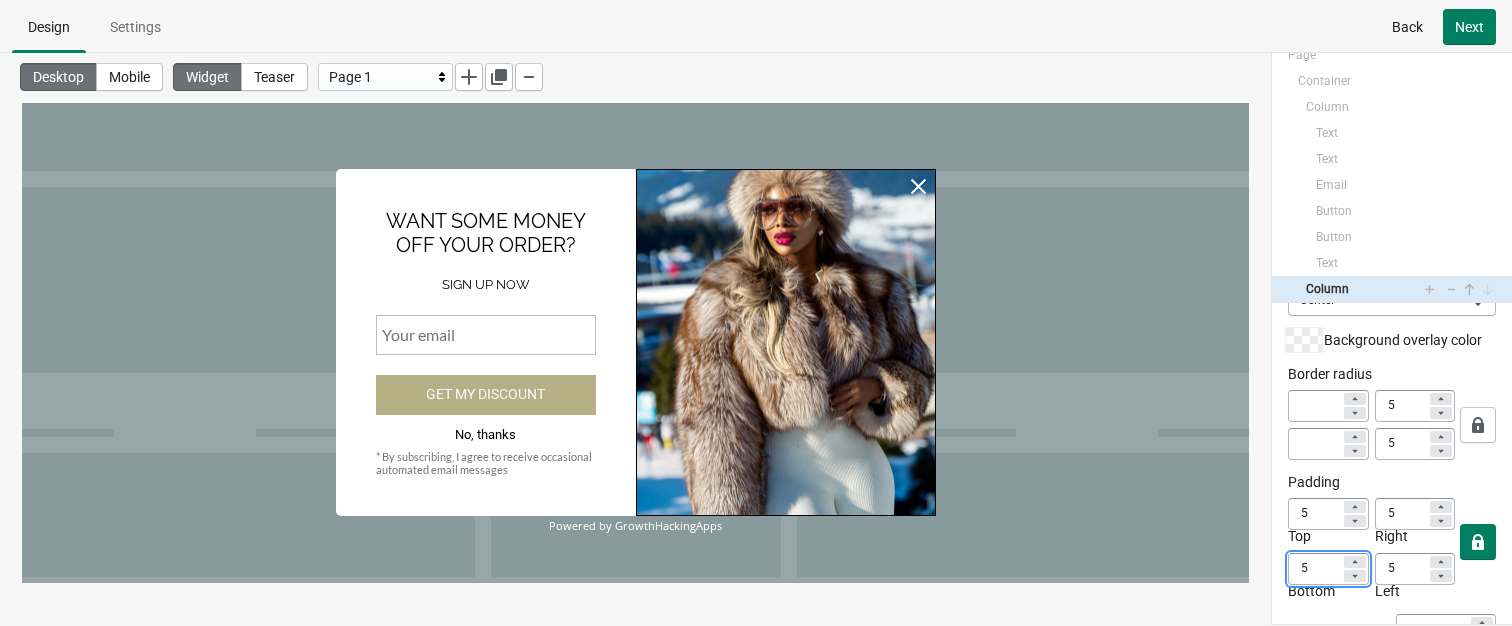 click 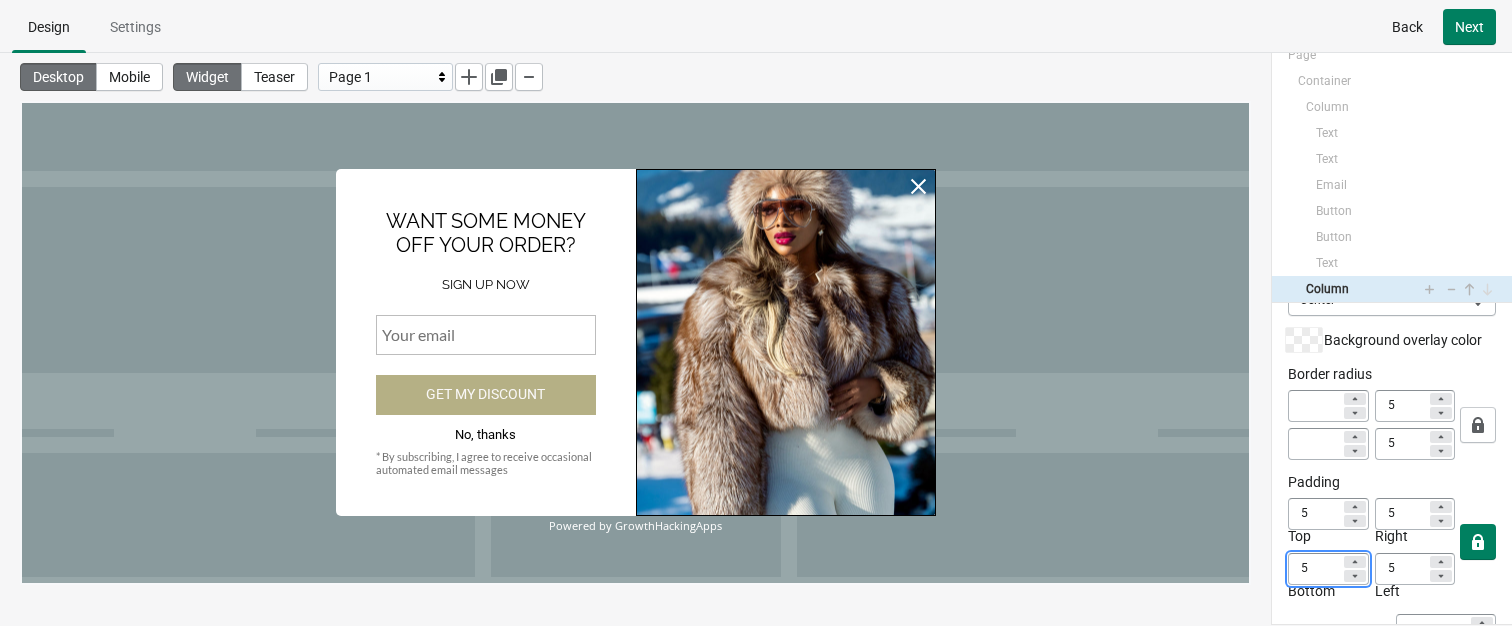 type on "6" 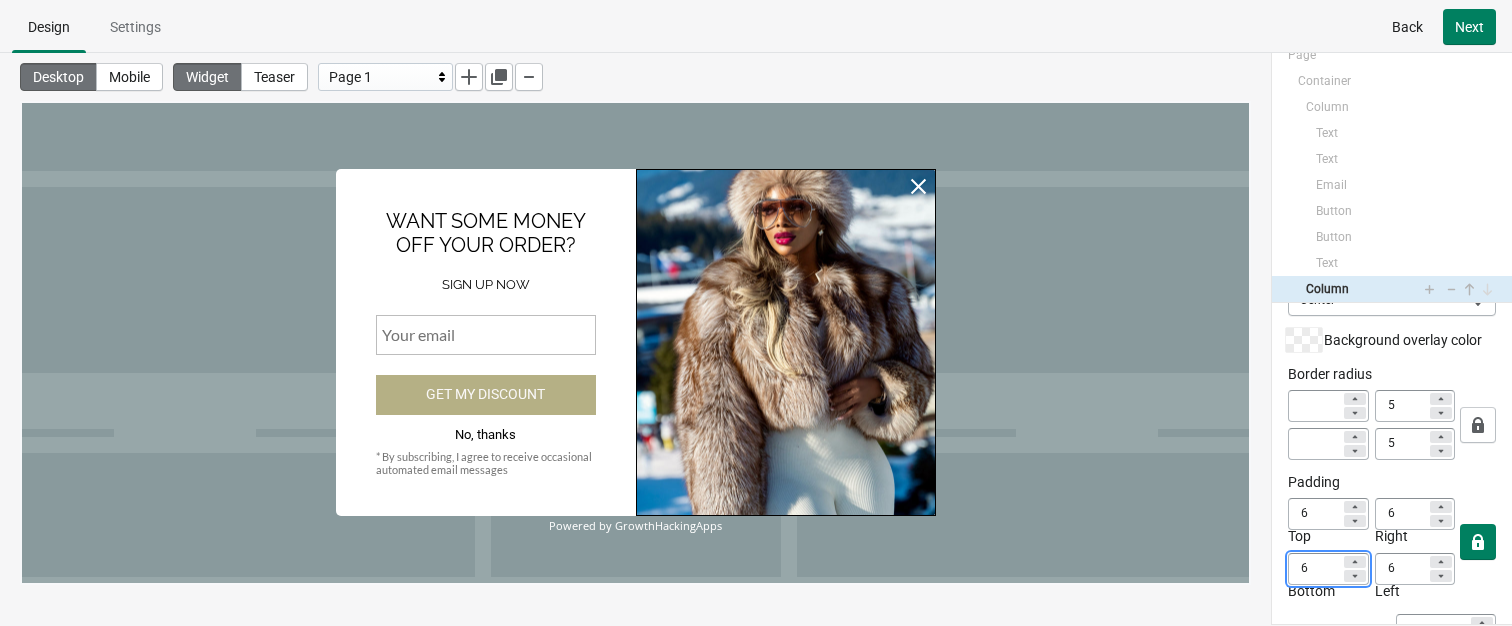 click 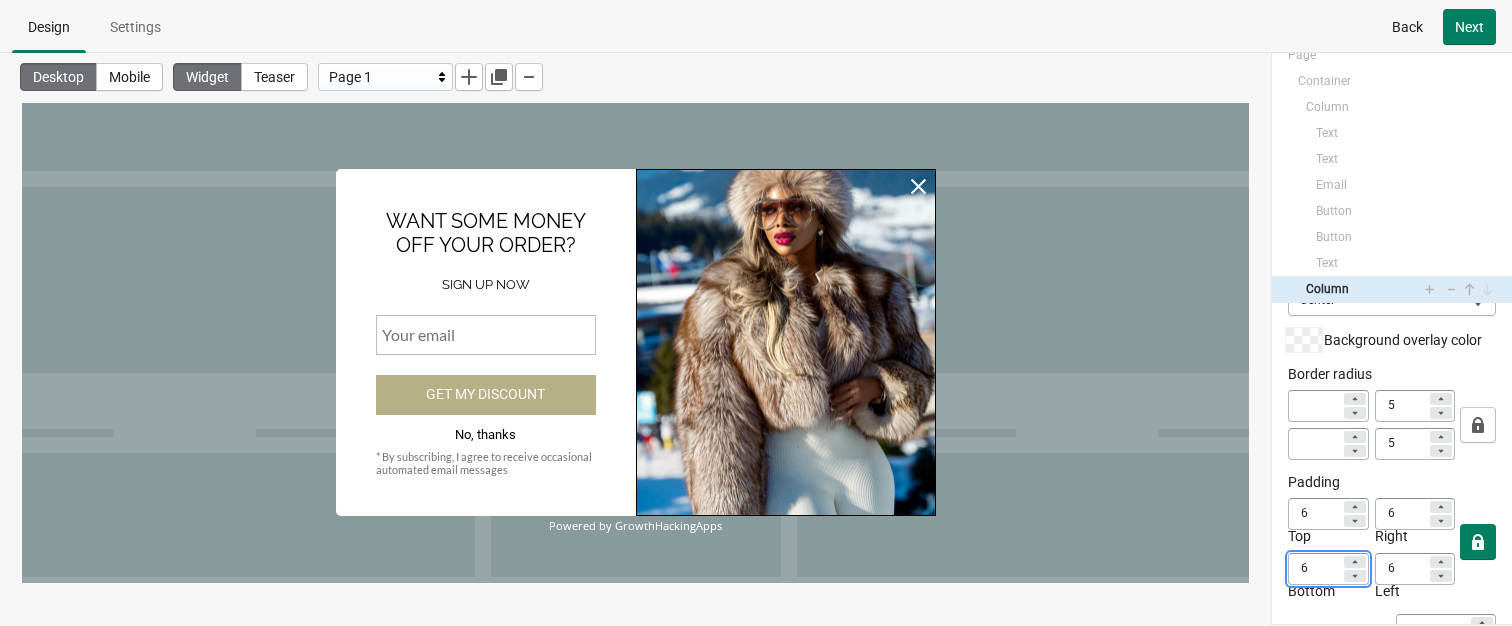 type on "7" 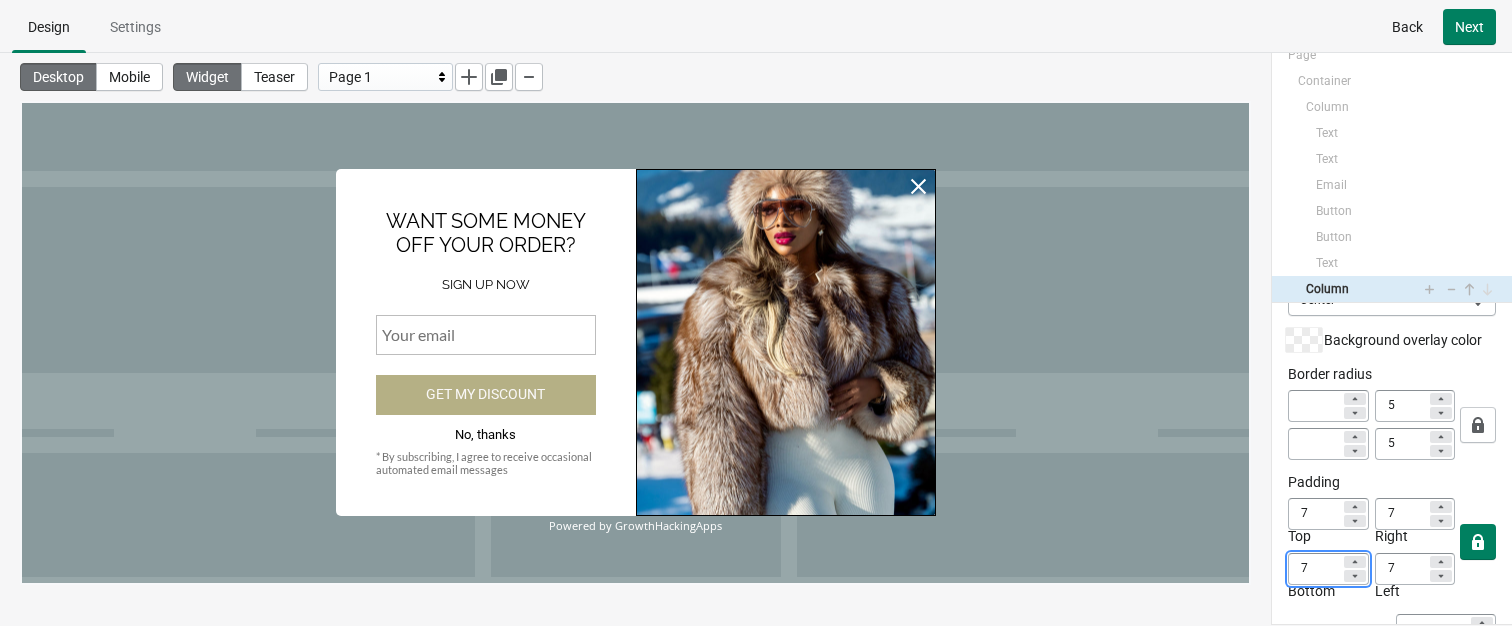 click 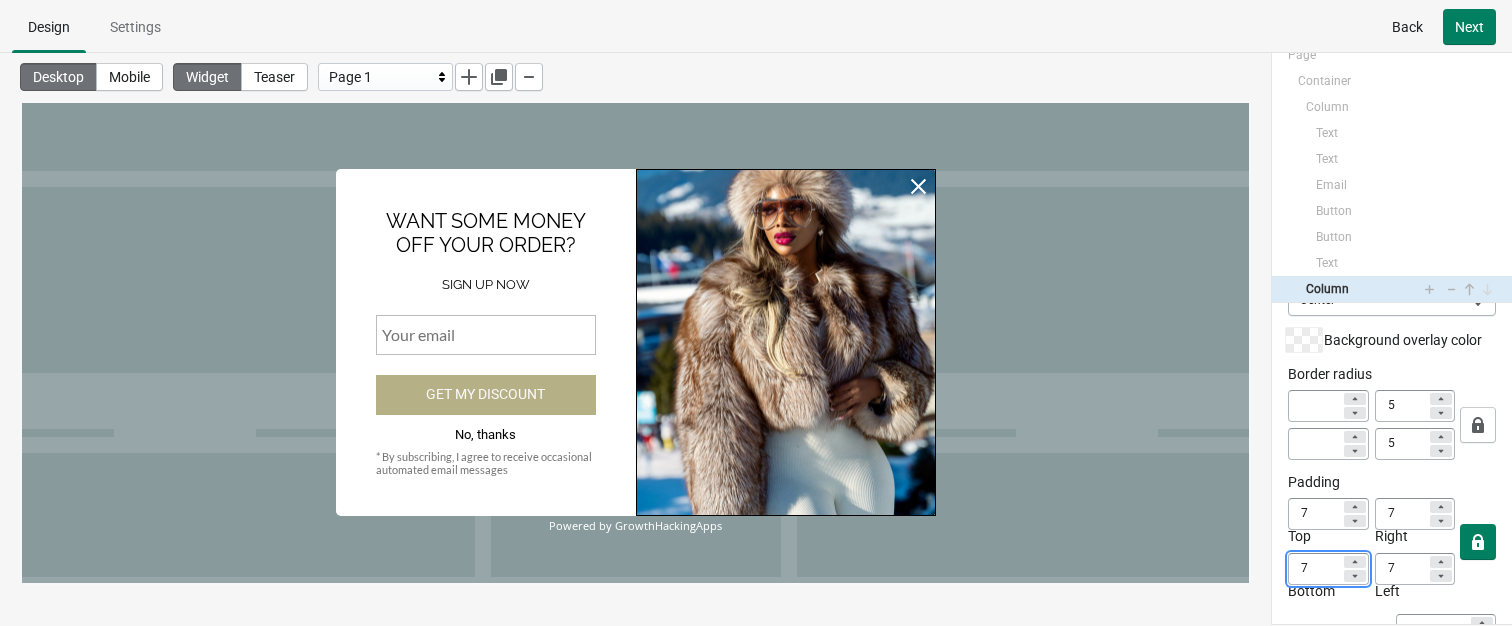 type on "8" 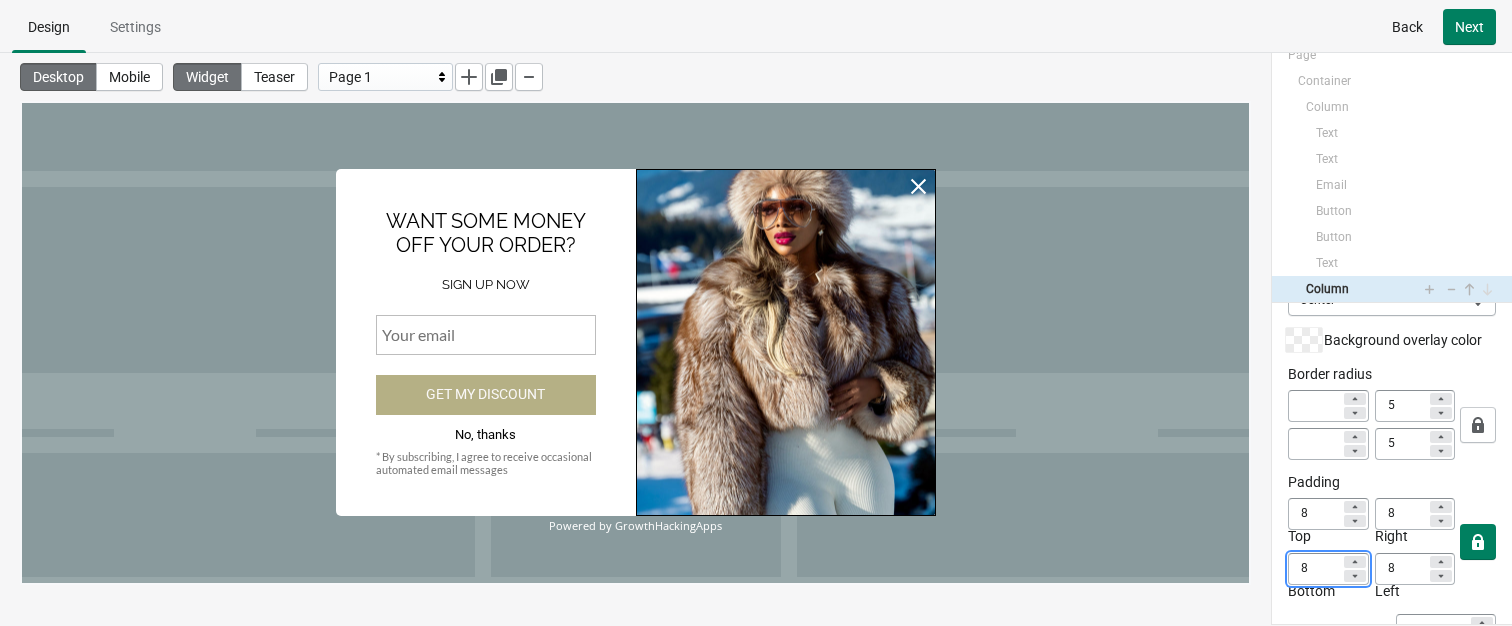 click 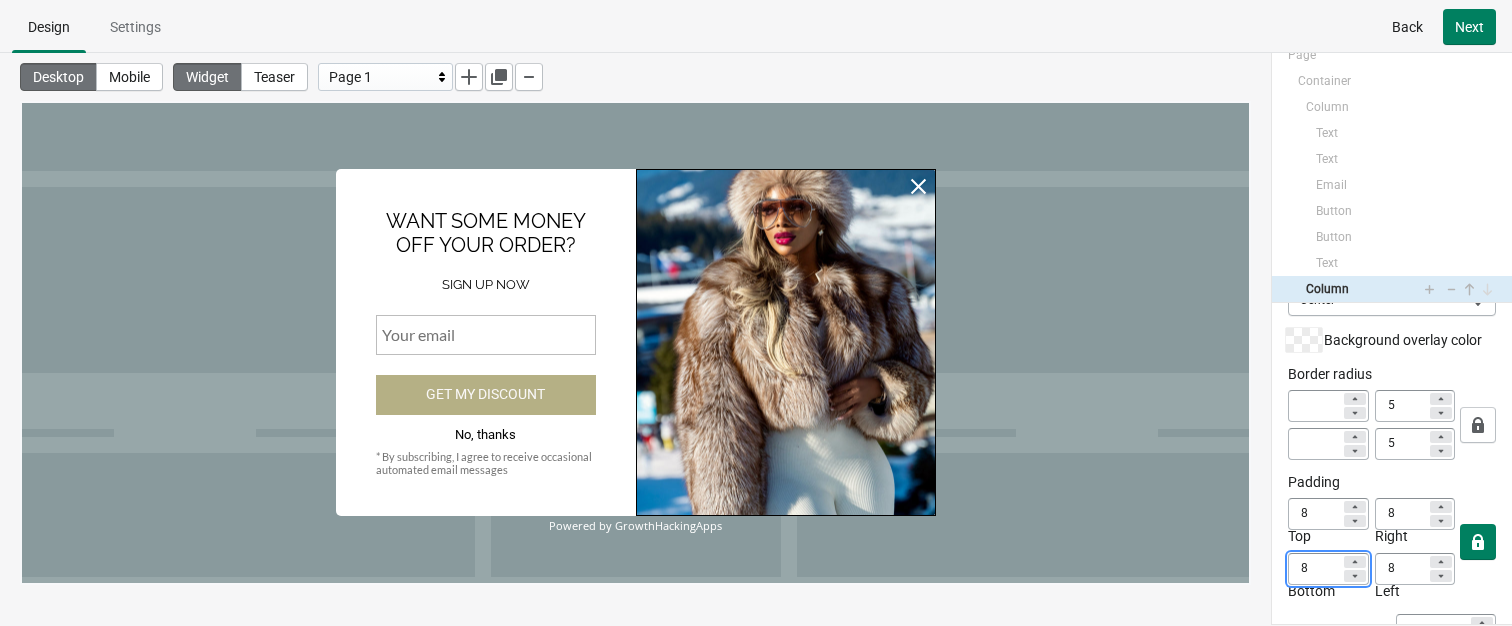 type on "9" 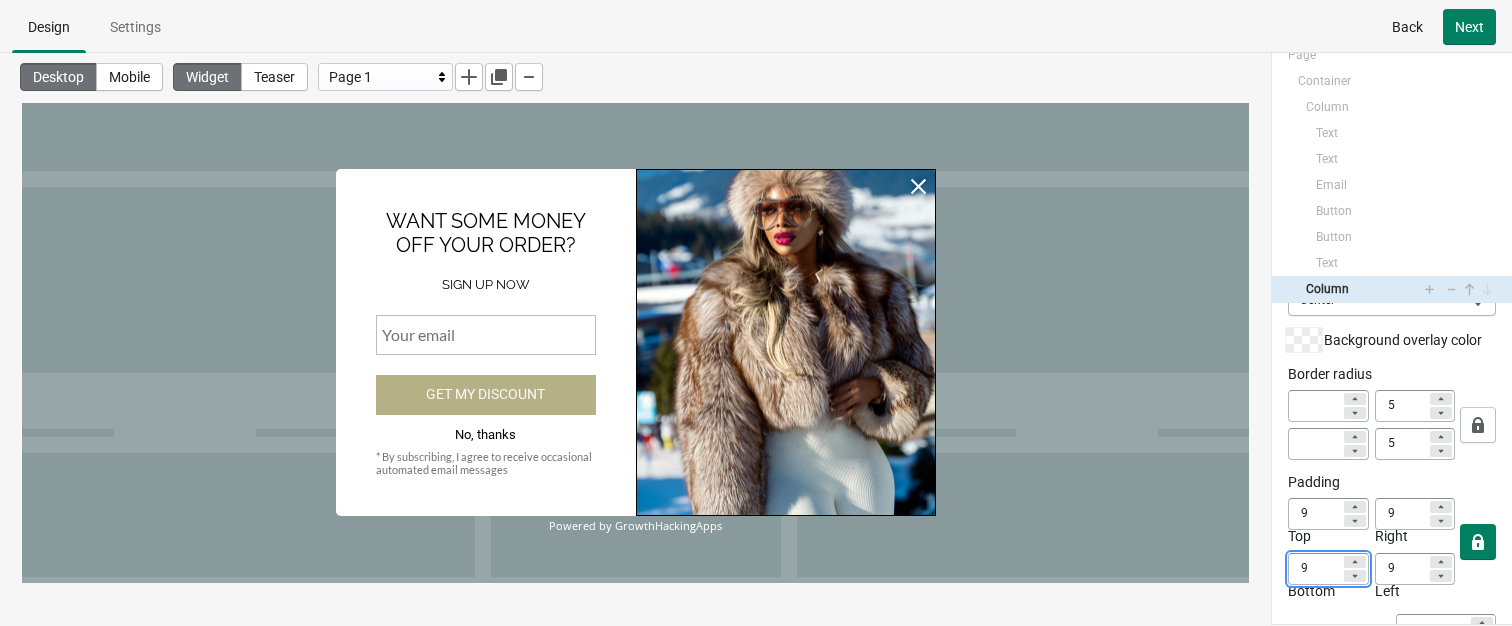 click 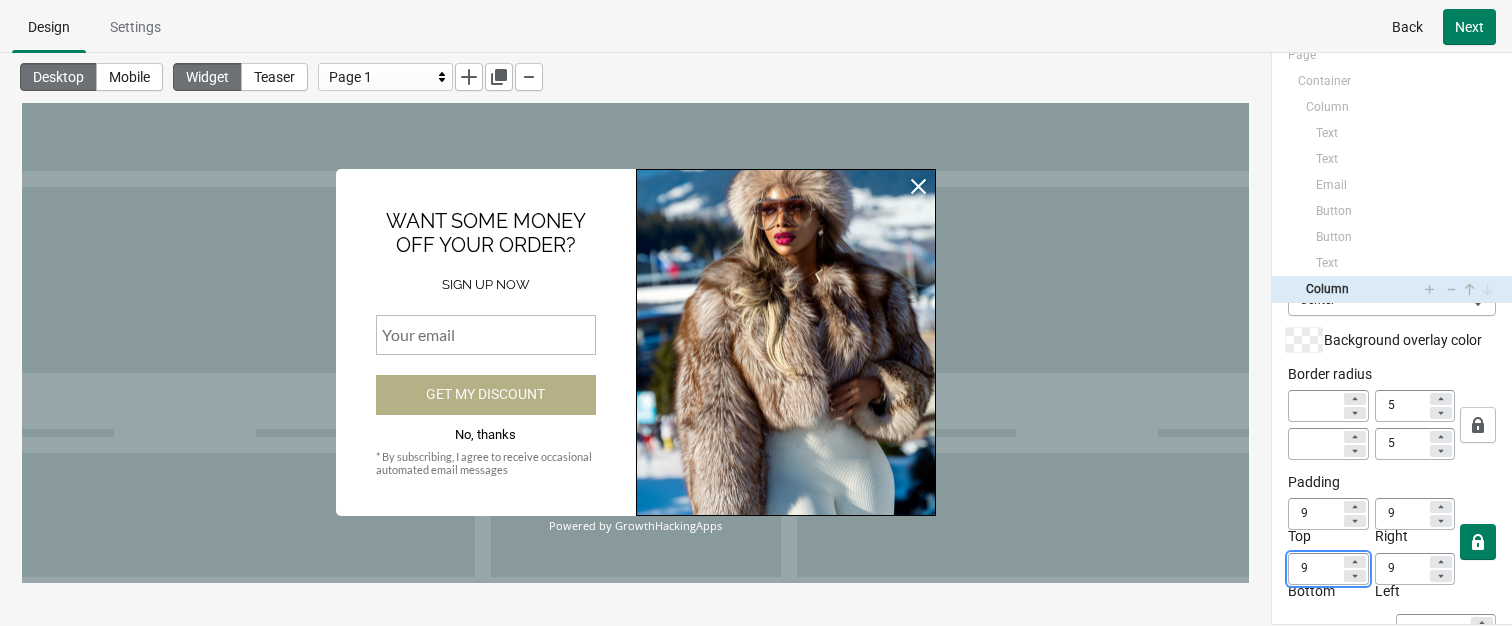 type on "10" 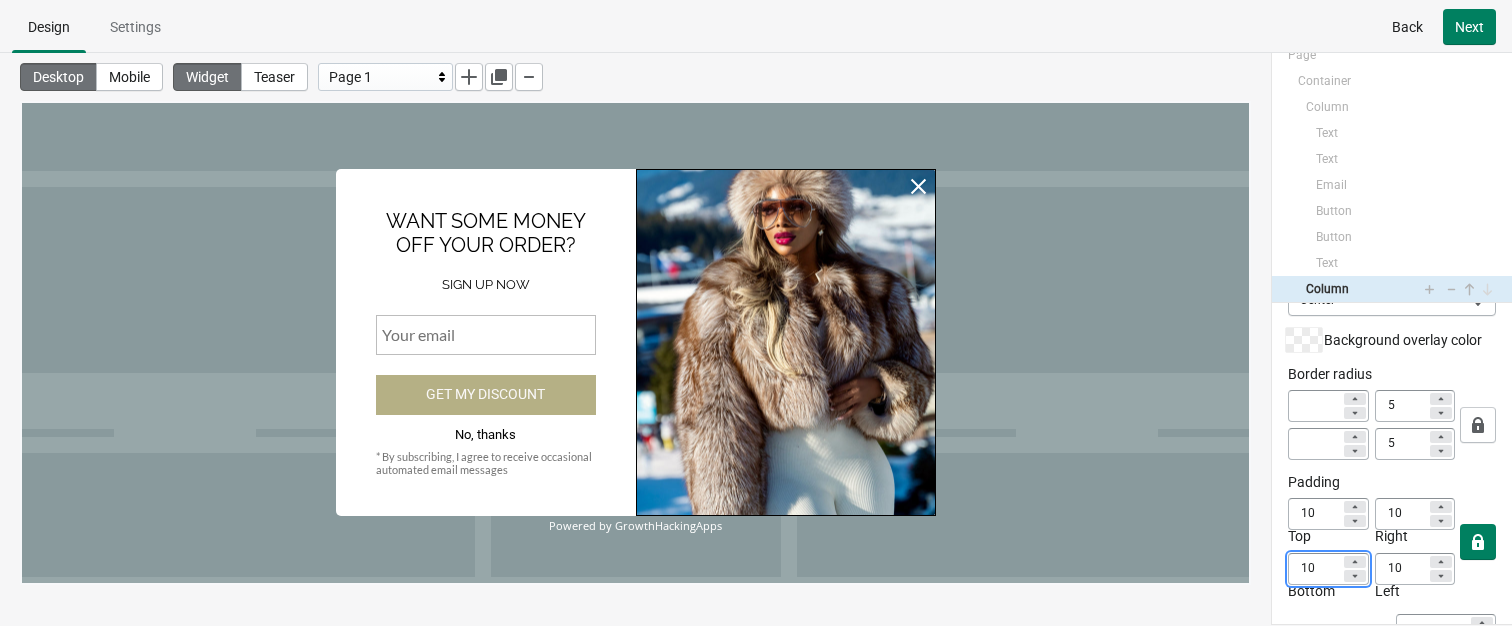 click 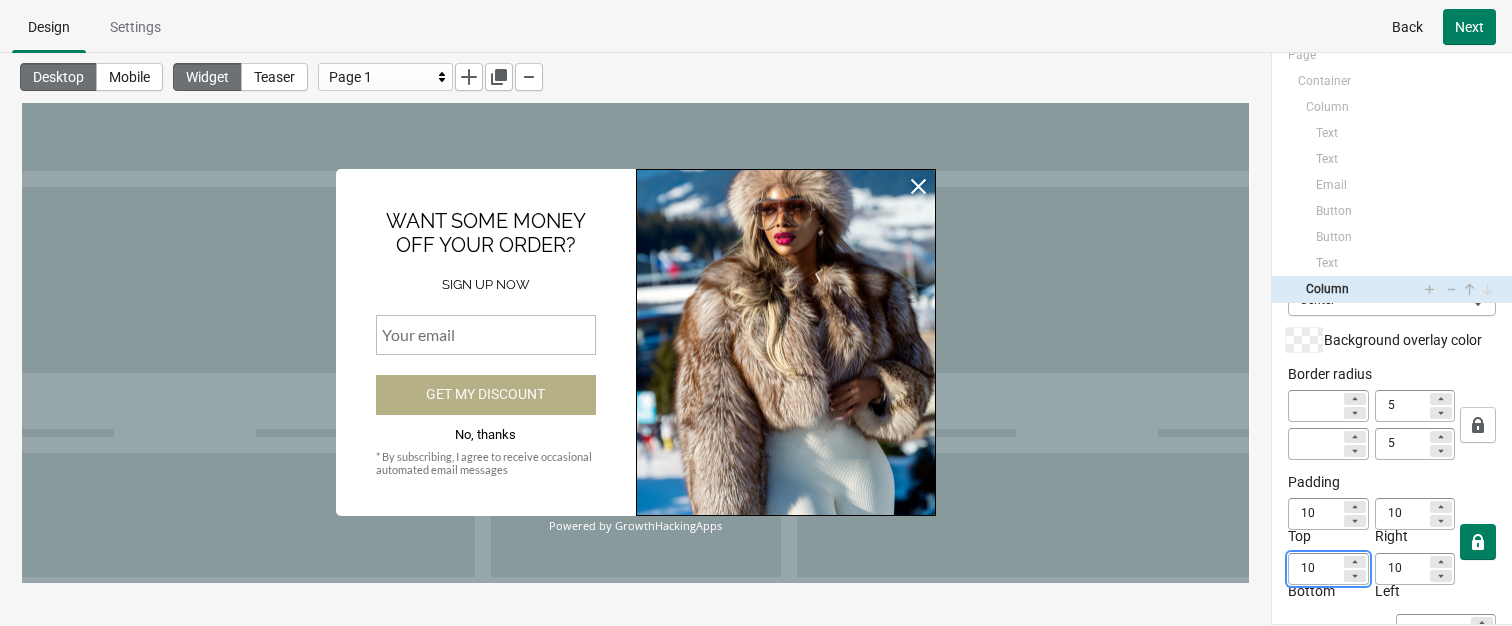 type on "11" 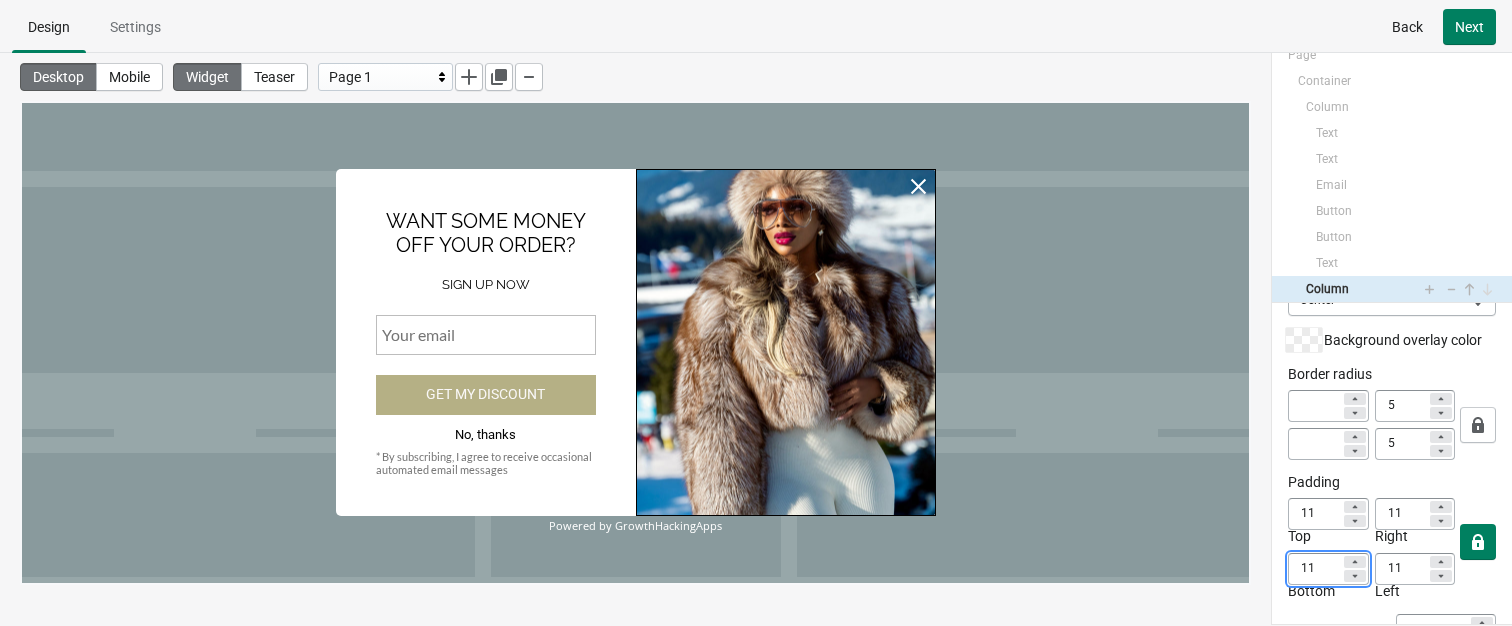 click 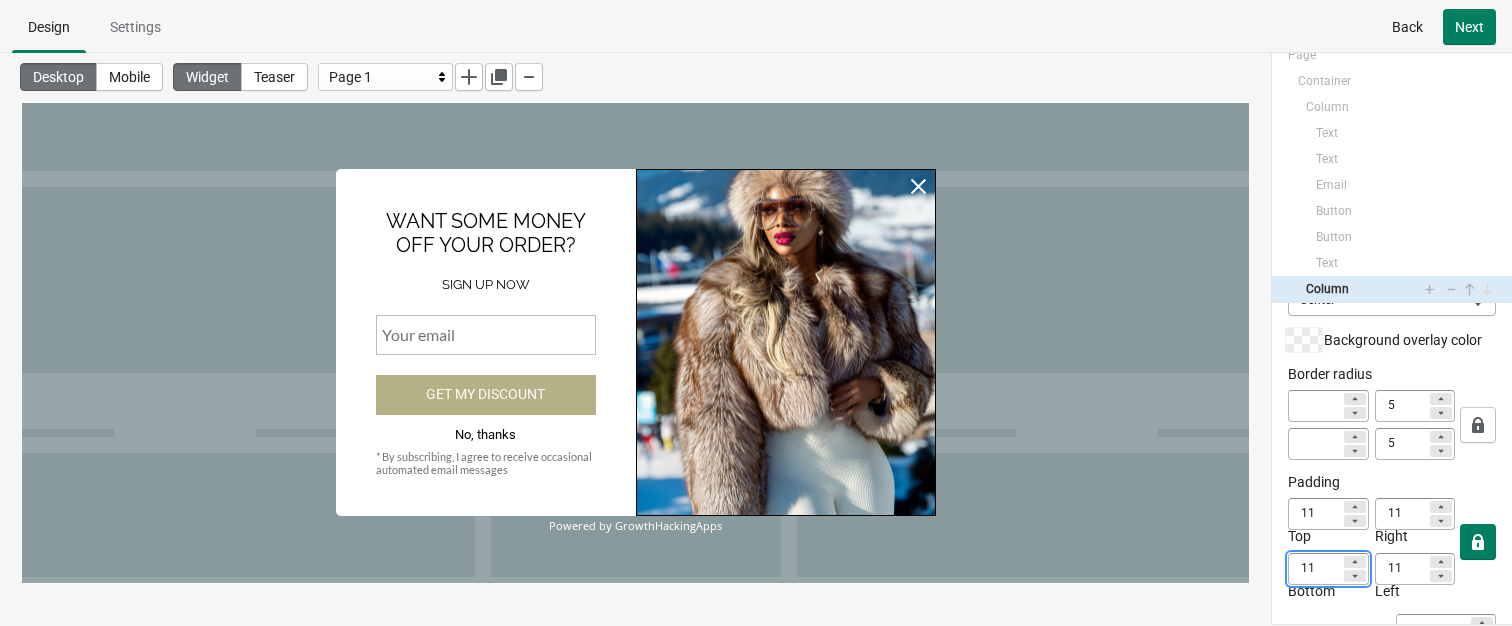 type on "12" 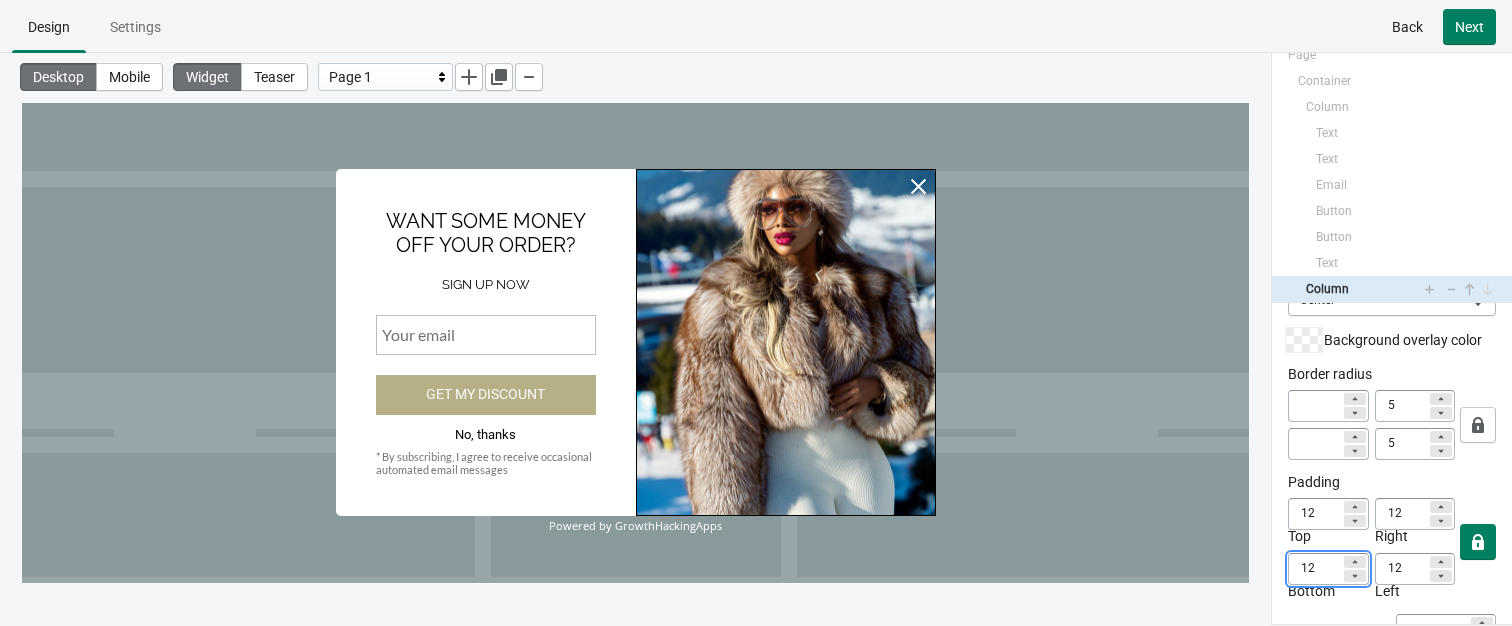 click 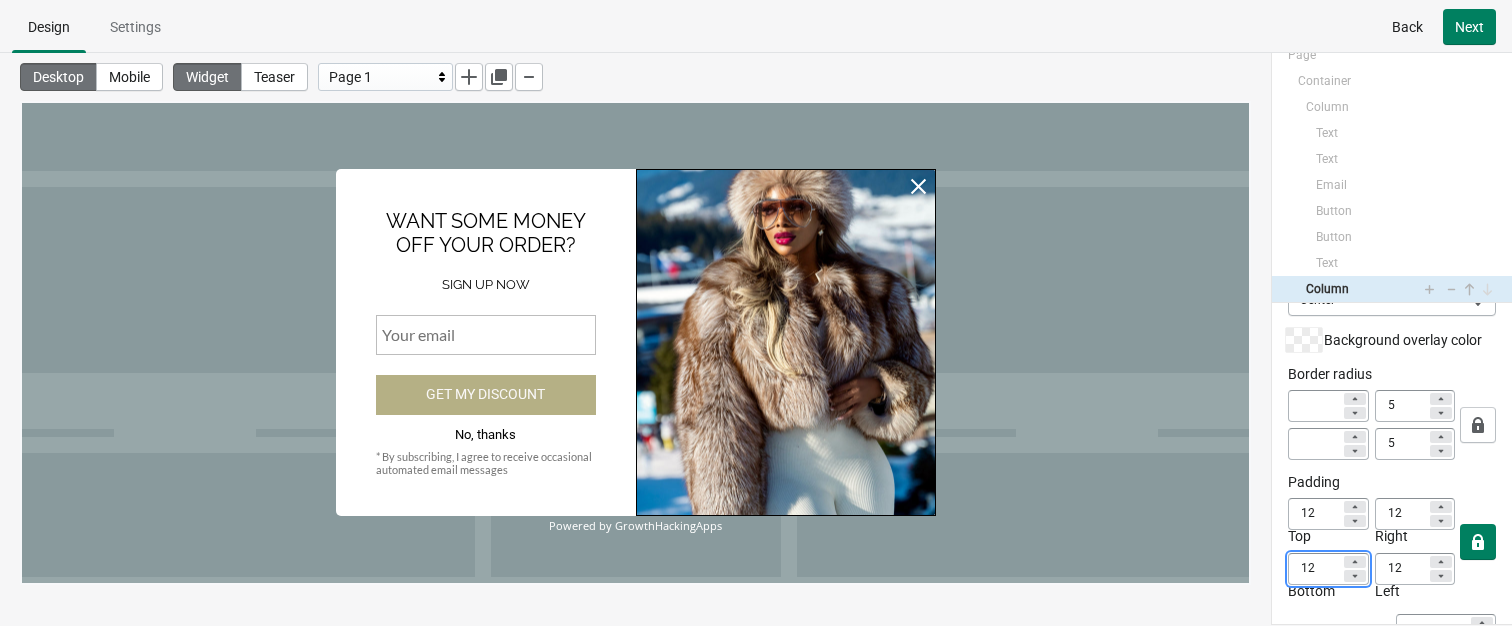 type on "13" 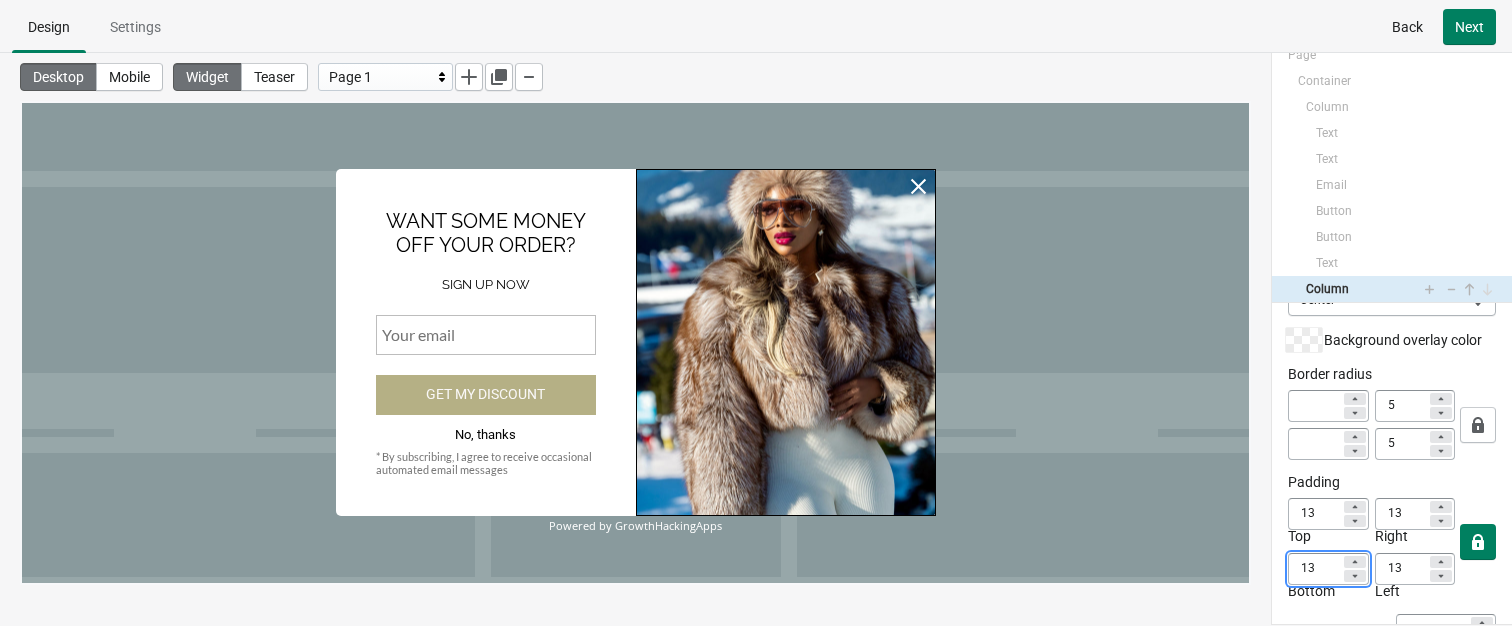 click 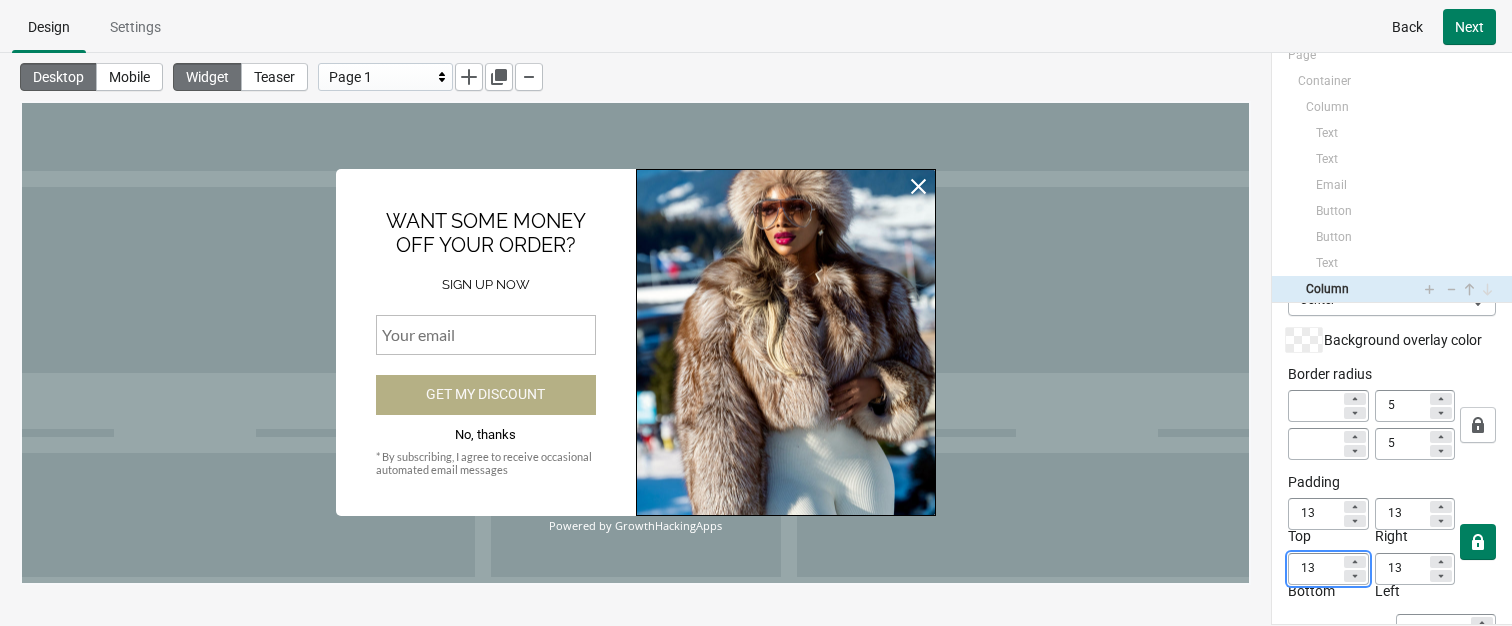 type on "14" 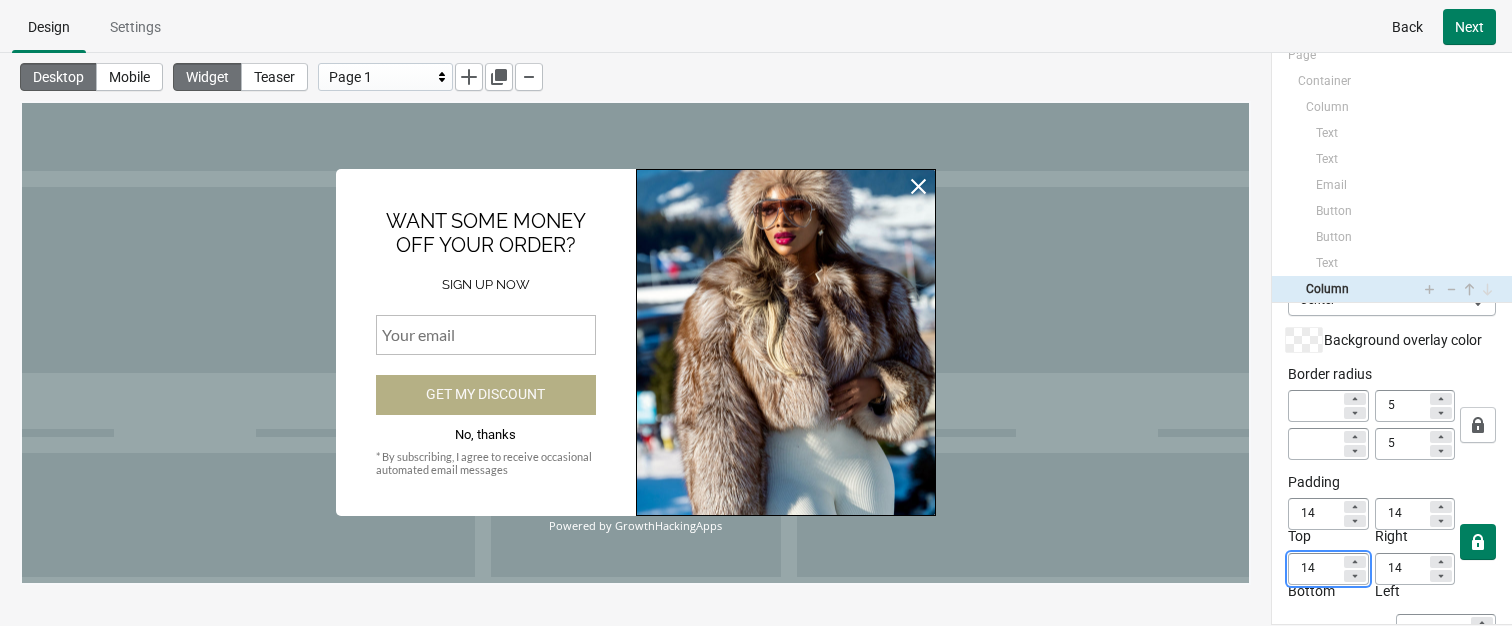 click on "14 Top 14 Right 14 Bottom 14 Left" at bounding box center [1392, 550] 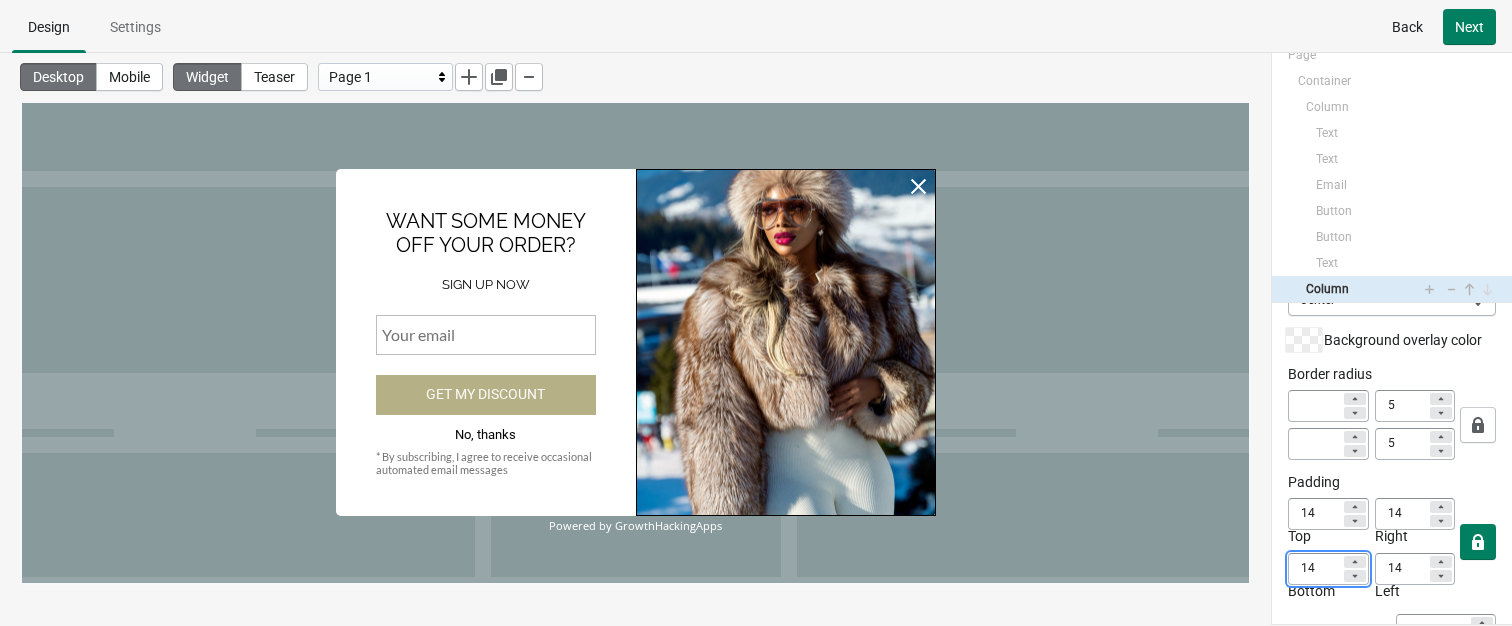 drag, startPoint x: 1335, startPoint y: 572, endPoint x: 1194, endPoint y: 626, distance: 150.98676 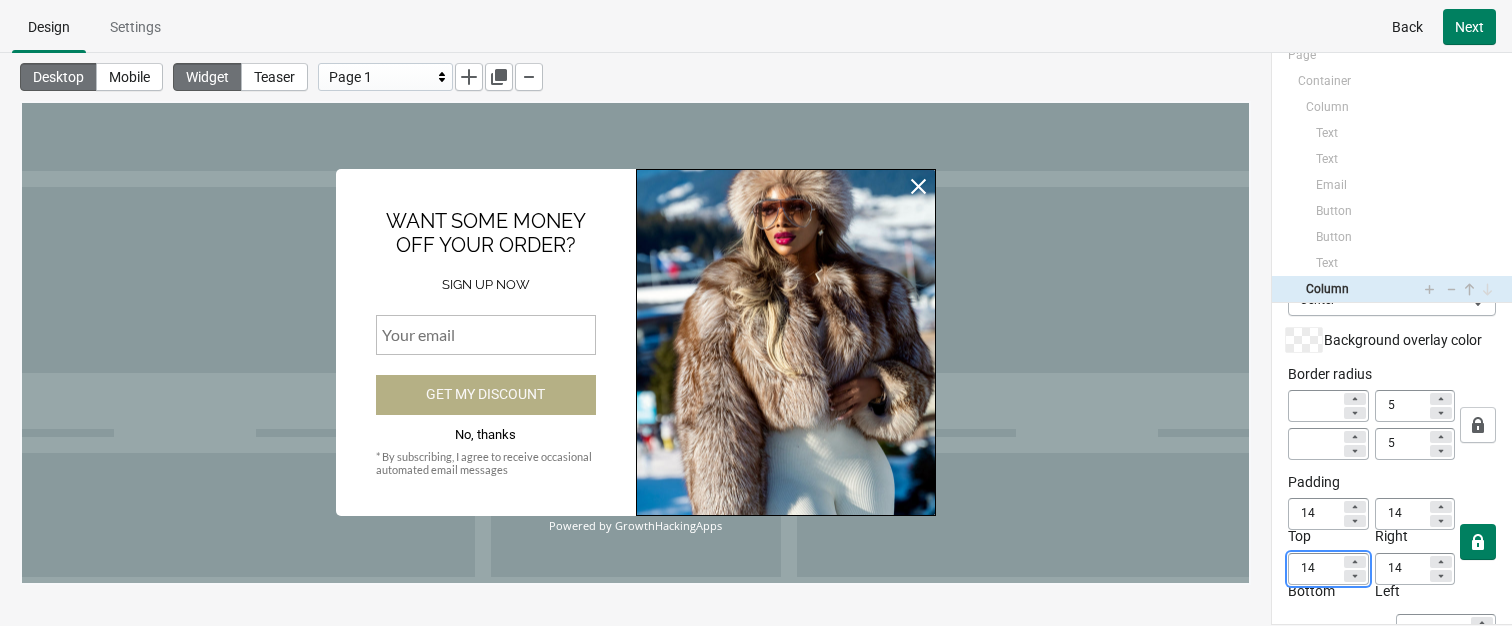click on "Design Settings Design Settings Back Next WANT SOME MONEY OFF YOUR ORDER? SIGN UP NOW Get my discount No, thanks * By subscribing, I agree to receive occasional automated email messages Powered by GrowthHackingApps Desktop Mobile Widget Teaser Page 1 General Close button Page Container Column Text Text Email Button Button Text Column Display on Mobile Desktop Both Both Background color Background image   Change  Remove  Background size Origin Cover Contain Cover Background horizontal align Left Center Right Center Background vertical align Top Center Bottom Center Background overlay color Border radius 5 5 Padding 14 Top 14 Right 14 Bottom 14 Left Min height px Vertical allignment Top Middle Bottom" at bounding box center [756, 313] 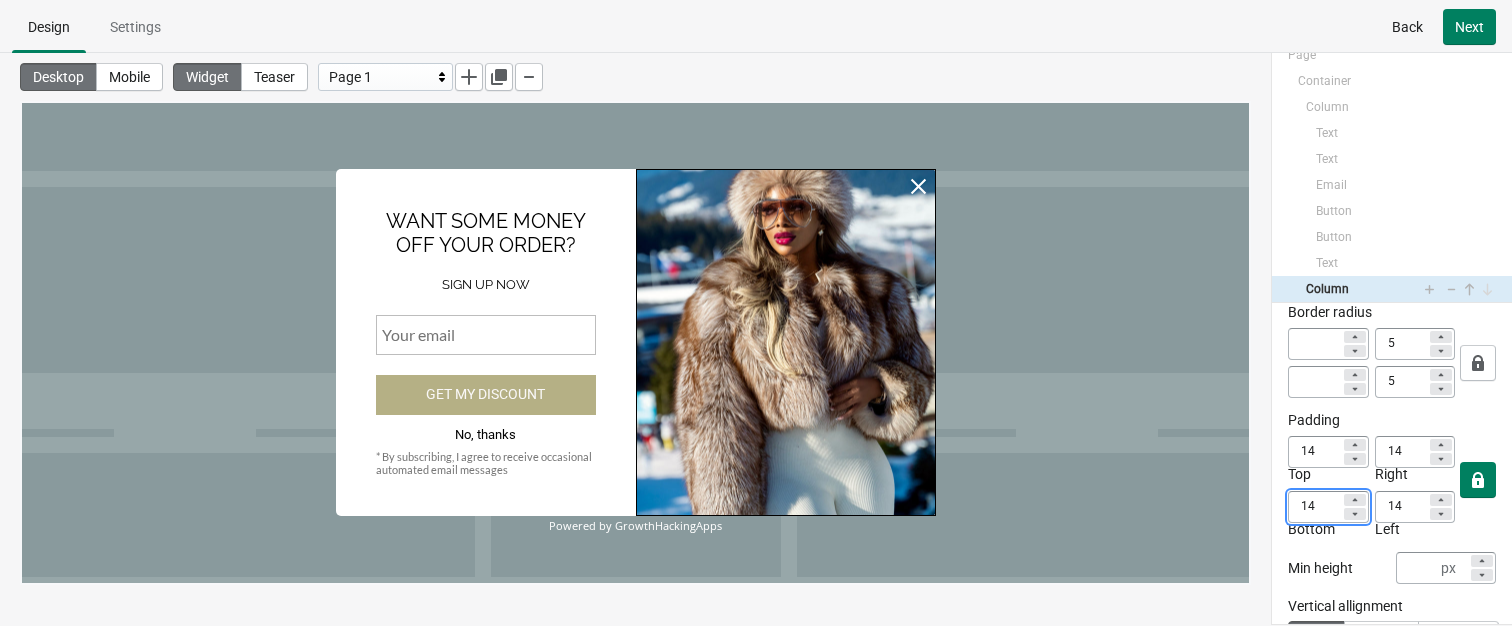 type 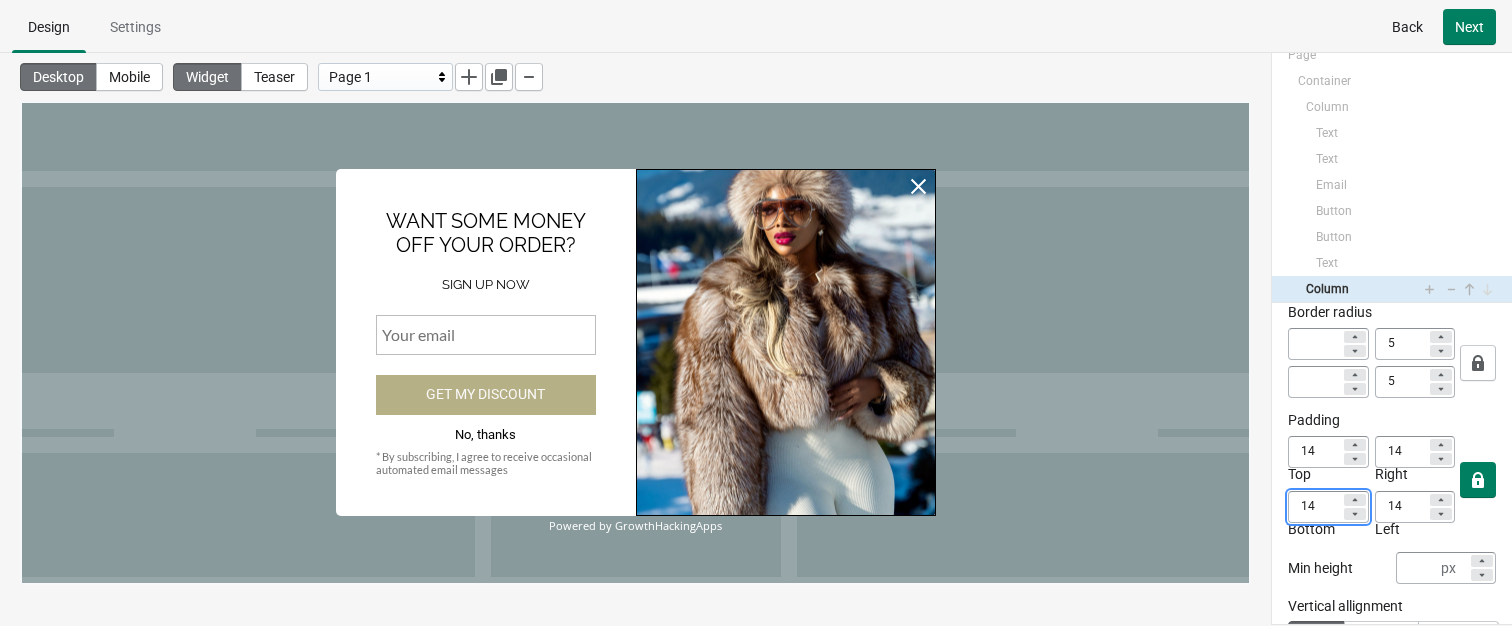 type 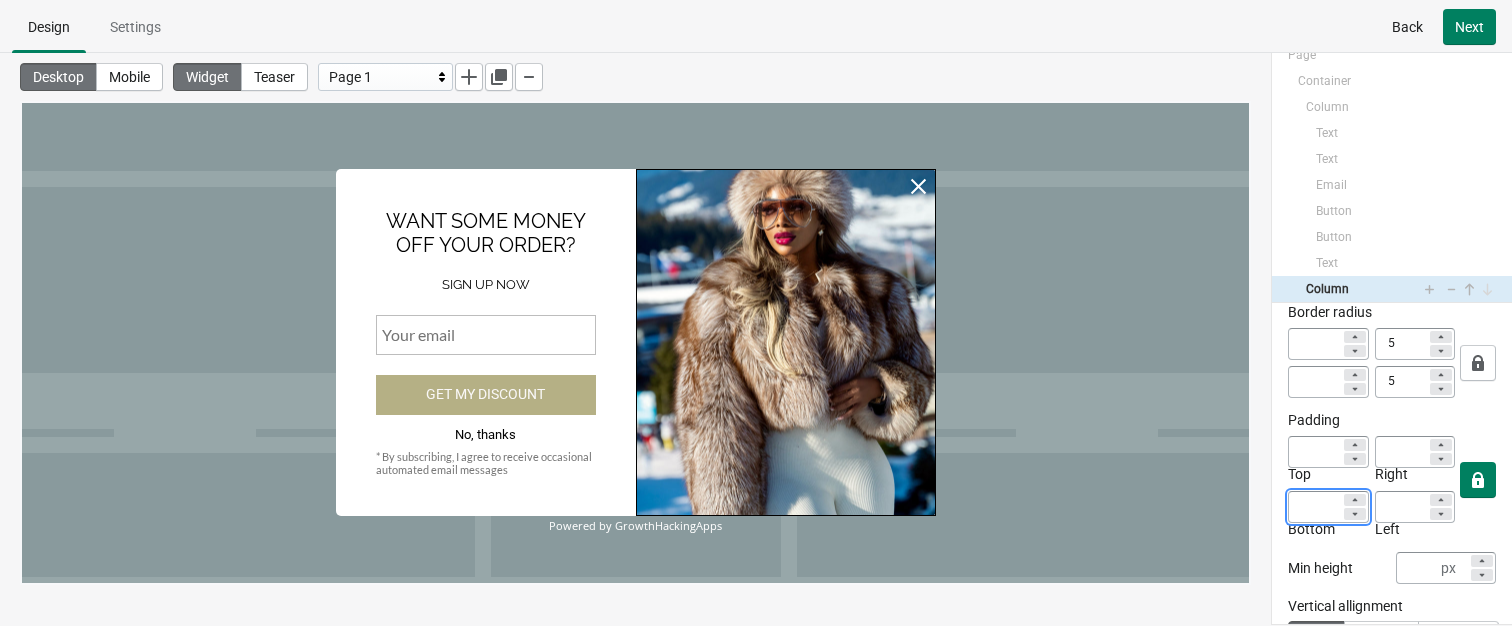 type 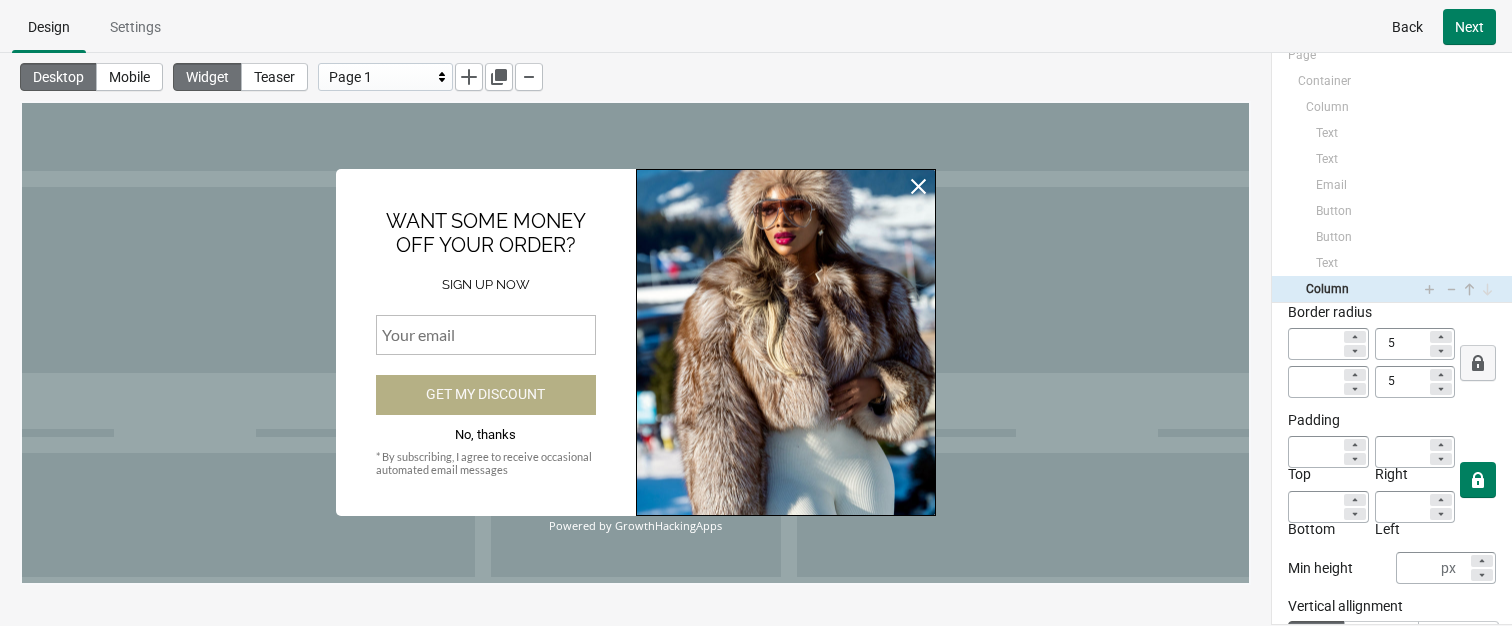 click 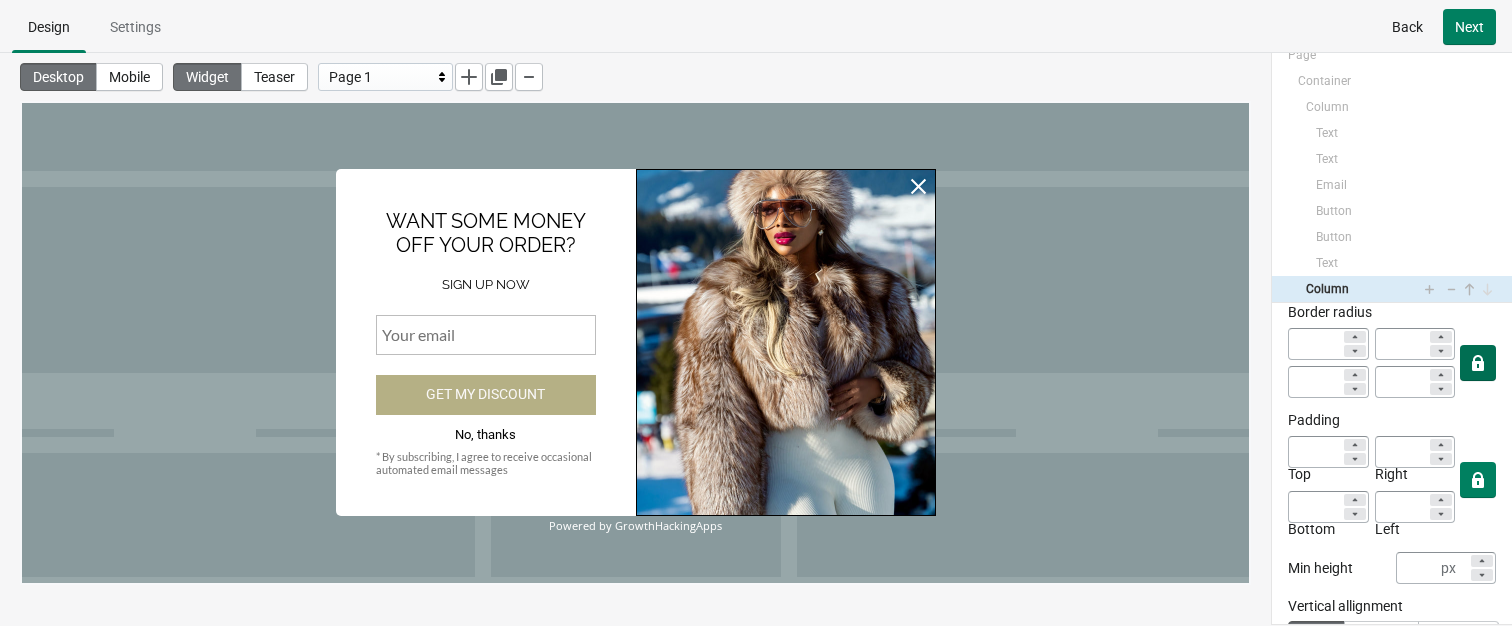 click 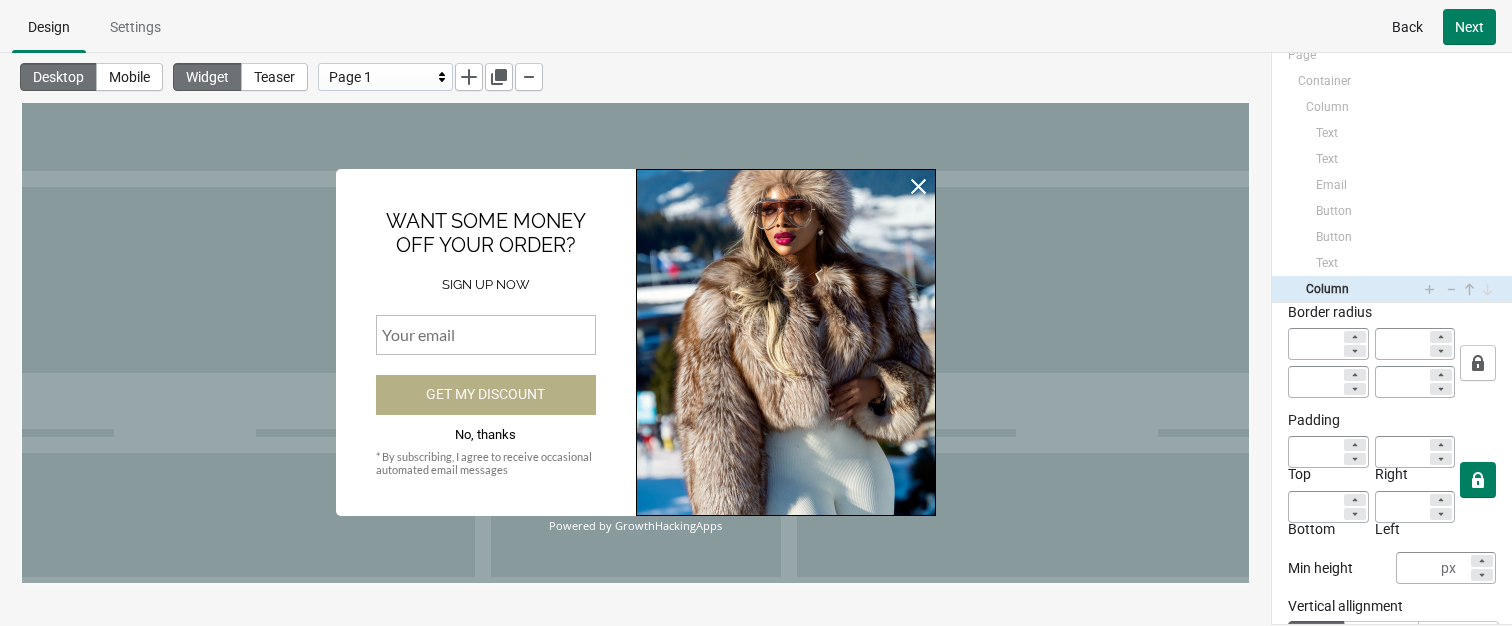 drag, startPoint x: 1503, startPoint y: 514, endPoint x: 1509, endPoint y: 538, distance: 24.738634 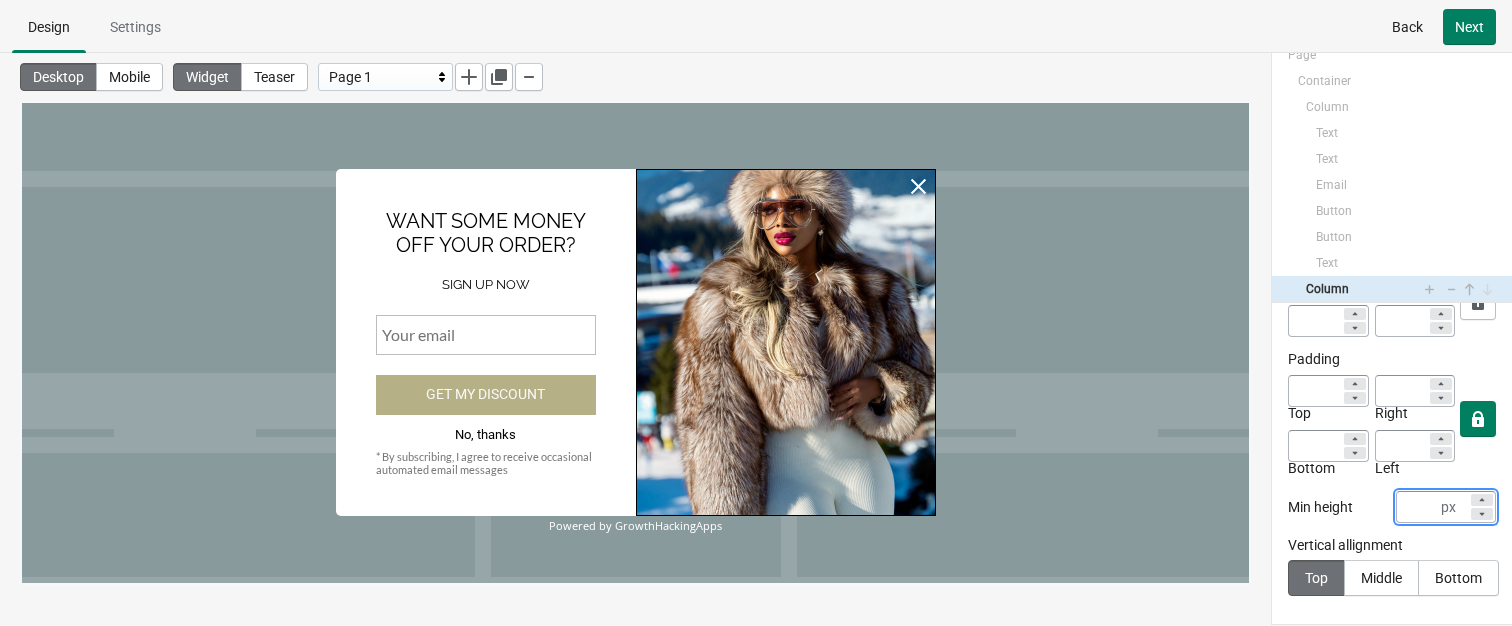 click at bounding box center [1416, 507] 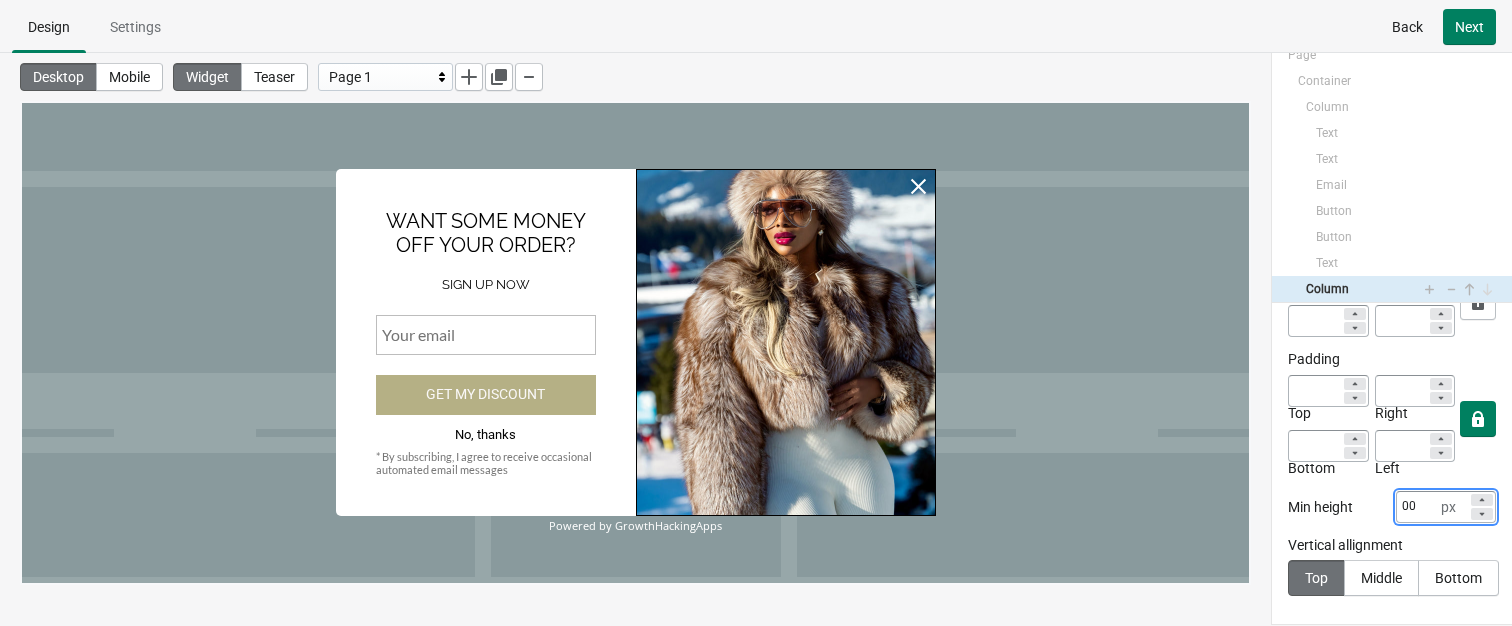 type on "0" 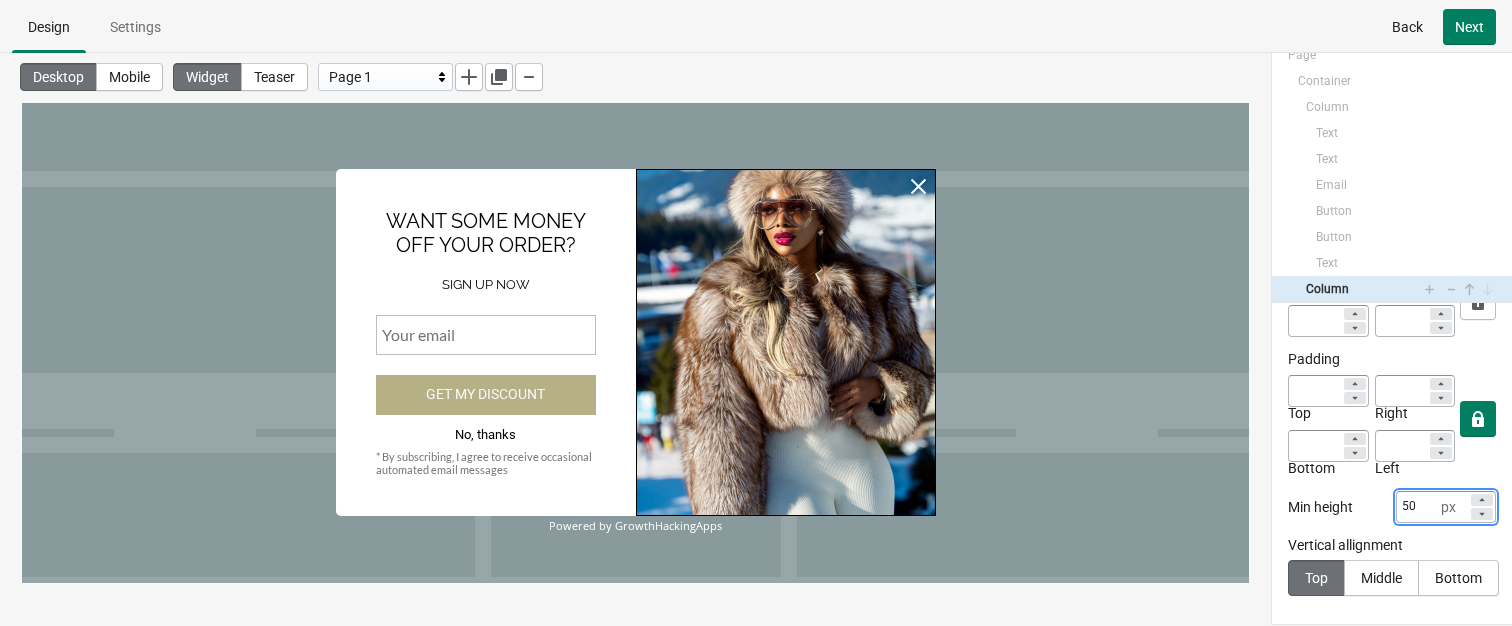 type on "50" 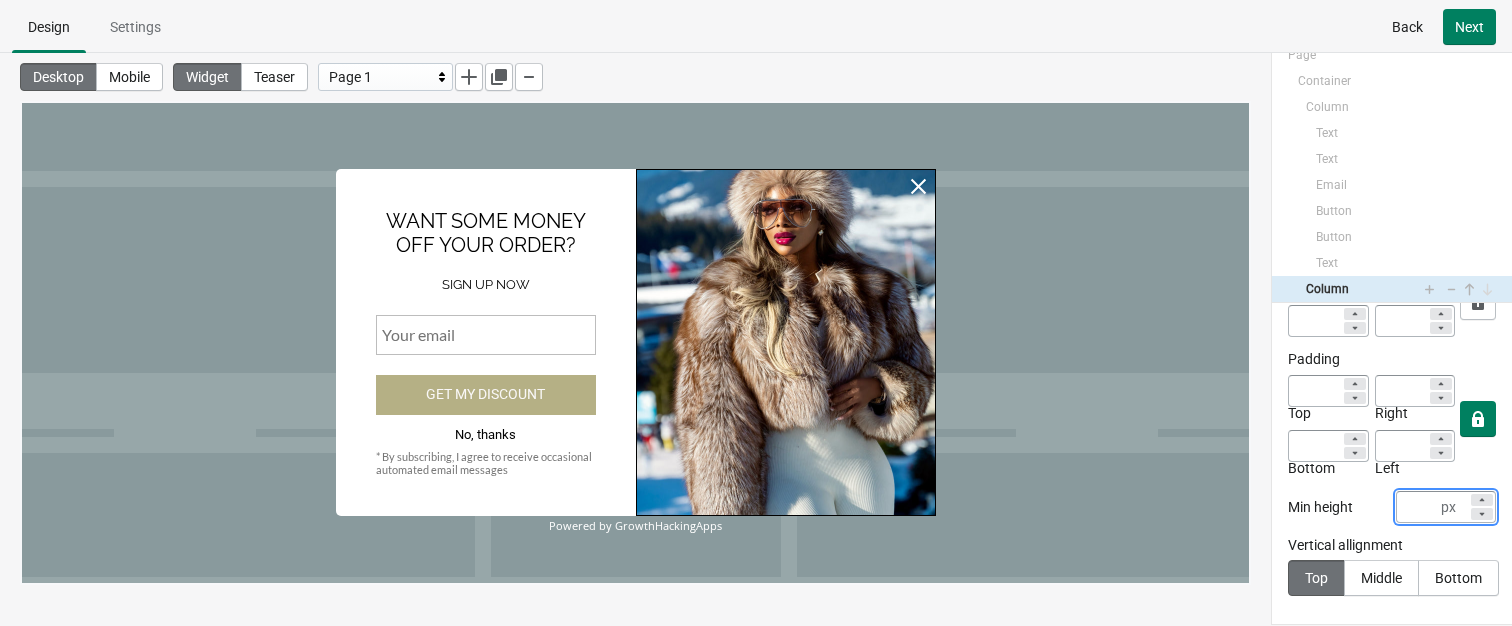 type 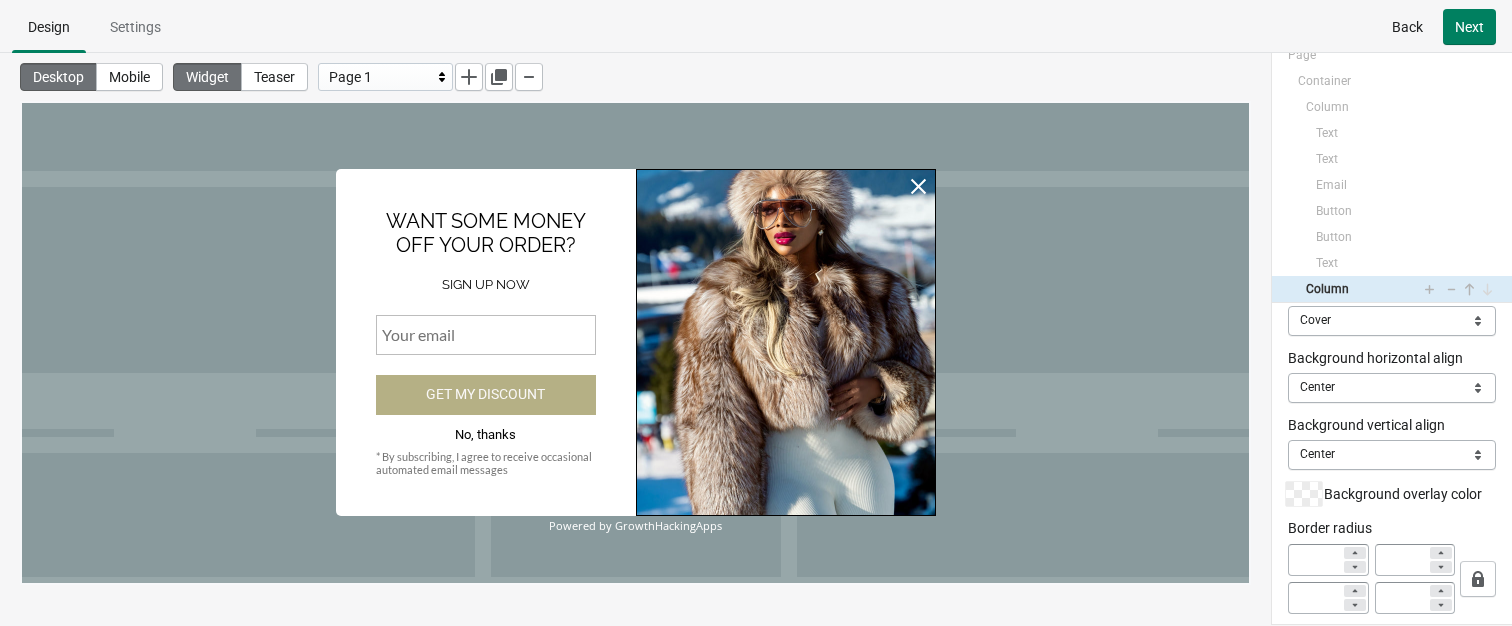 scroll, scrollTop: 0, scrollLeft: 0, axis: both 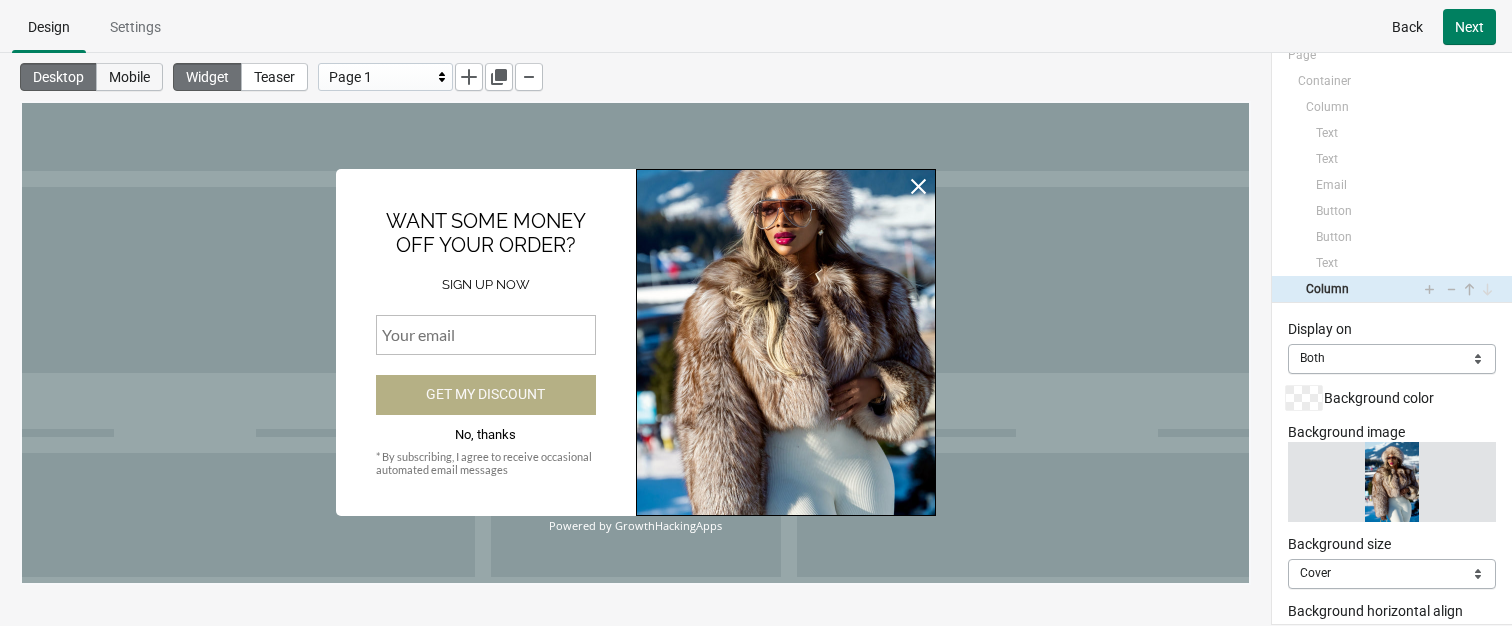 click on "Mobile" at bounding box center (129, 77) 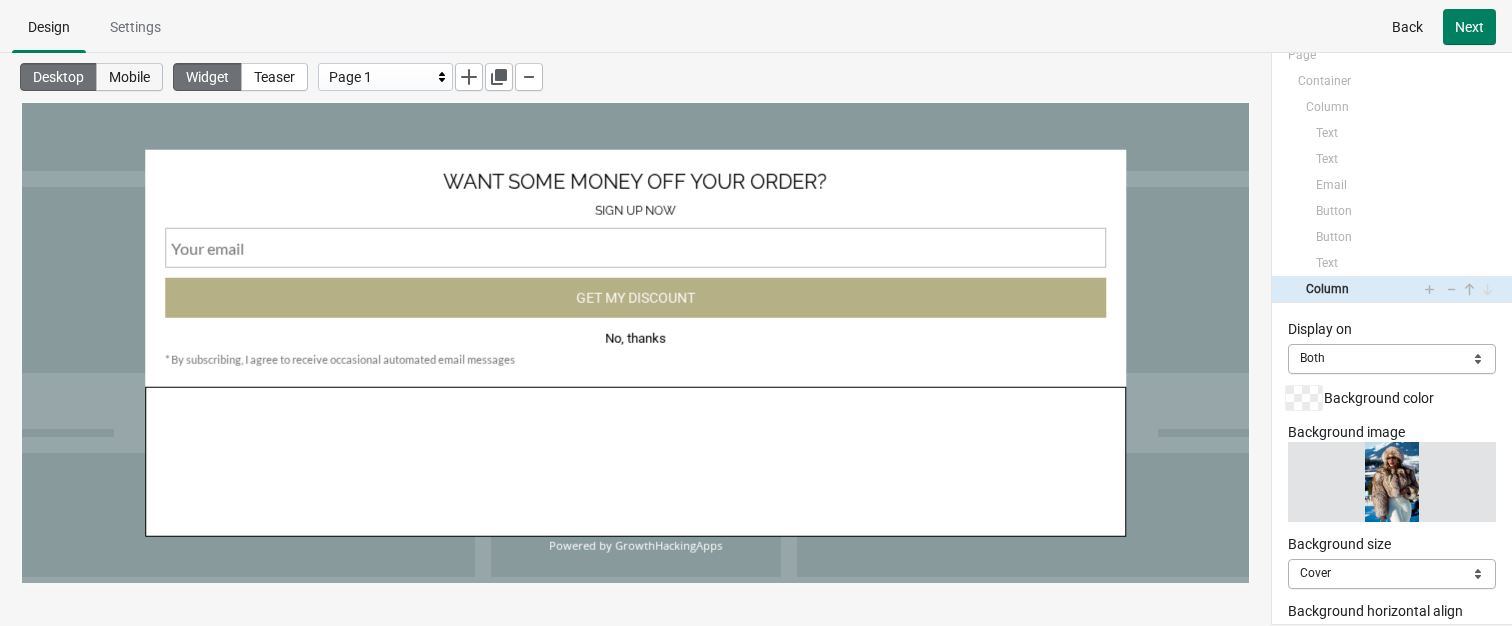 select 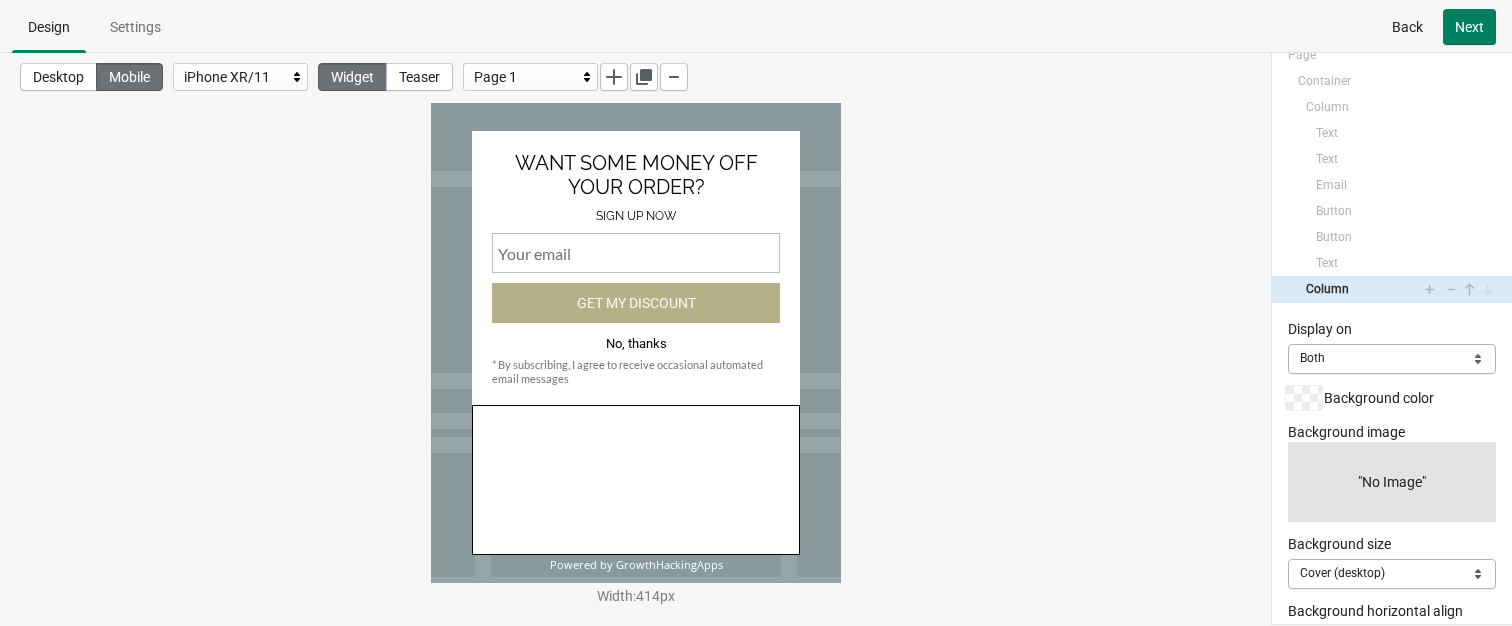 click at bounding box center (635, 480) 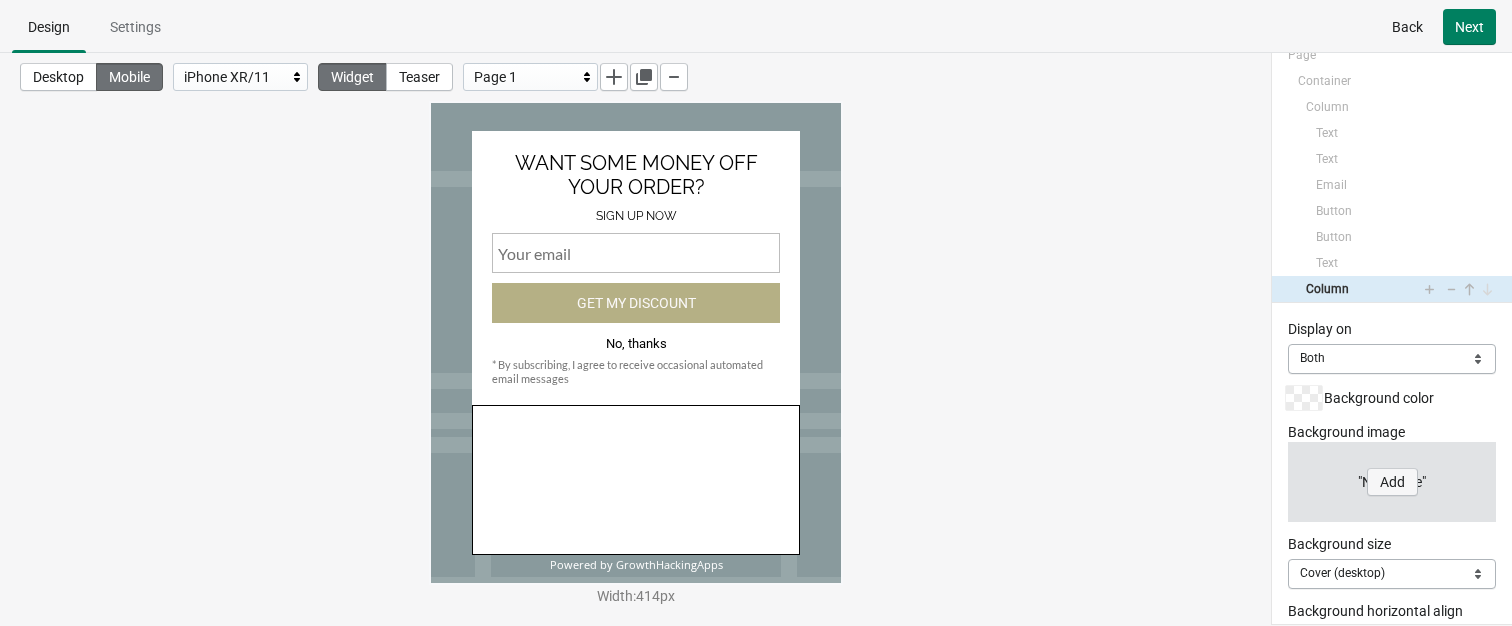 click on "Add" at bounding box center [1392, 482] 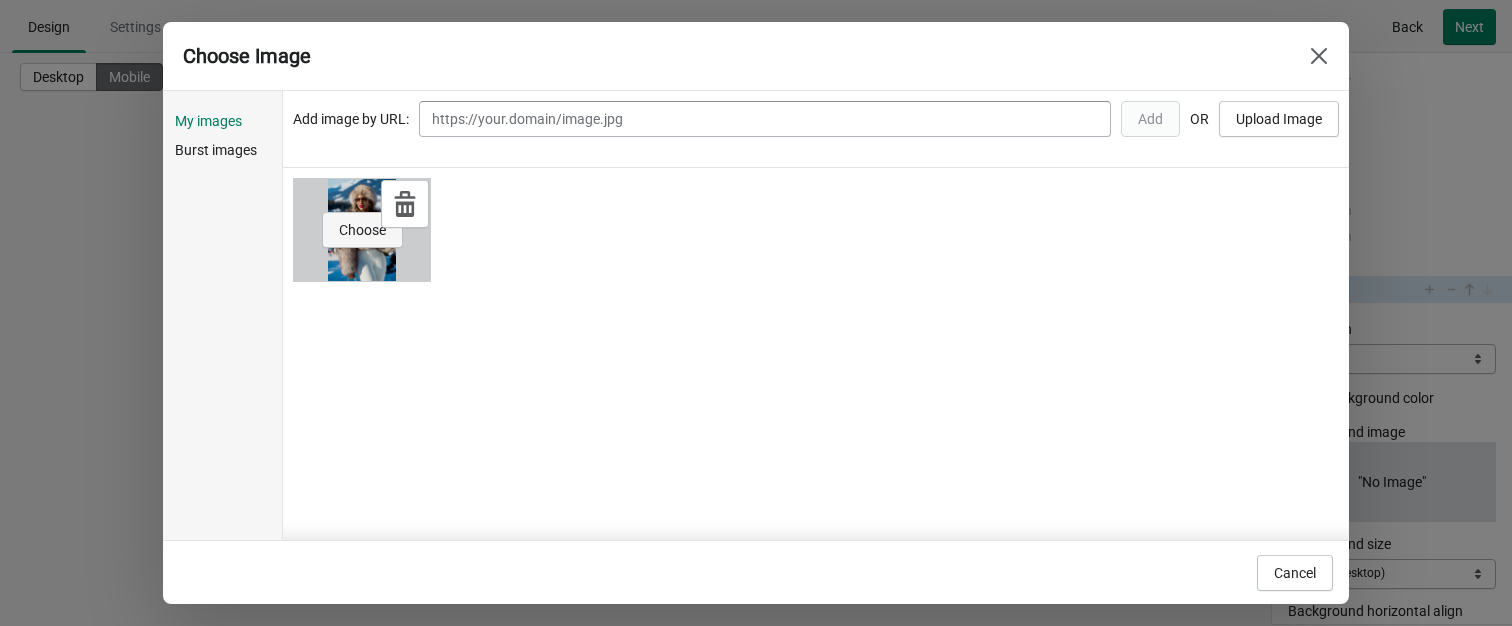 click on "Choose" at bounding box center (362, 230) 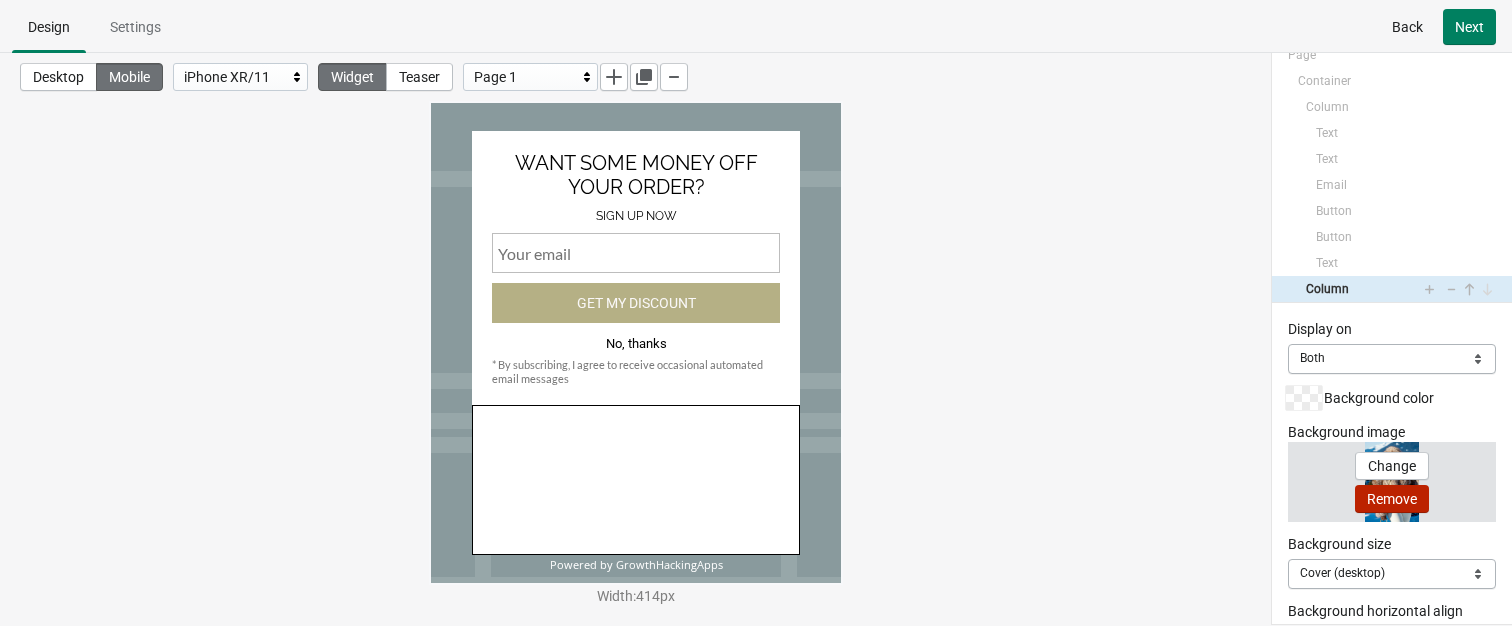 click on "Remove" at bounding box center (1392, 499) 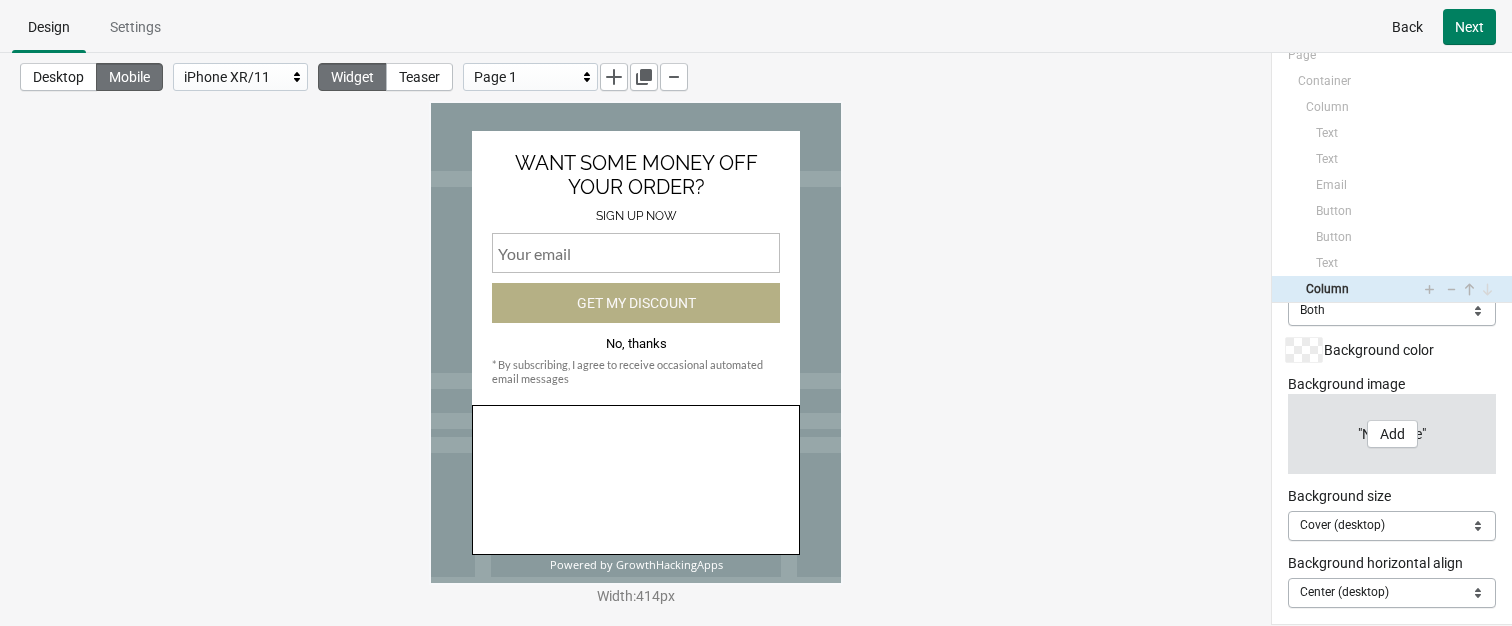 scroll, scrollTop: 0, scrollLeft: 0, axis: both 